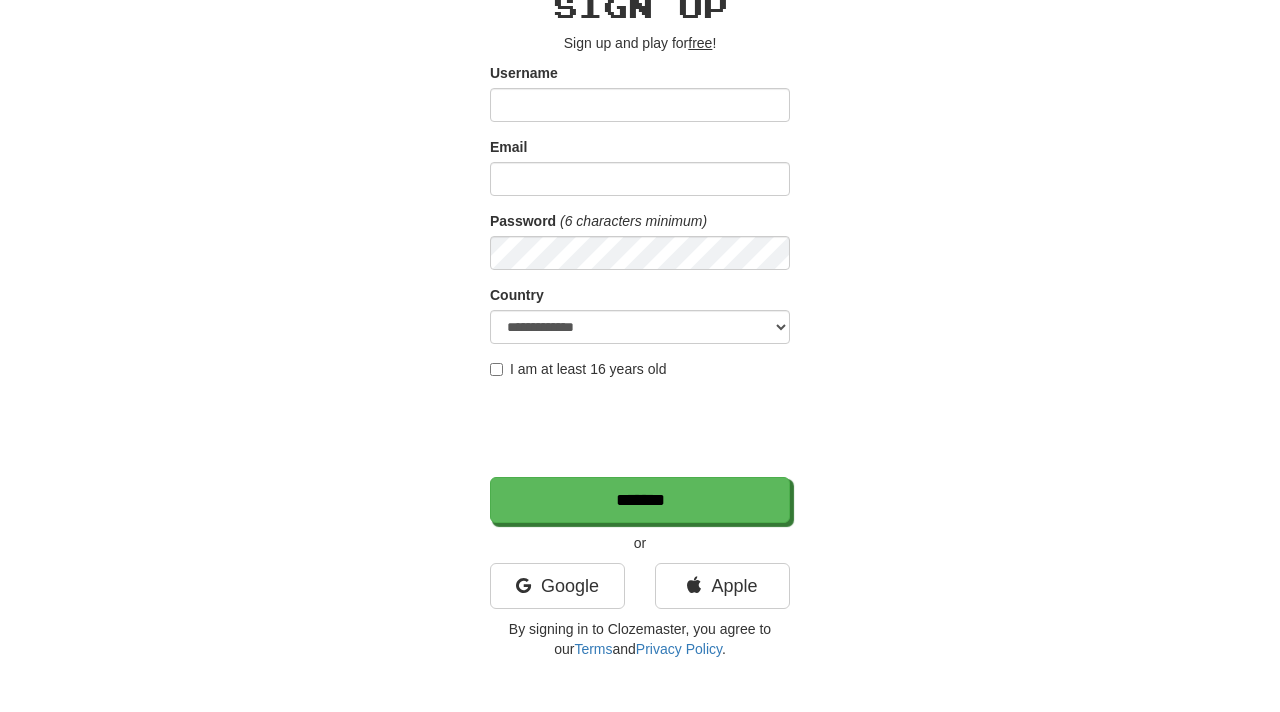 scroll, scrollTop: 0, scrollLeft: 0, axis: both 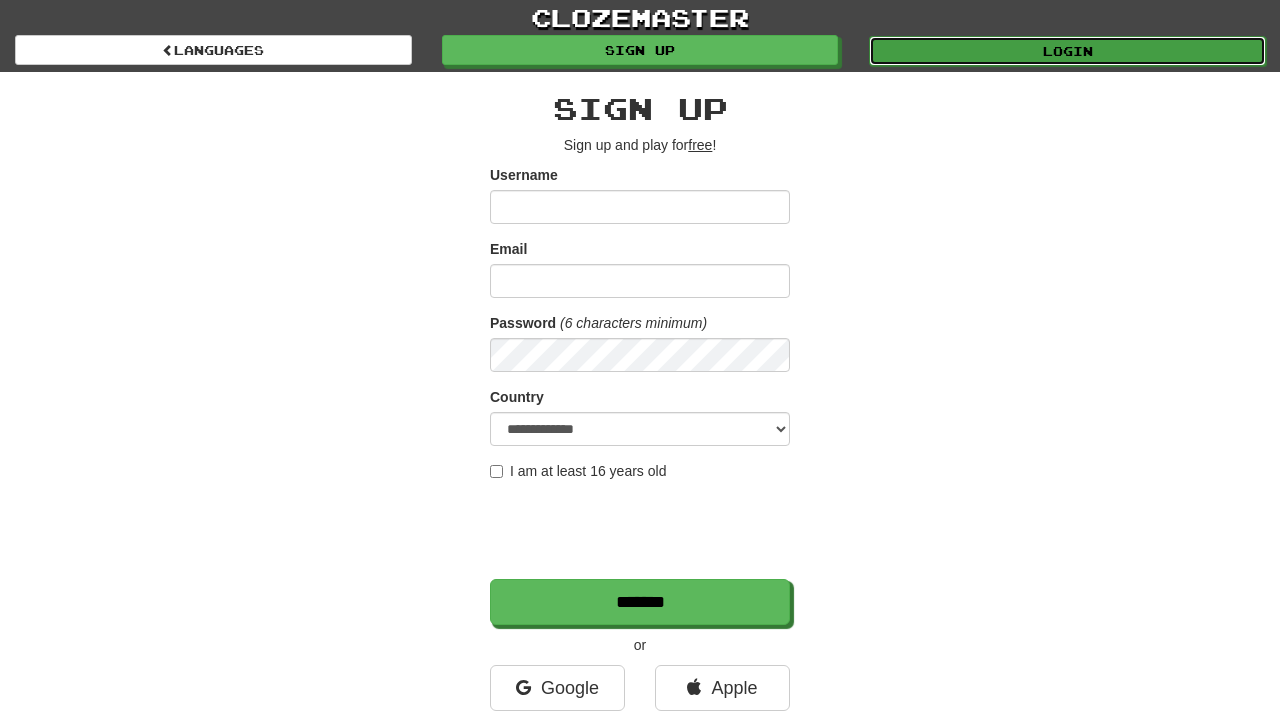 click on "Login" at bounding box center (1067, 51) 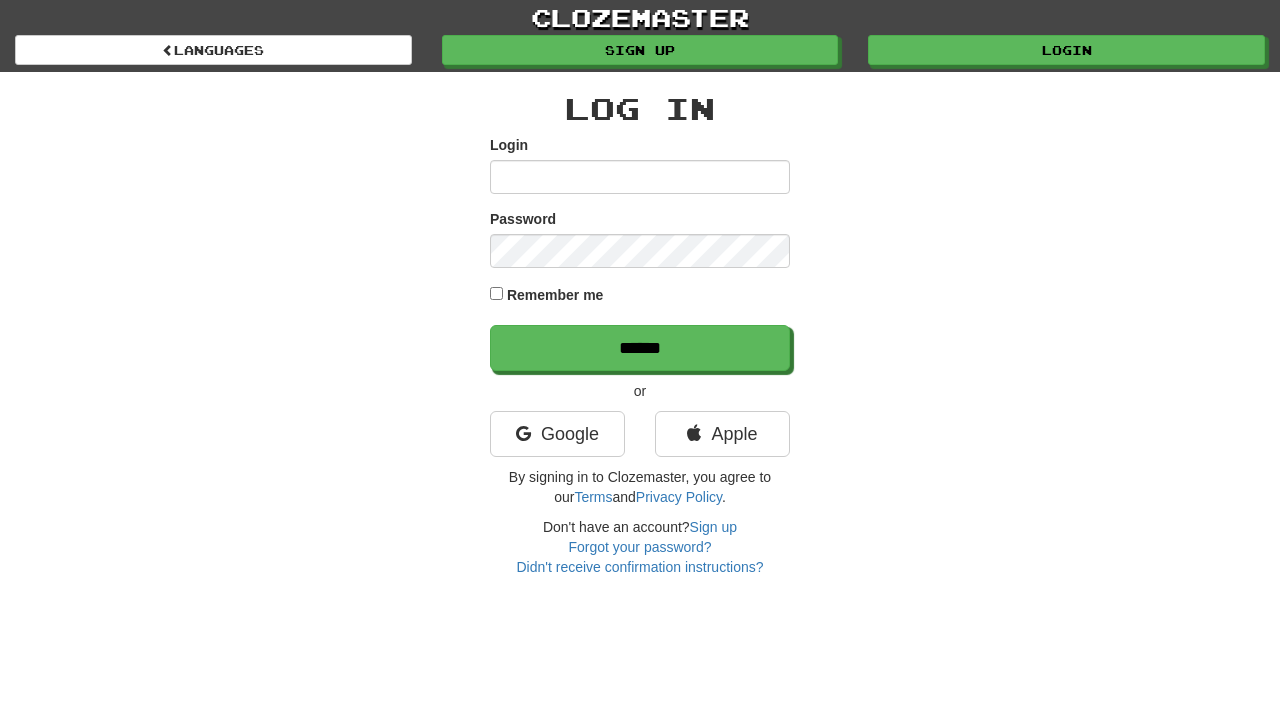 scroll, scrollTop: 0, scrollLeft: 0, axis: both 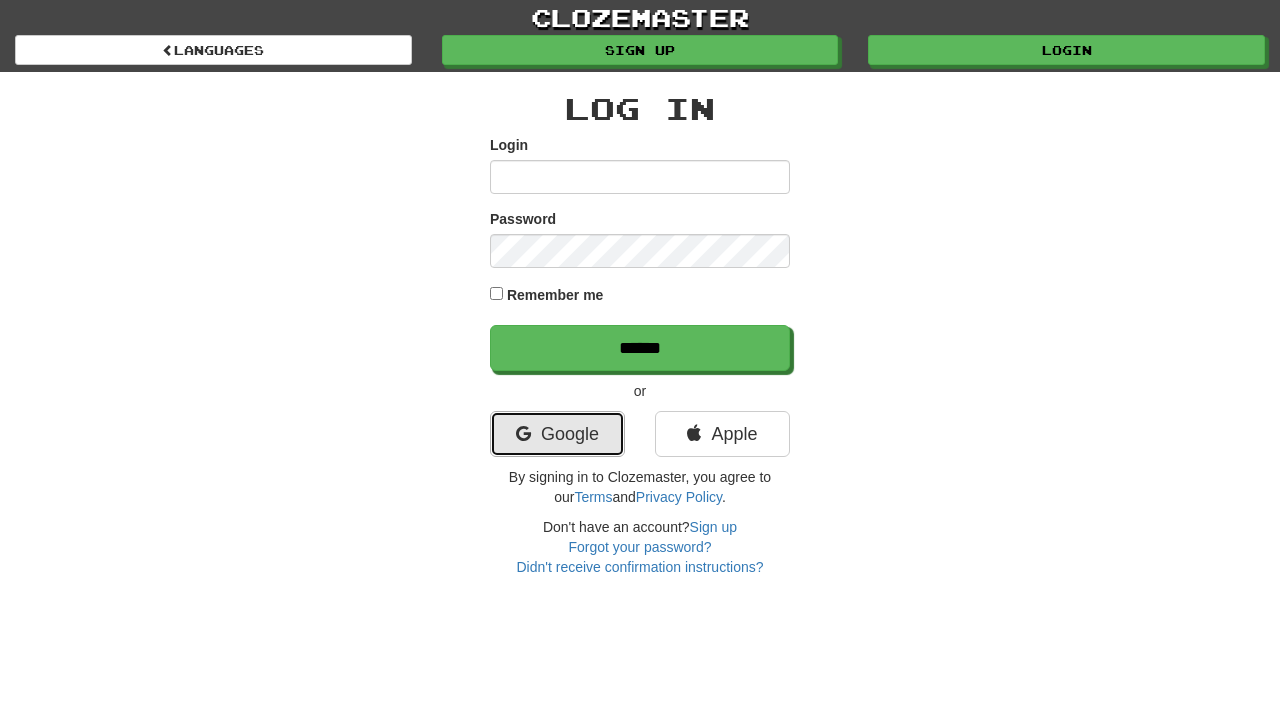 click on "Google" at bounding box center (557, 434) 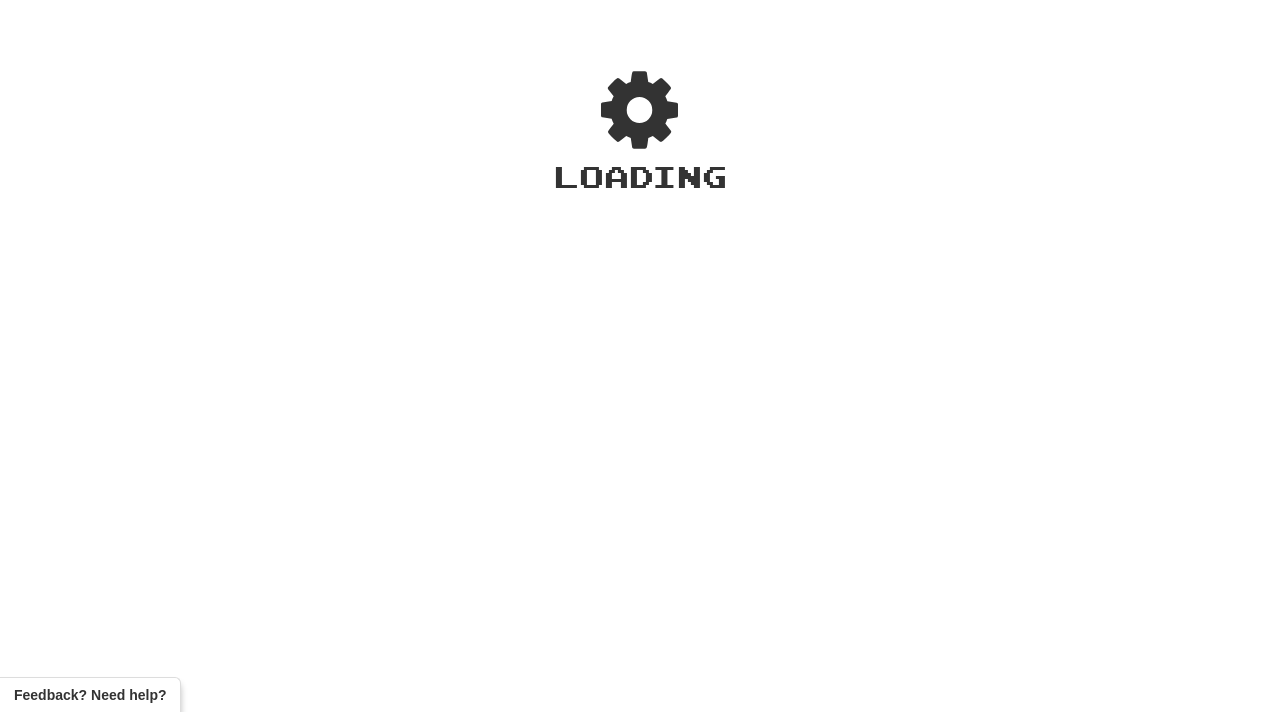 scroll, scrollTop: 0, scrollLeft: 0, axis: both 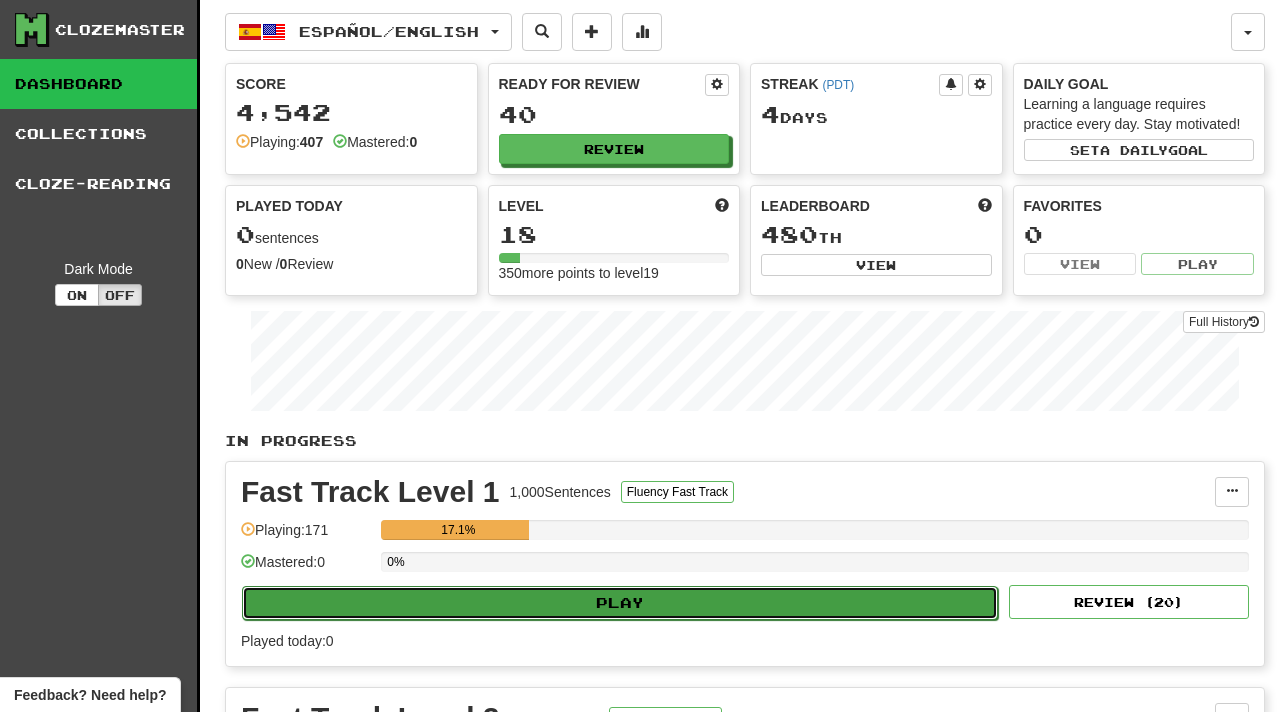 click on "Play" at bounding box center [620, 603] 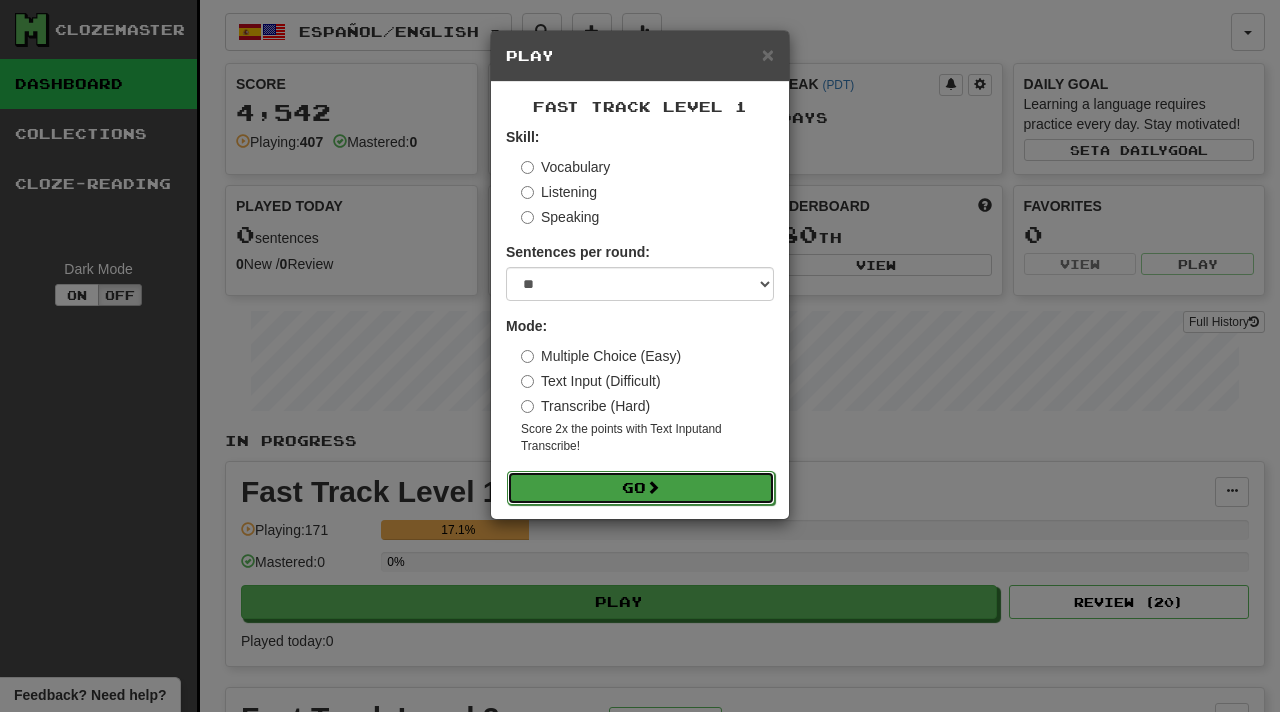 click on "Go" at bounding box center [641, 488] 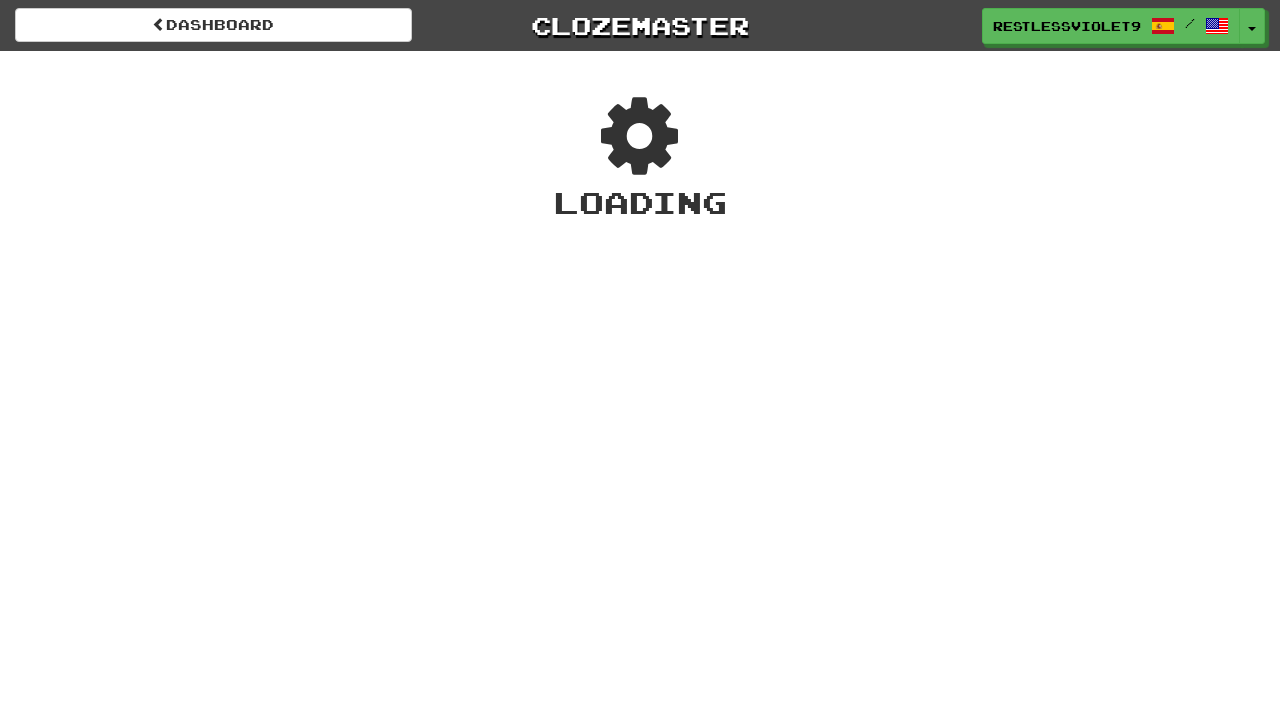 scroll, scrollTop: 0, scrollLeft: 0, axis: both 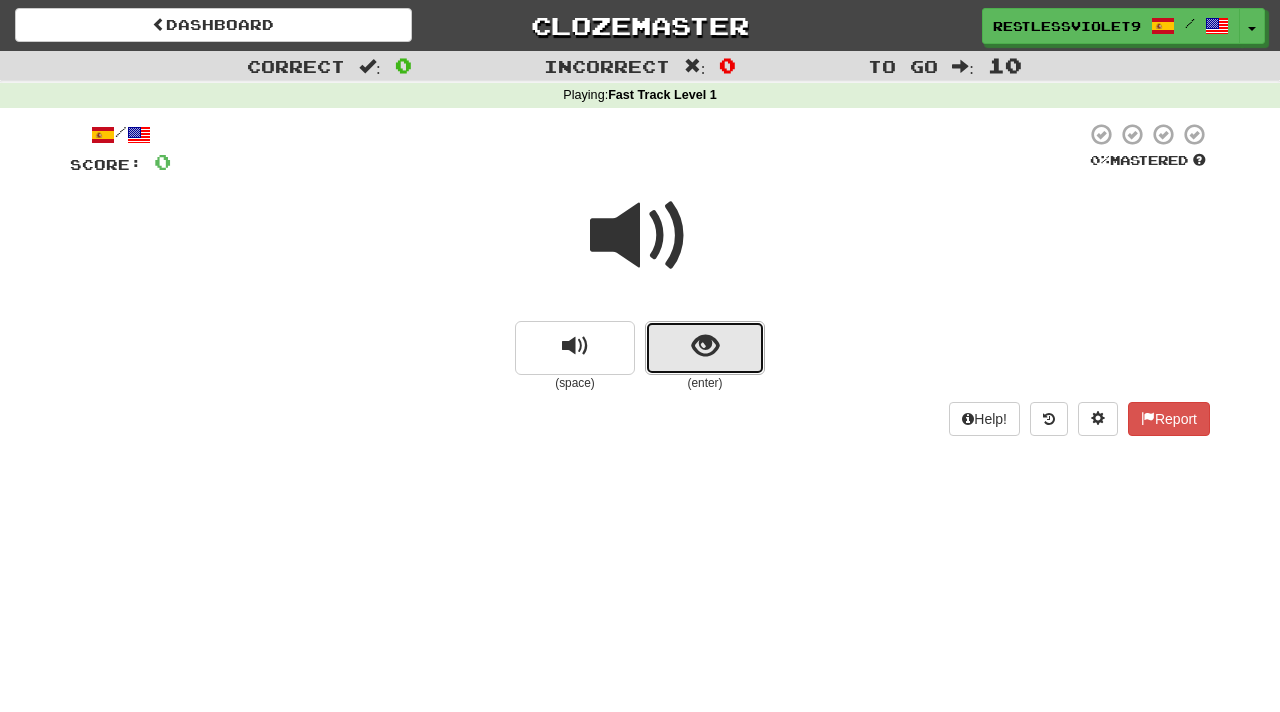 click at bounding box center [705, 346] 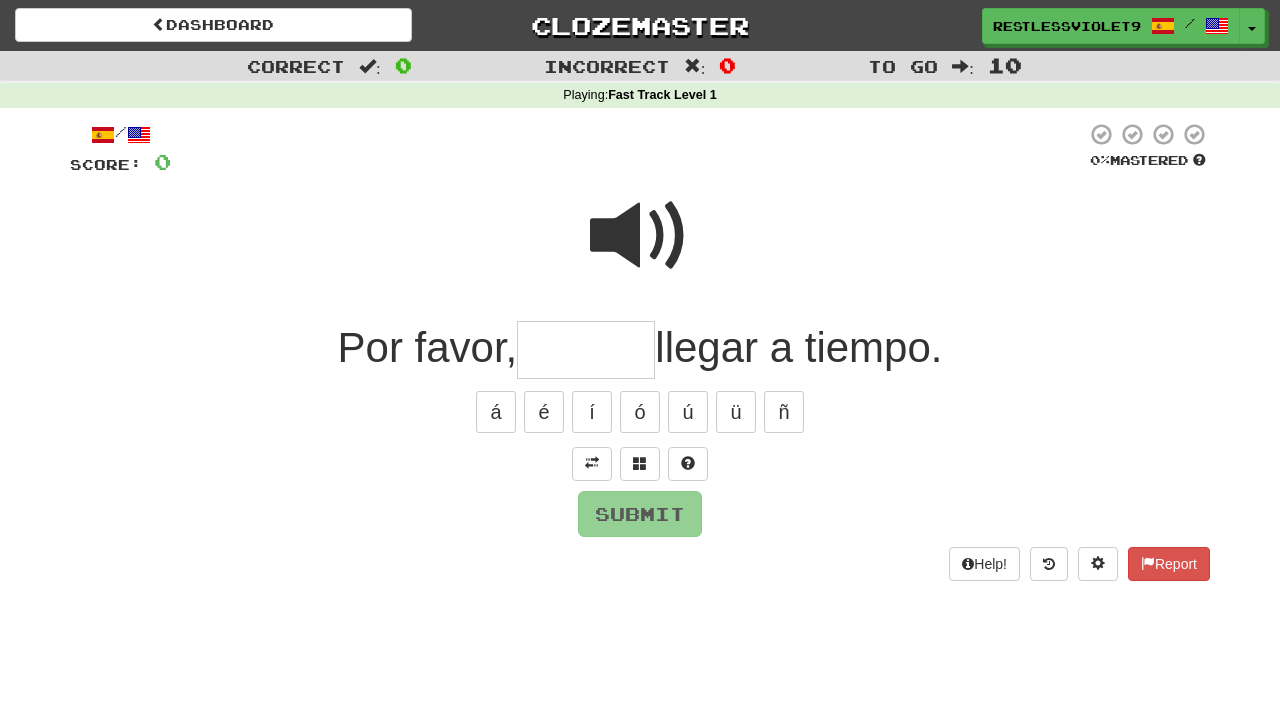 click at bounding box center (586, 350) 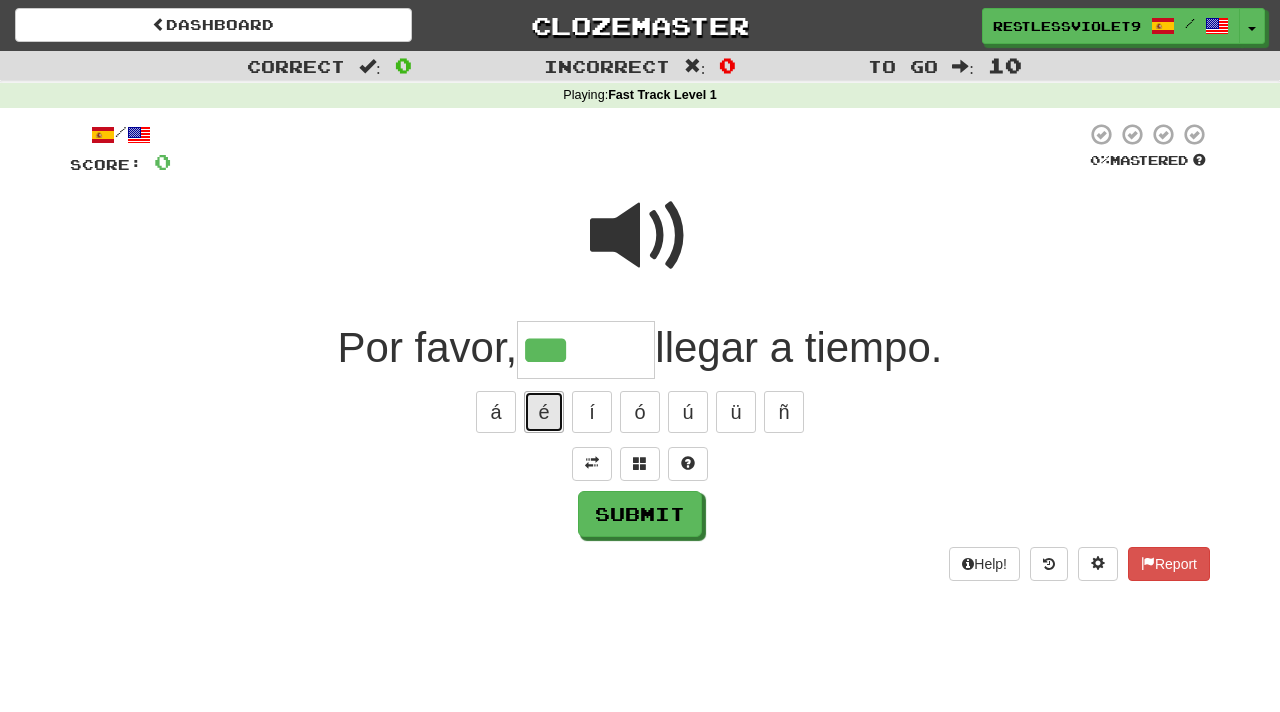 click on "é" at bounding box center (544, 412) 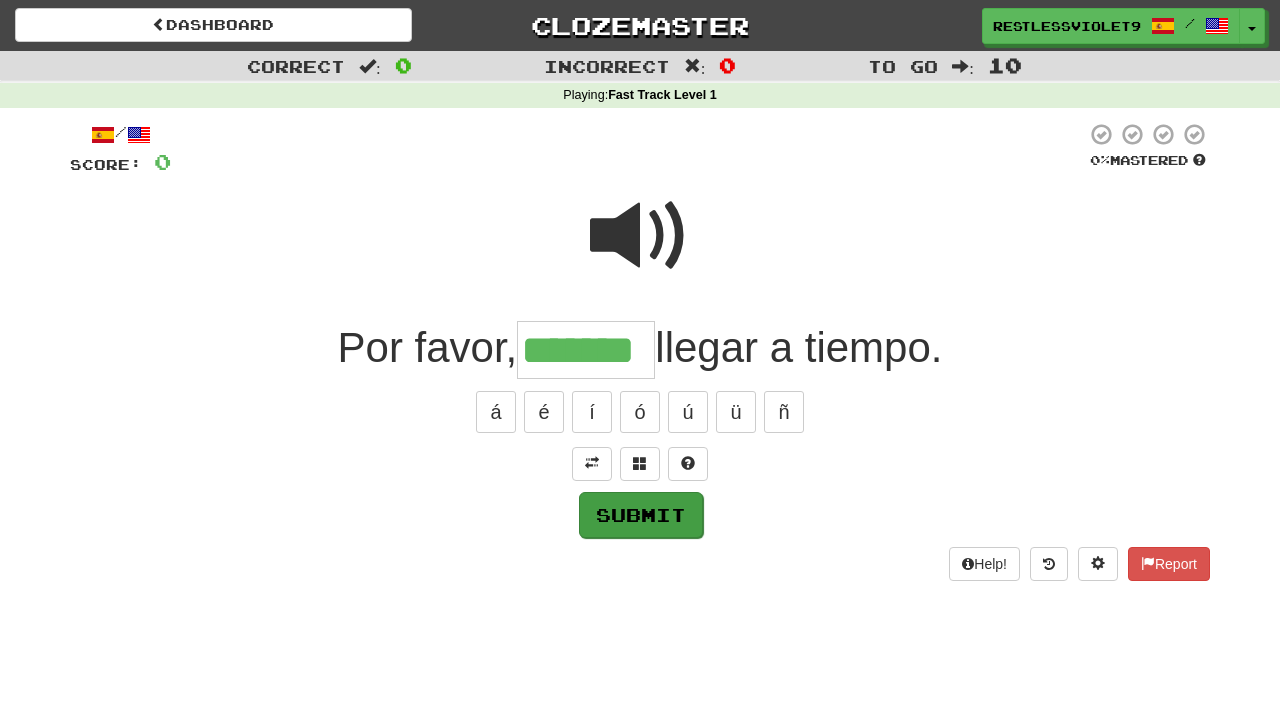 type on "*******" 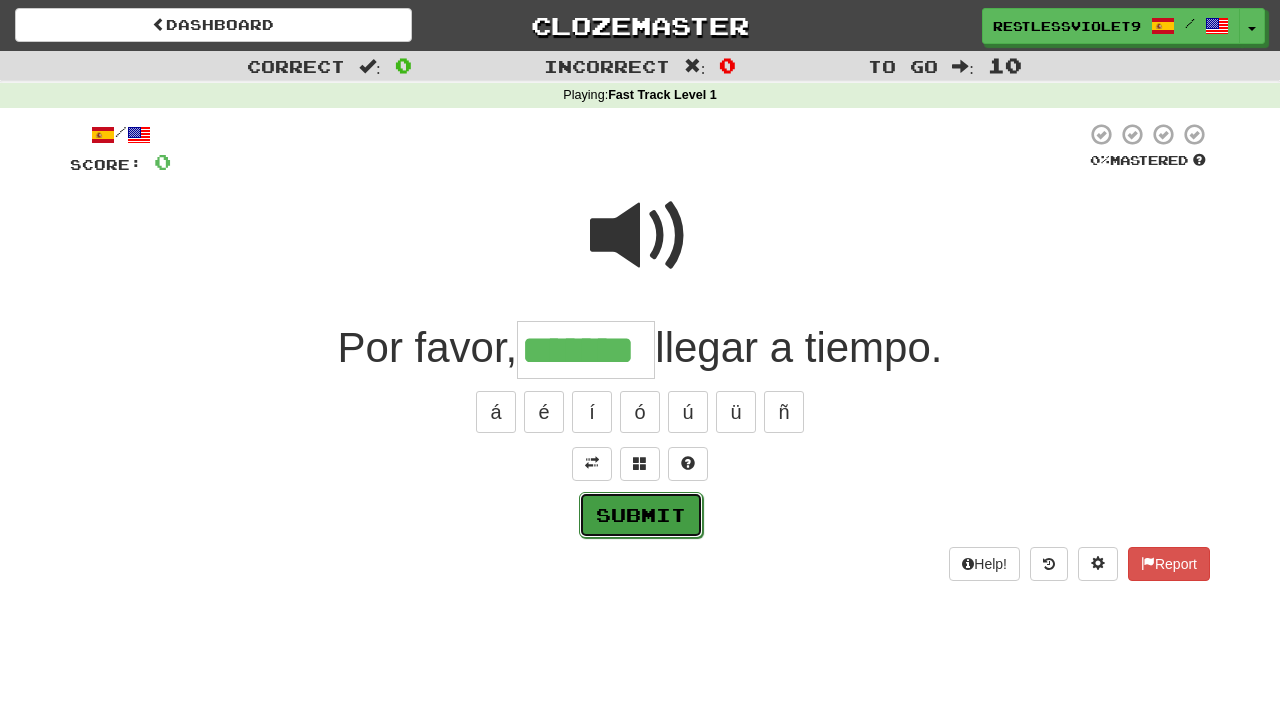click on "Submit" at bounding box center (641, 515) 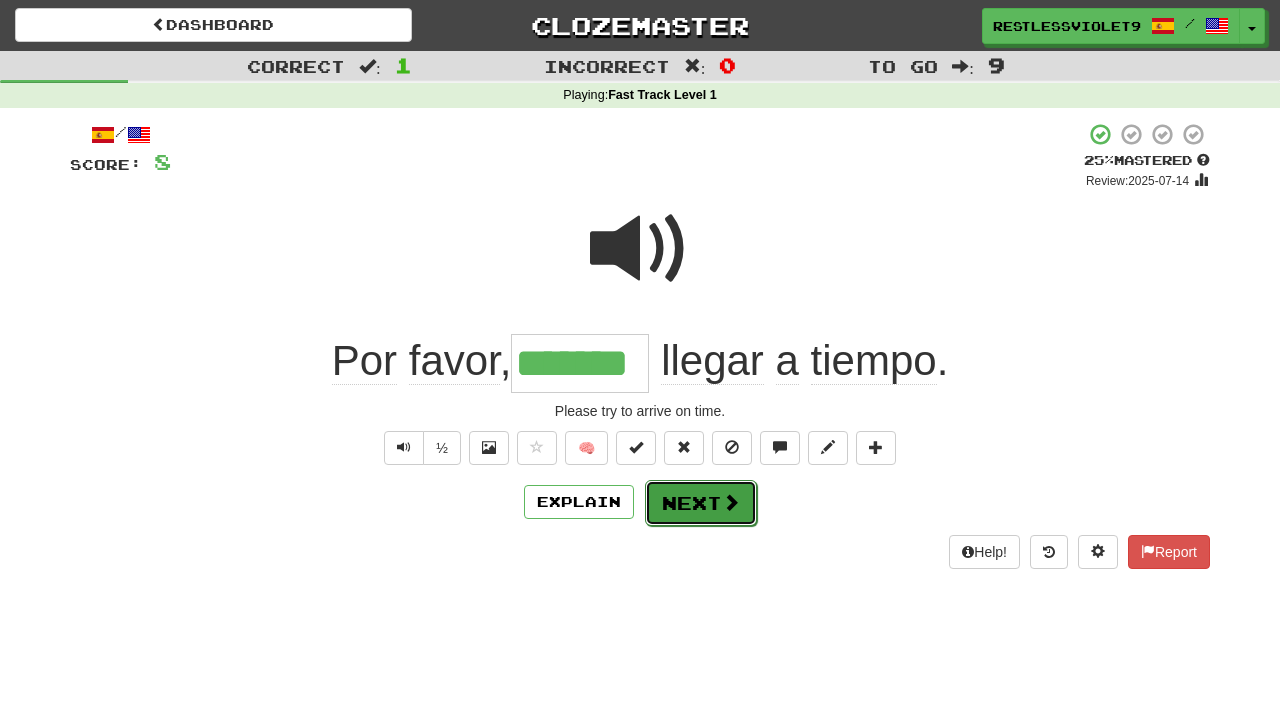click on "Next" at bounding box center [701, 503] 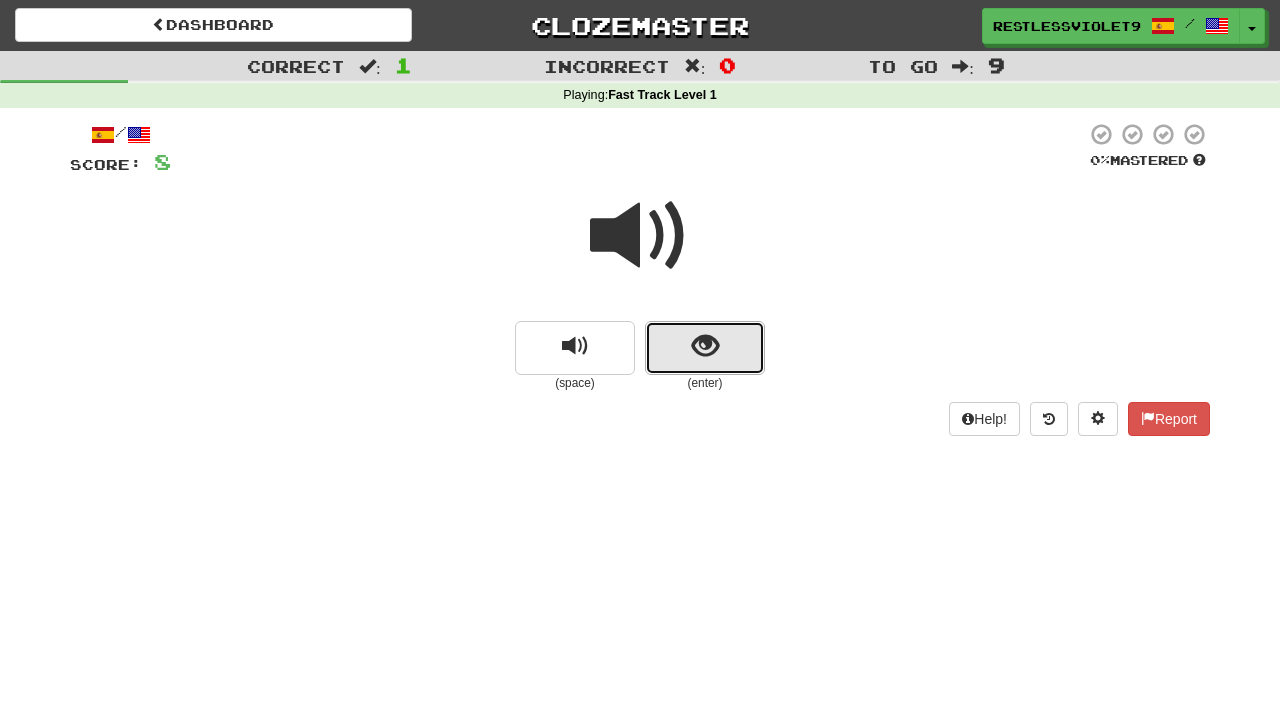 click at bounding box center [705, 348] 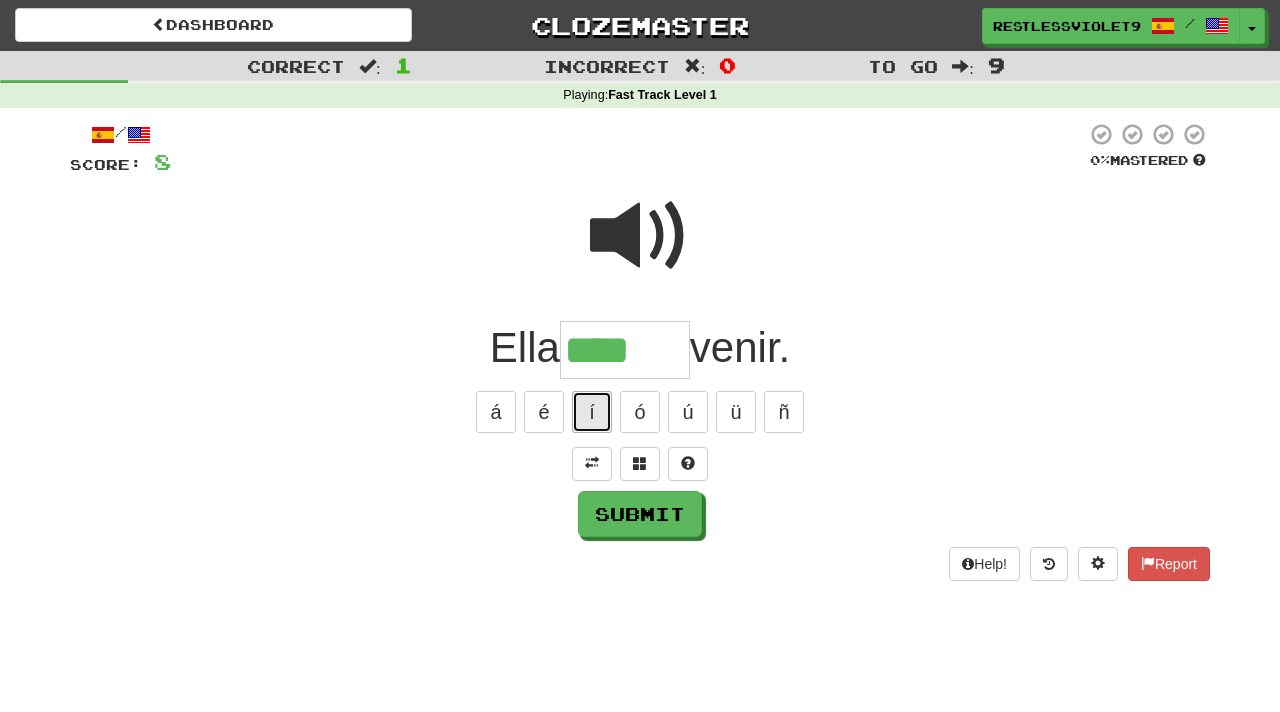 click on "í" at bounding box center (592, 412) 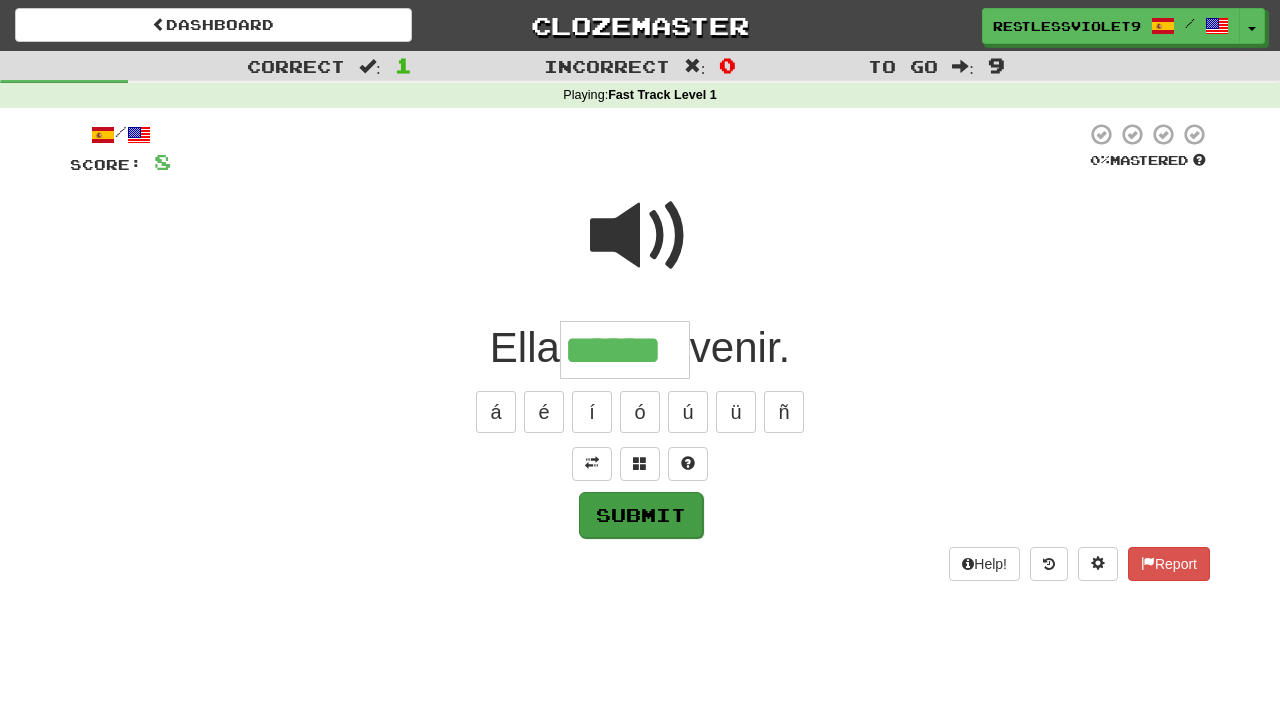 type on "******" 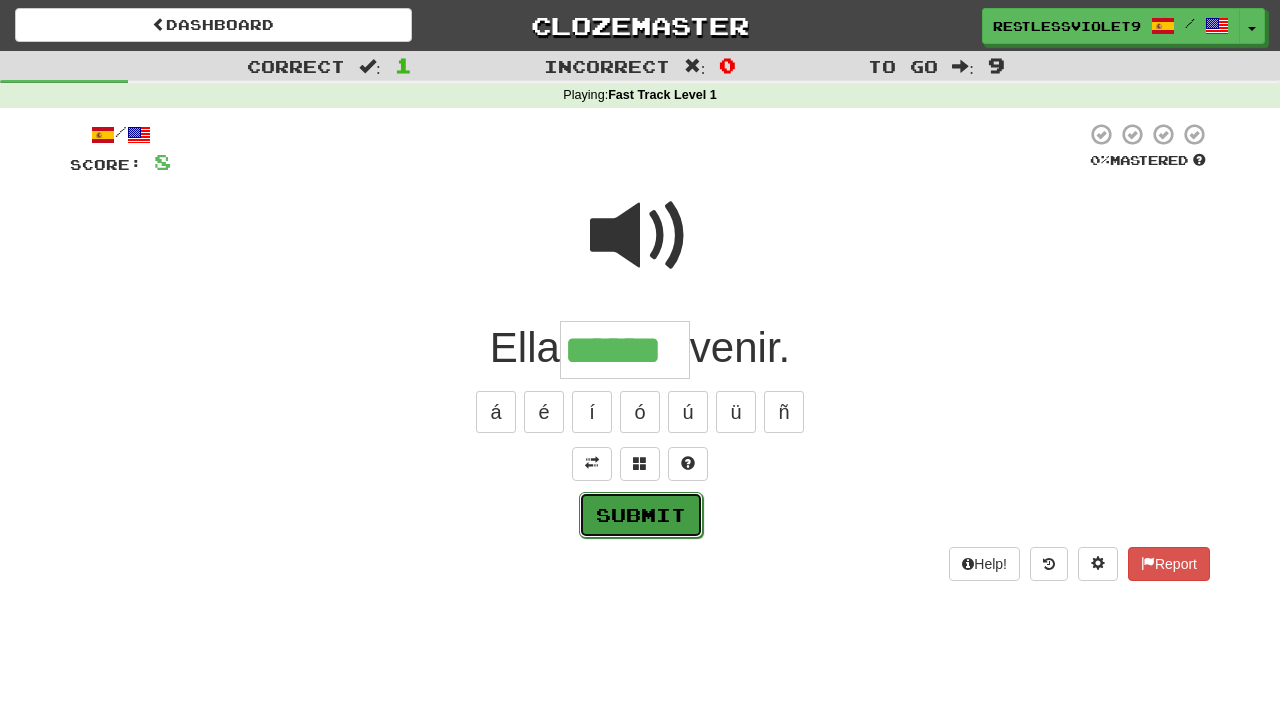 click on "Submit" at bounding box center (641, 515) 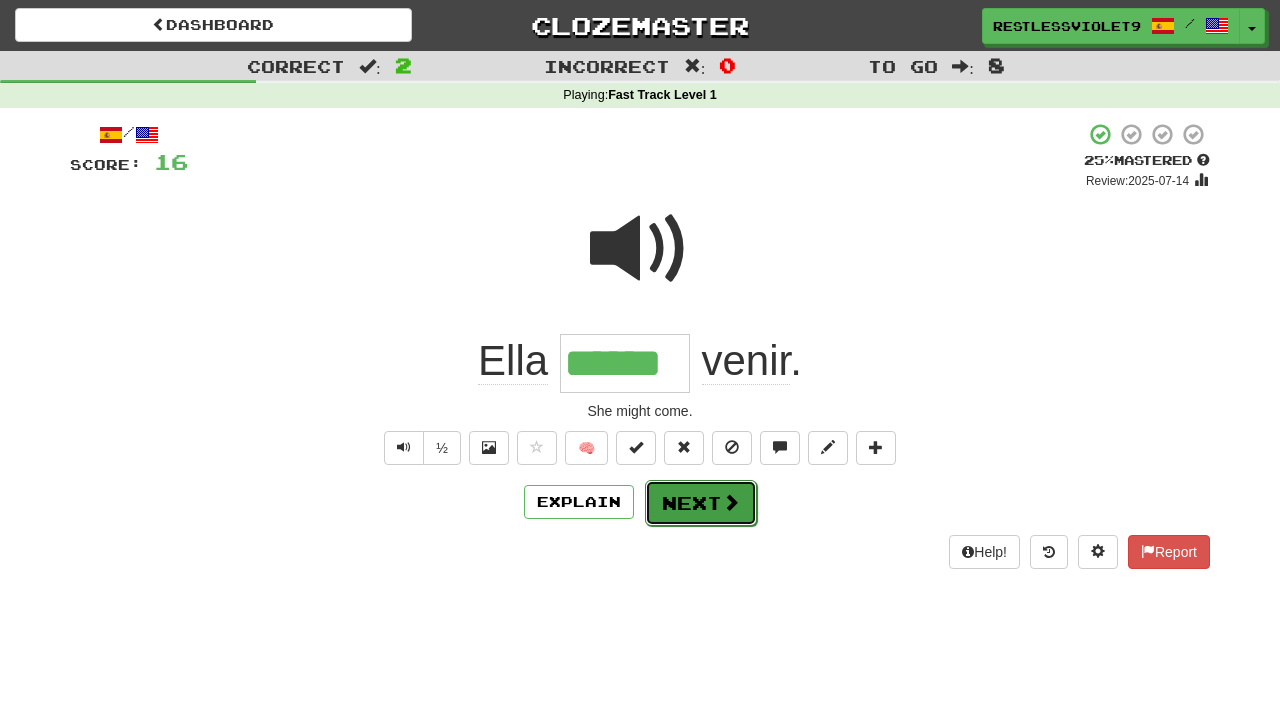 click on "Next" at bounding box center [701, 503] 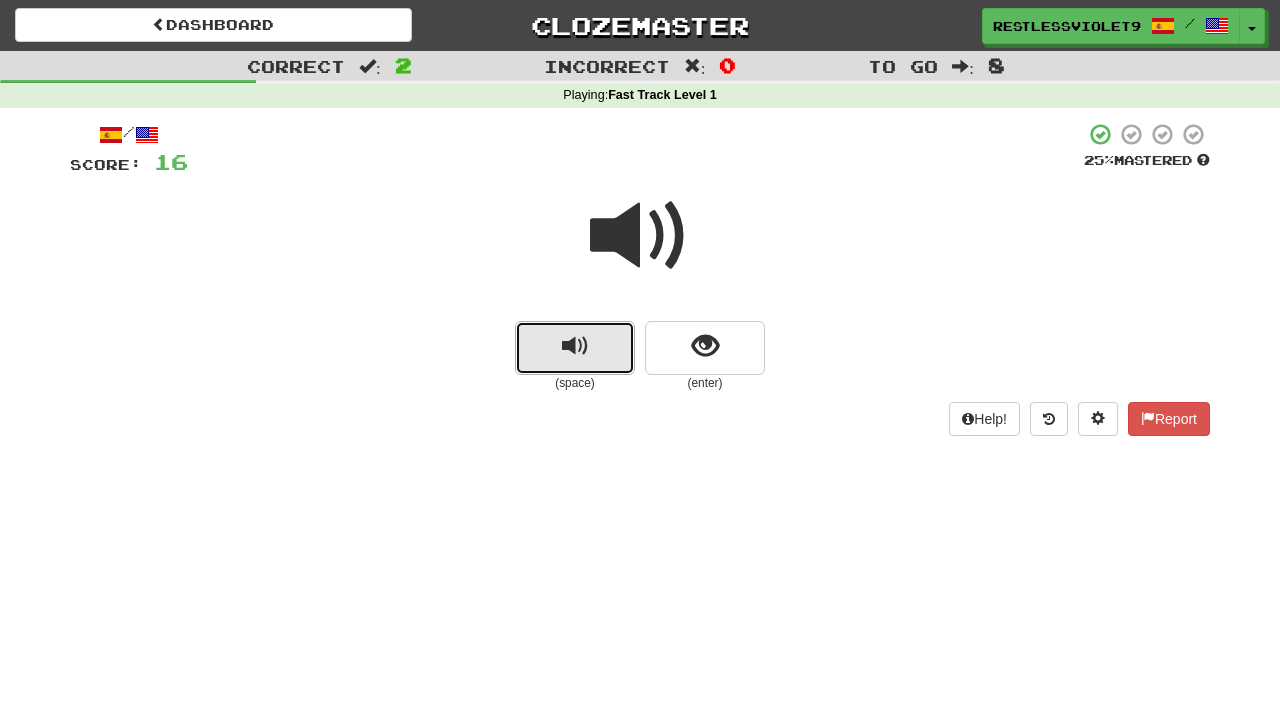 click at bounding box center [575, 346] 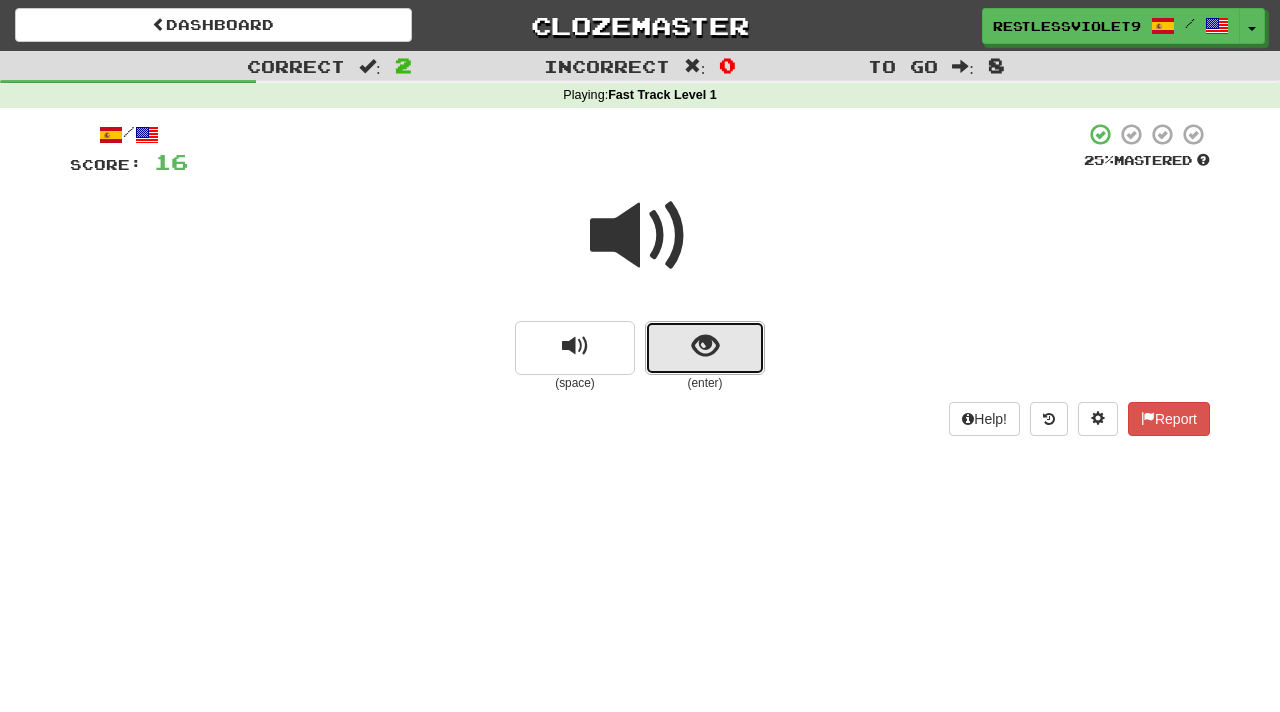 click at bounding box center (705, 346) 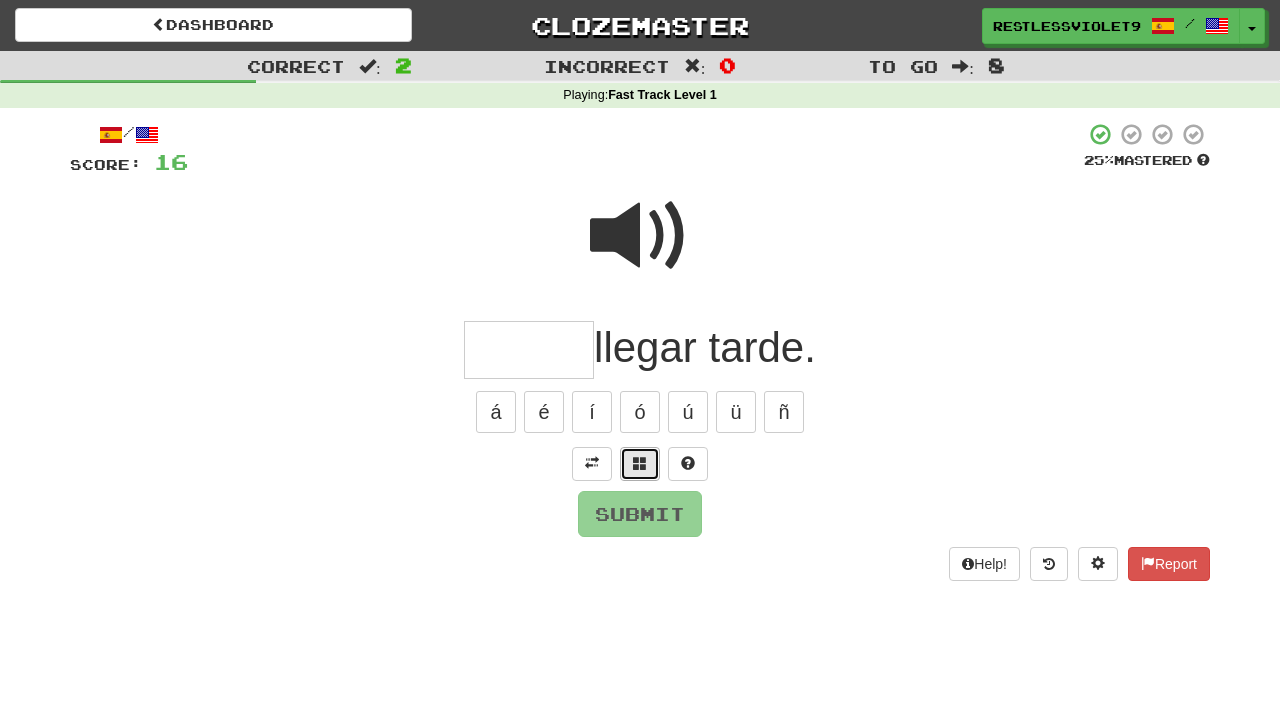 click at bounding box center [640, 463] 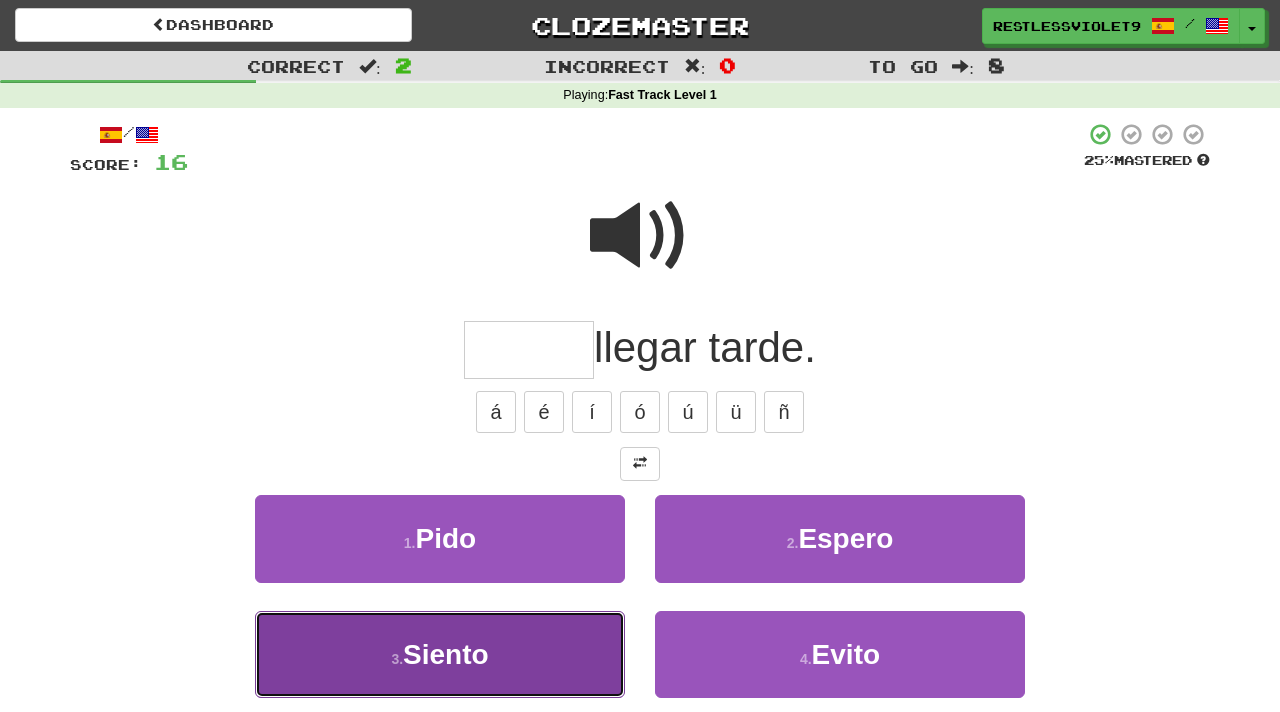 click on "Siento" at bounding box center (446, 654) 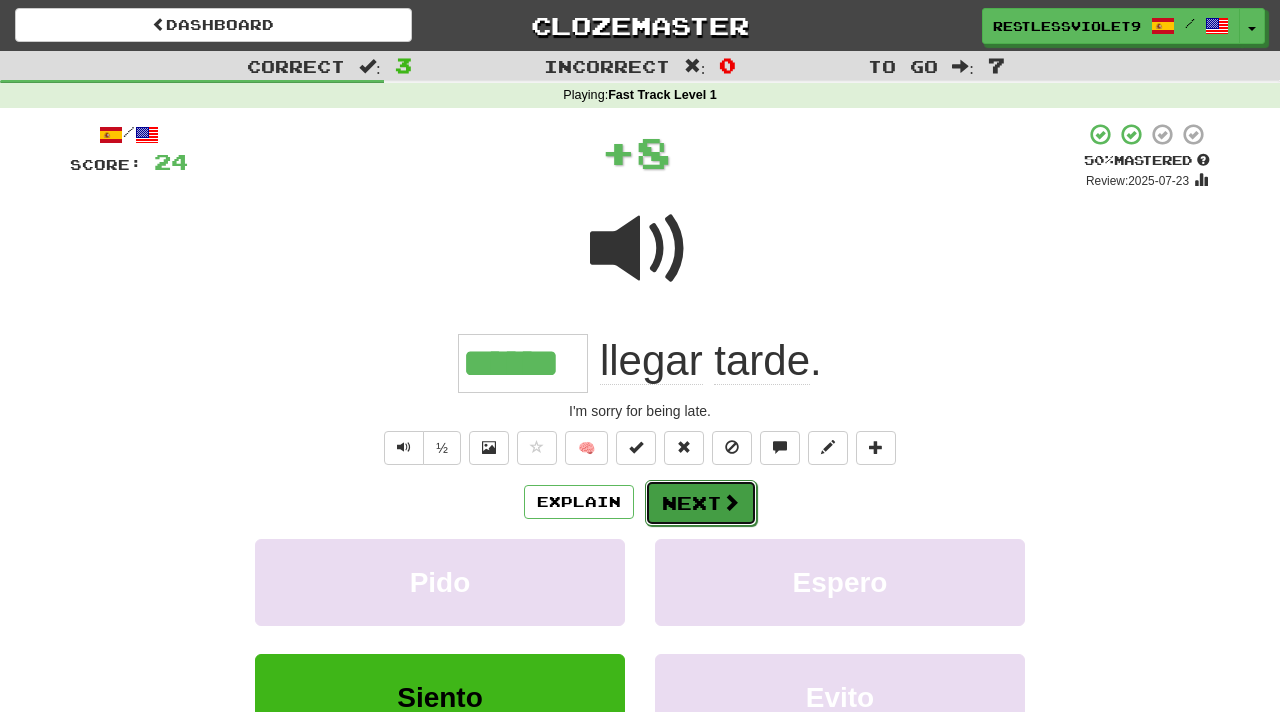 click on "Next" at bounding box center [701, 503] 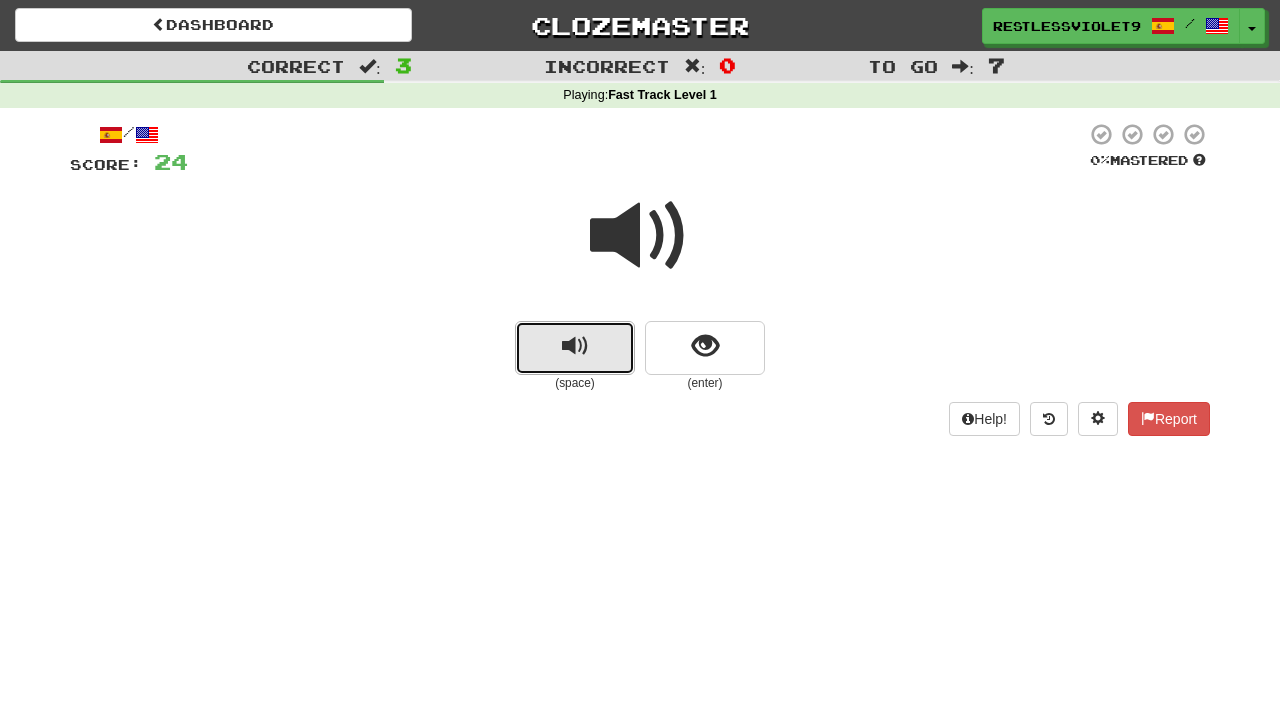 click at bounding box center [575, 346] 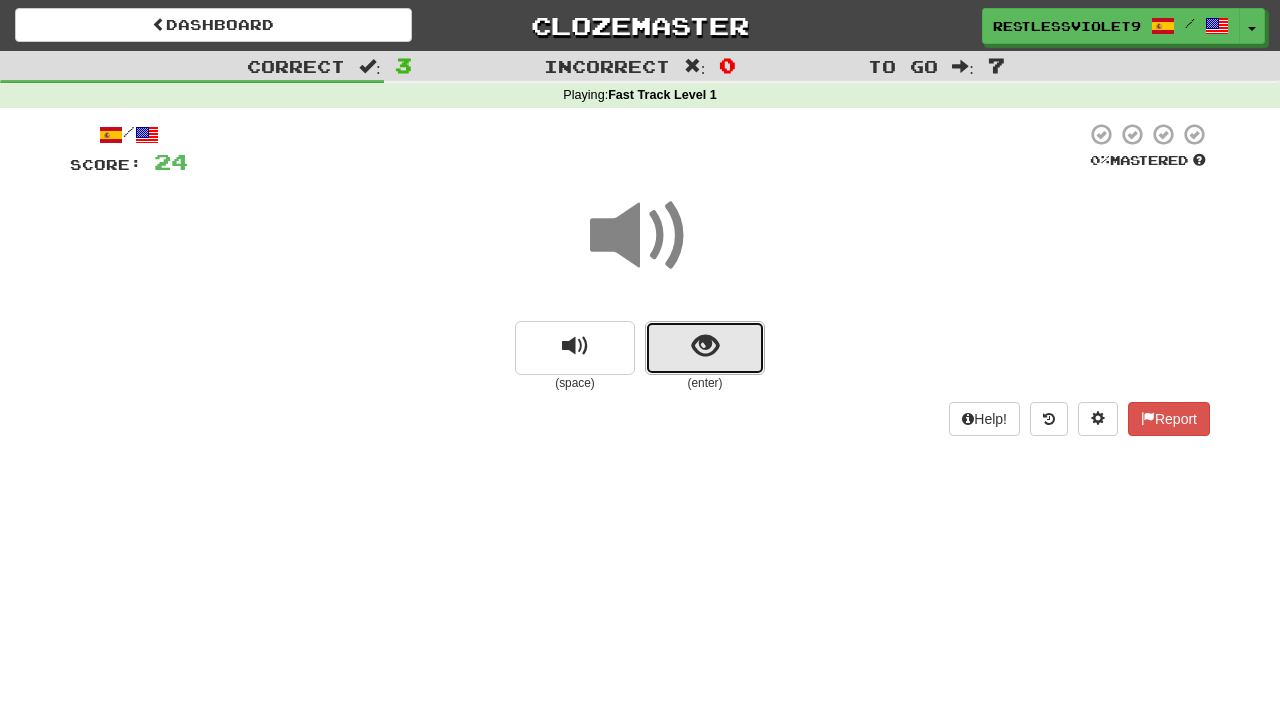 click at bounding box center [705, 348] 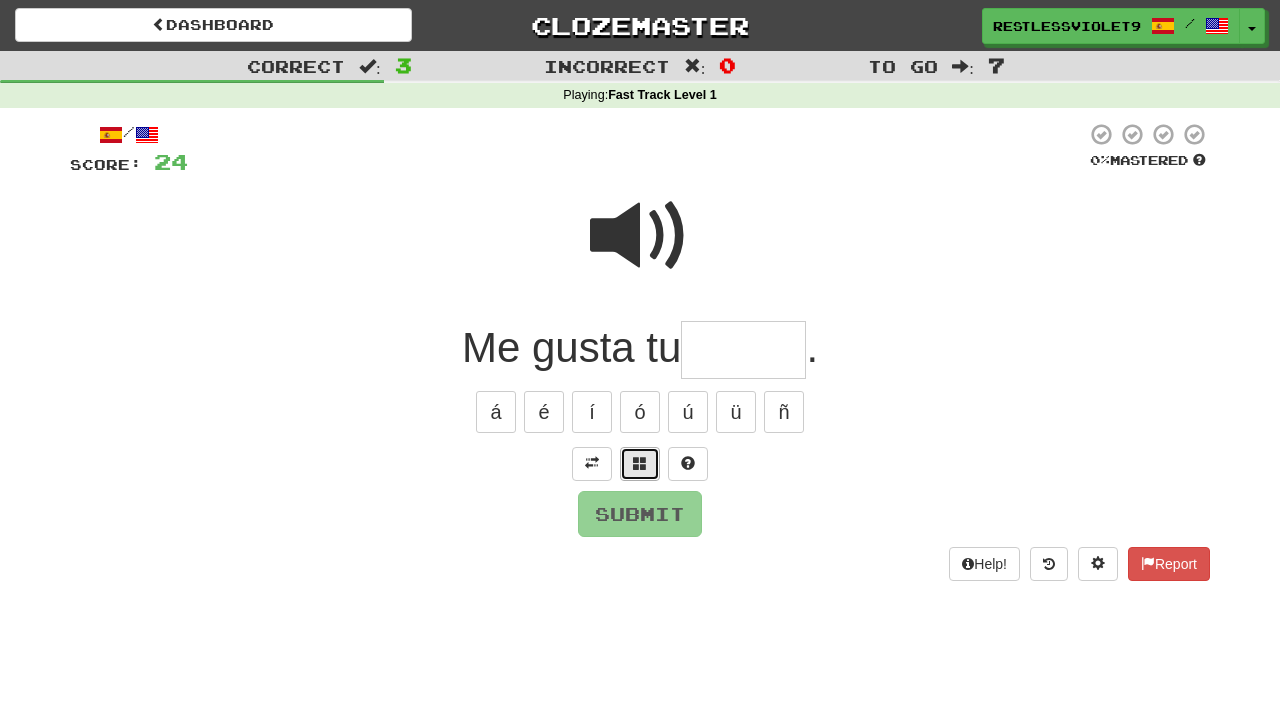 click at bounding box center [640, 463] 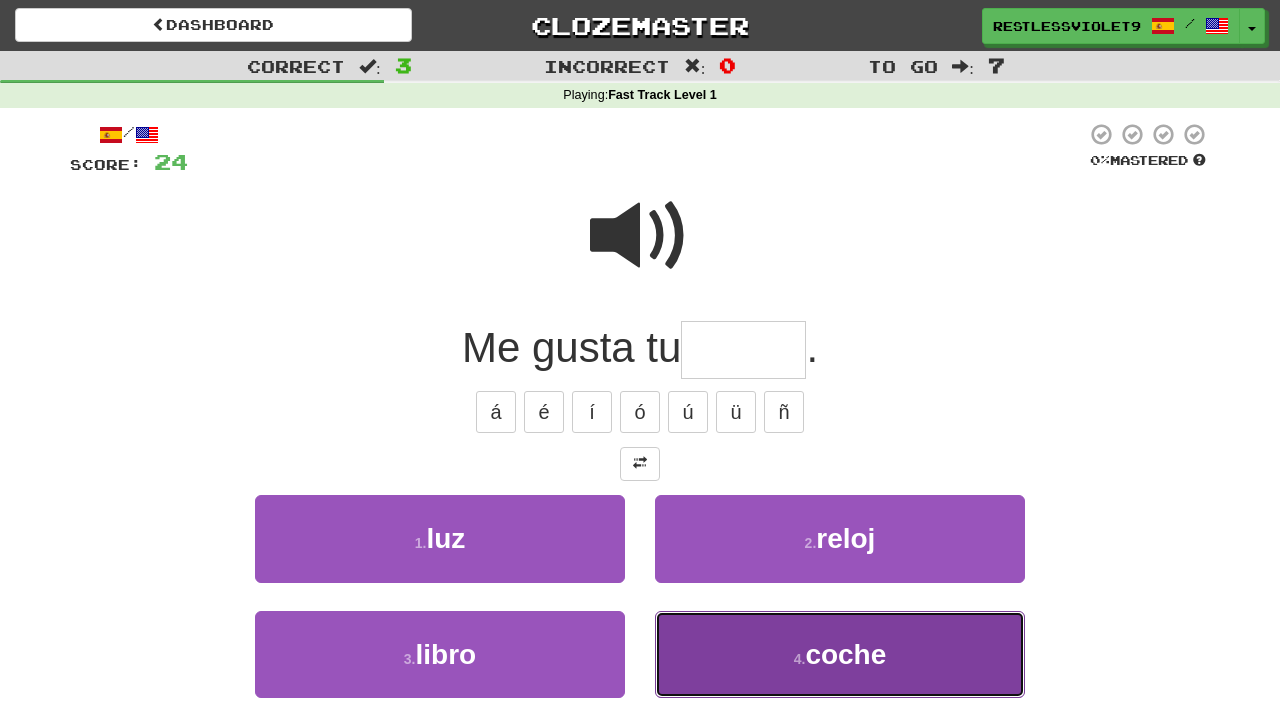 click on "4 .  coche" at bounding box center [840, 654] 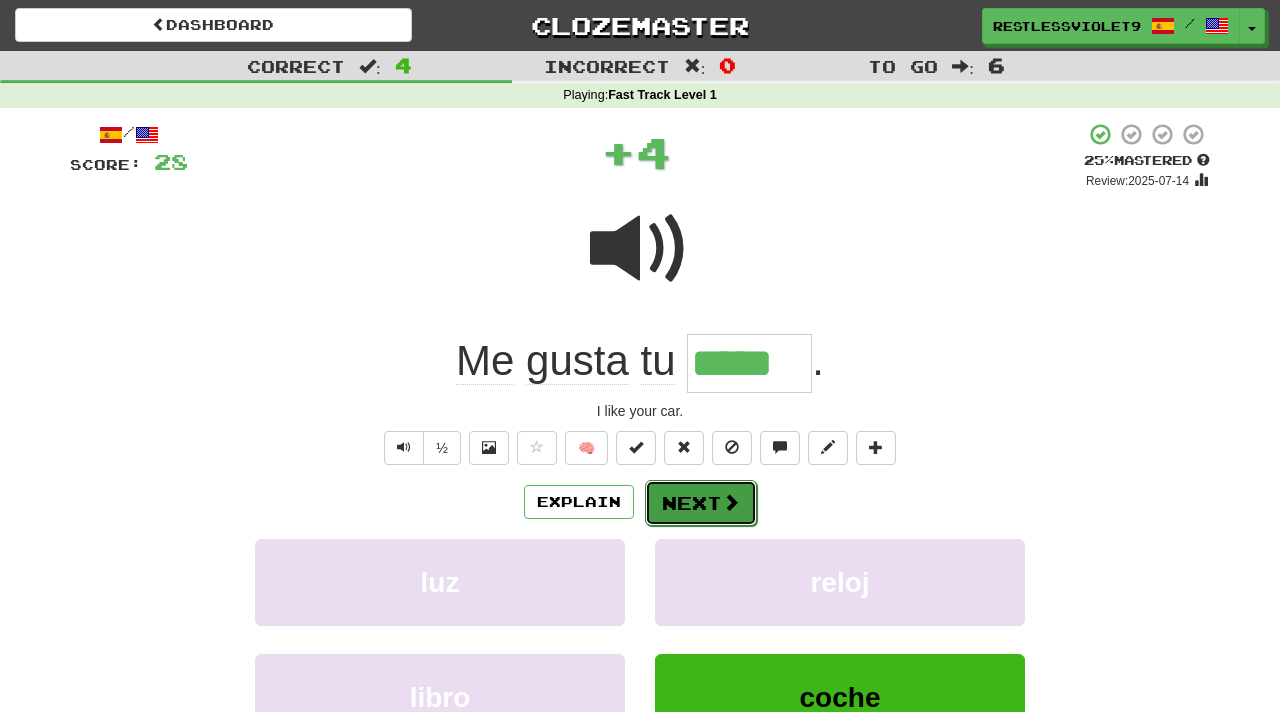 click on "Next" at bounding box center [701, 503] 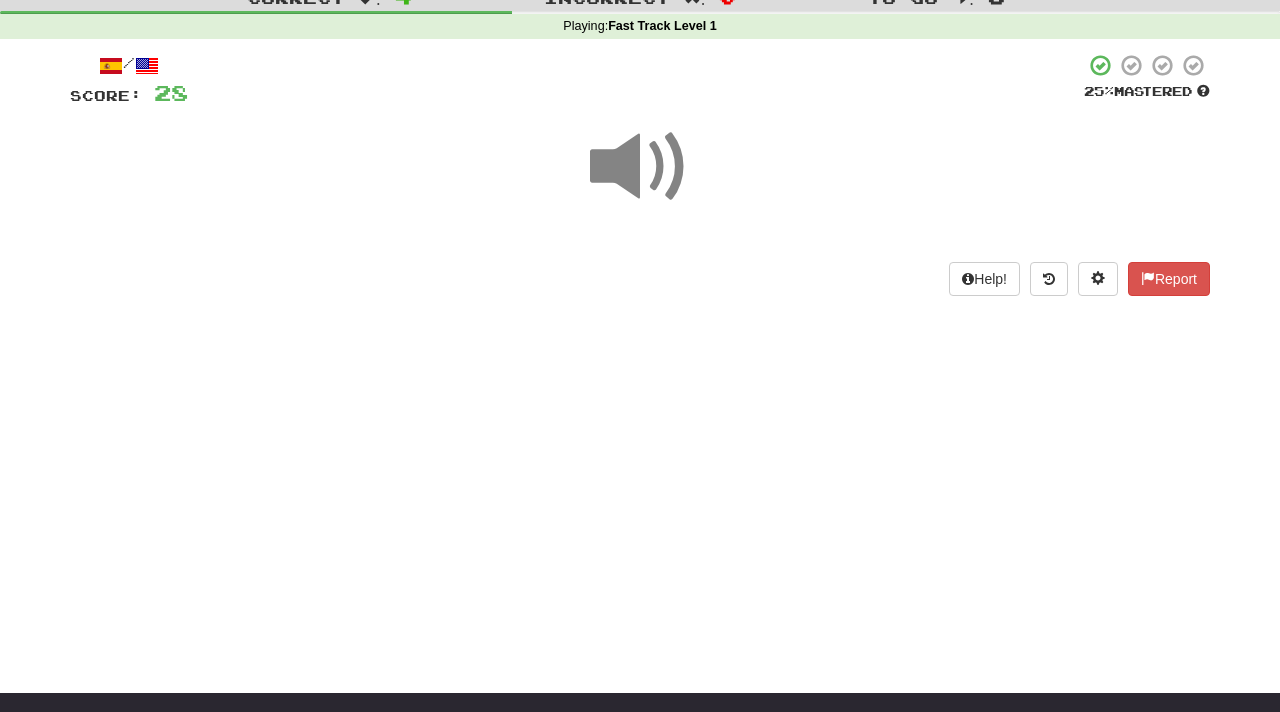 scroll, scrollTop: 81, scrollLeft: 0, axis: vertical 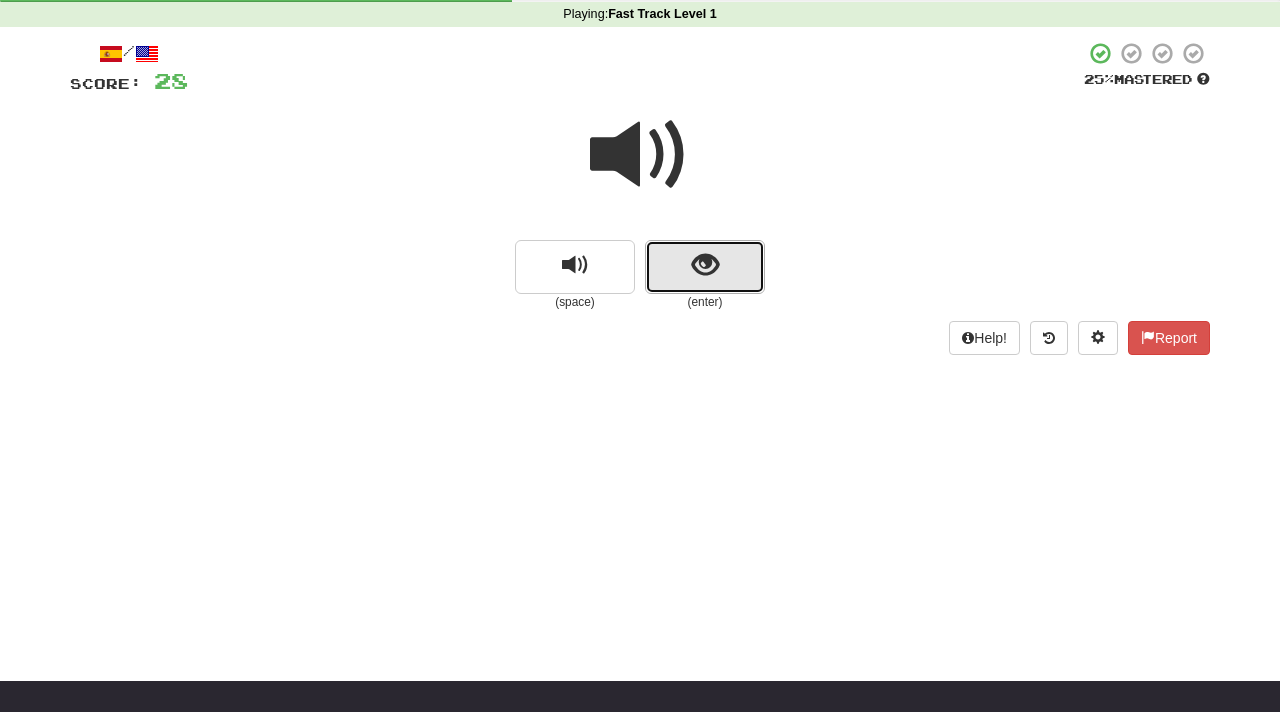 click at bounding box center (705, 265) 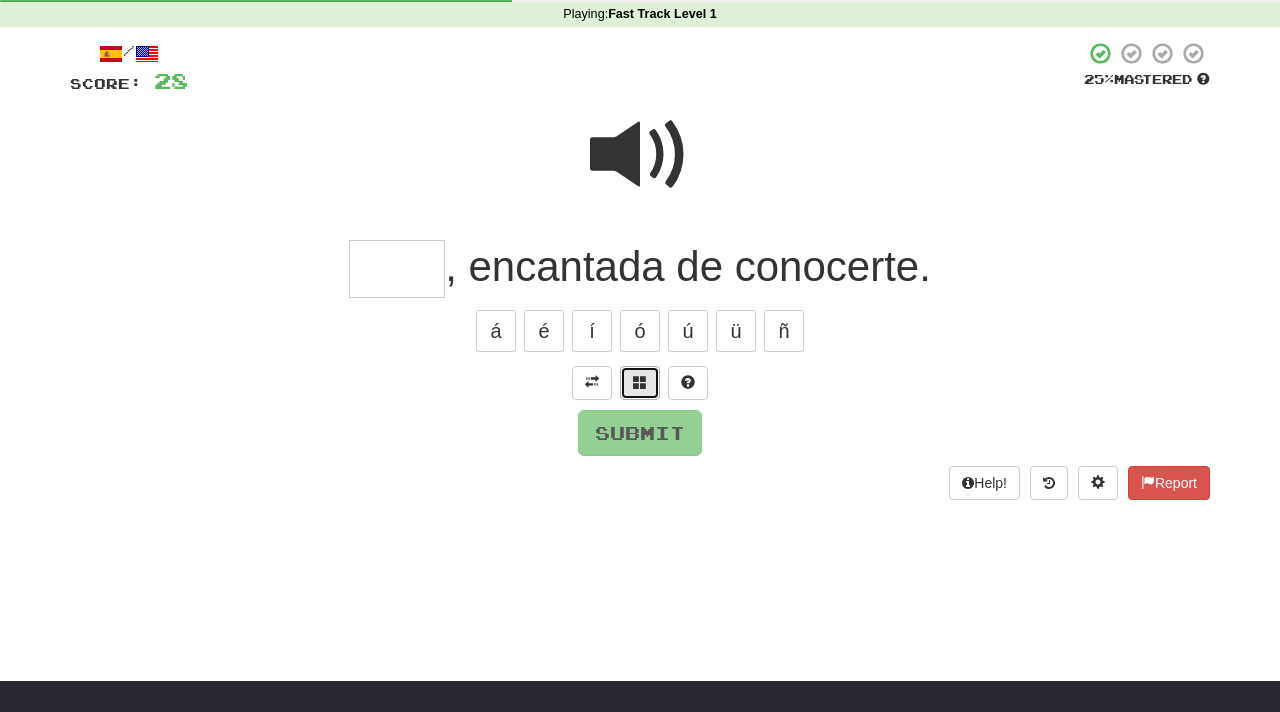 click at bounding box center (640, 382) 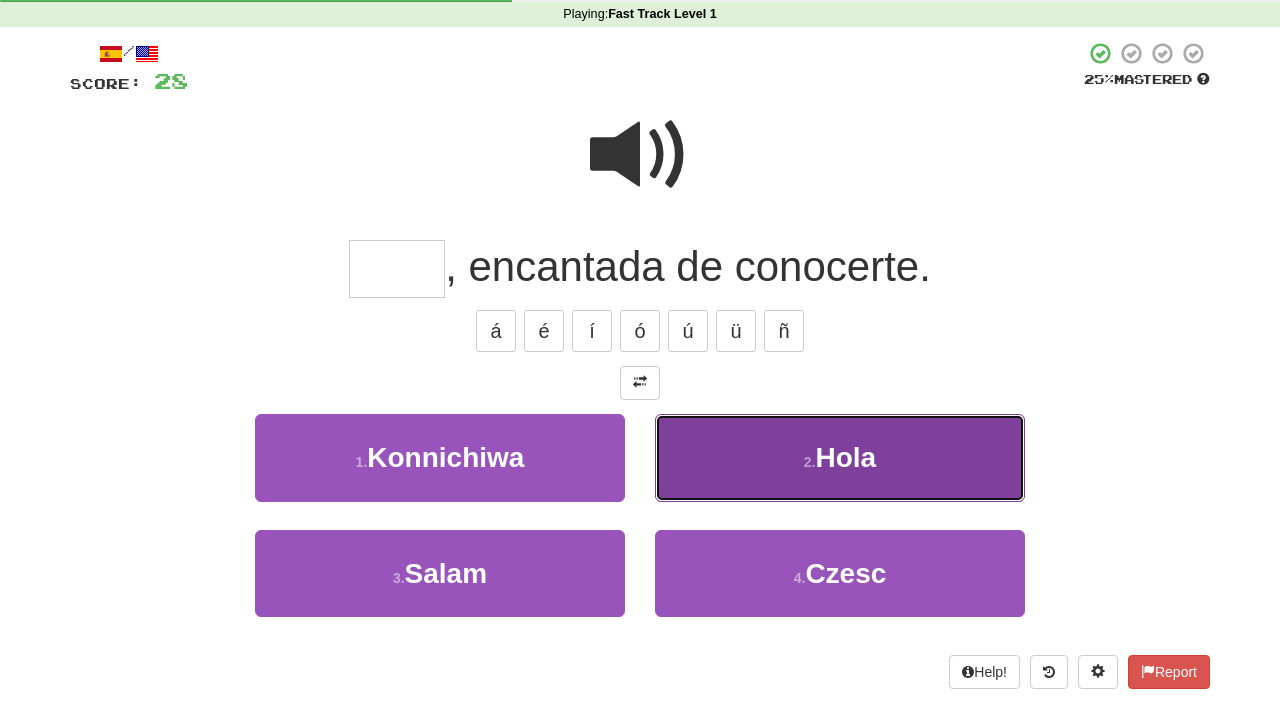 click on "Hola" at bounding box center (846, 457) 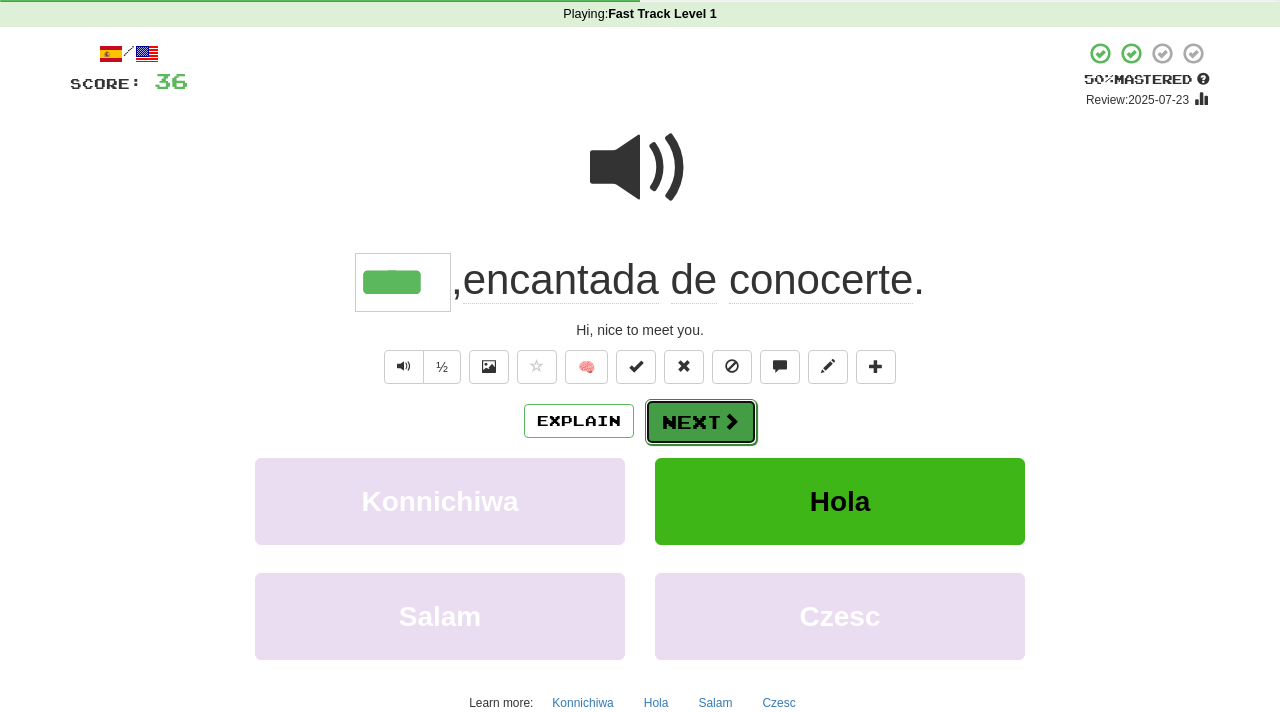 click on "Next" at bounding box center (701, 422) 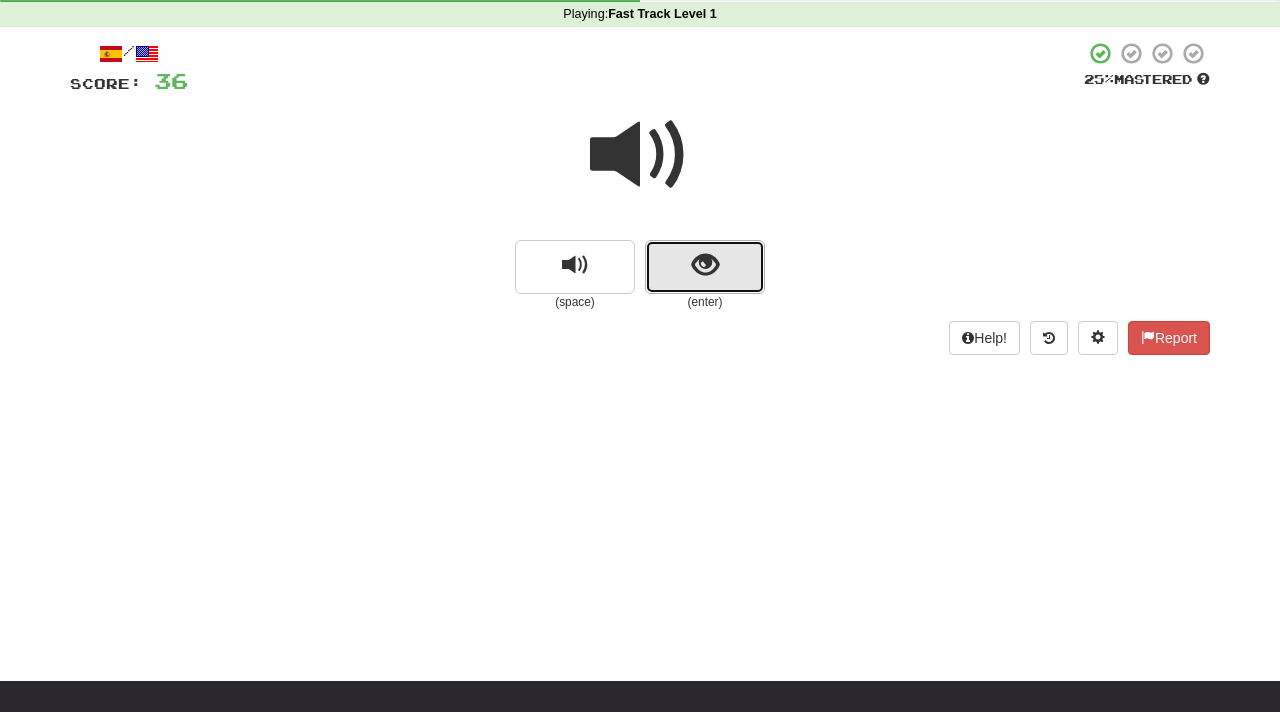 click at bounding box center [705, 265] 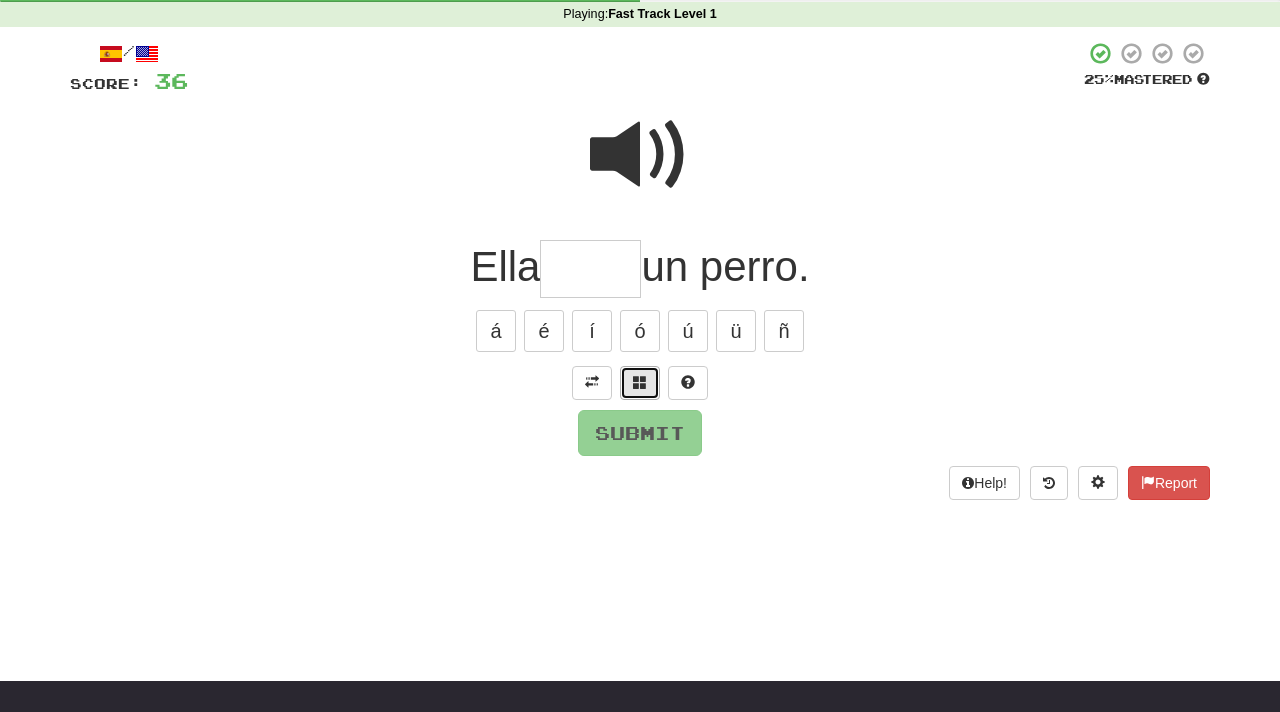 click at bounding box center [640, 382] 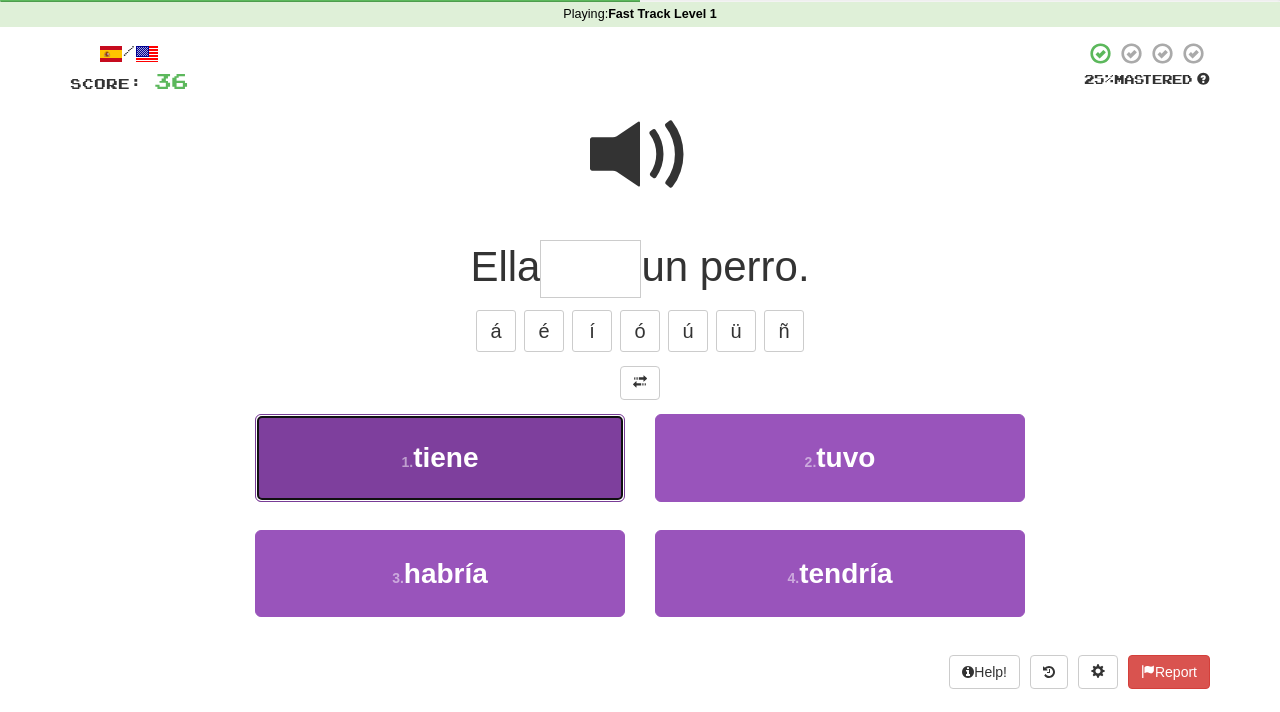 click on "1 .  tiene" at bounding box center [440, 457] 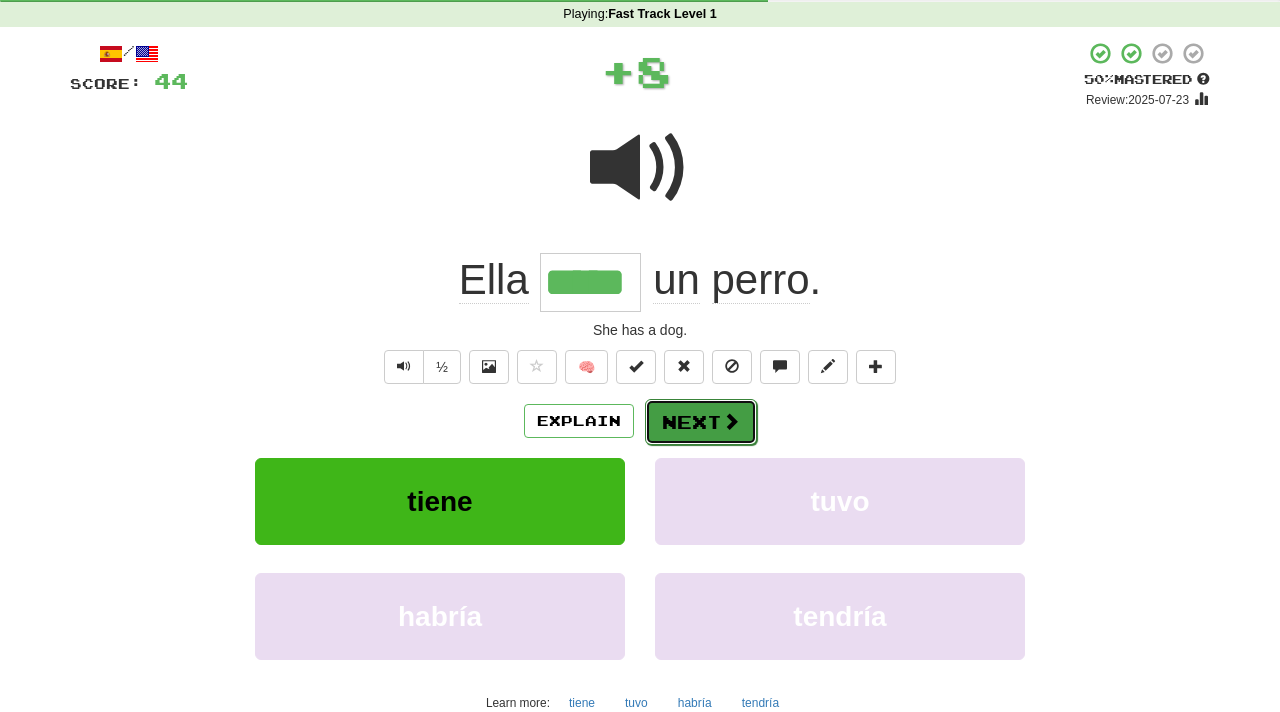 click on "Next" at bounding box center [701, 422] 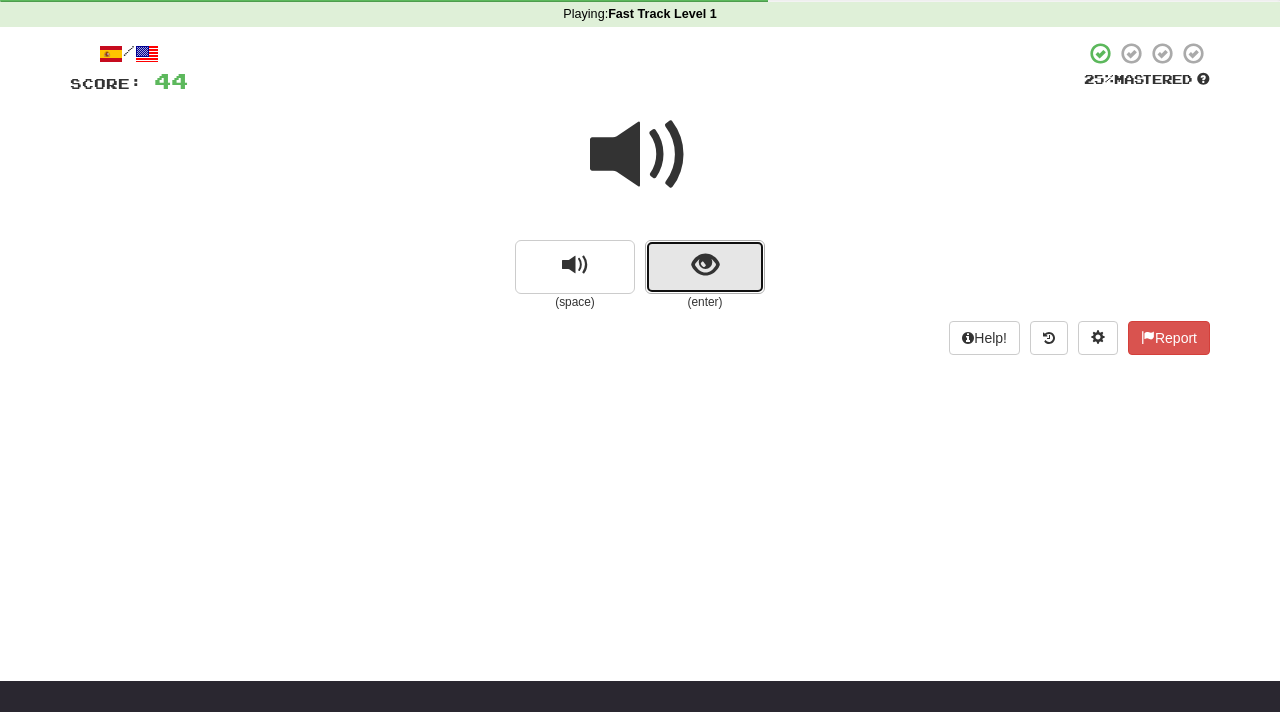 click at bounding box center [705, 265] 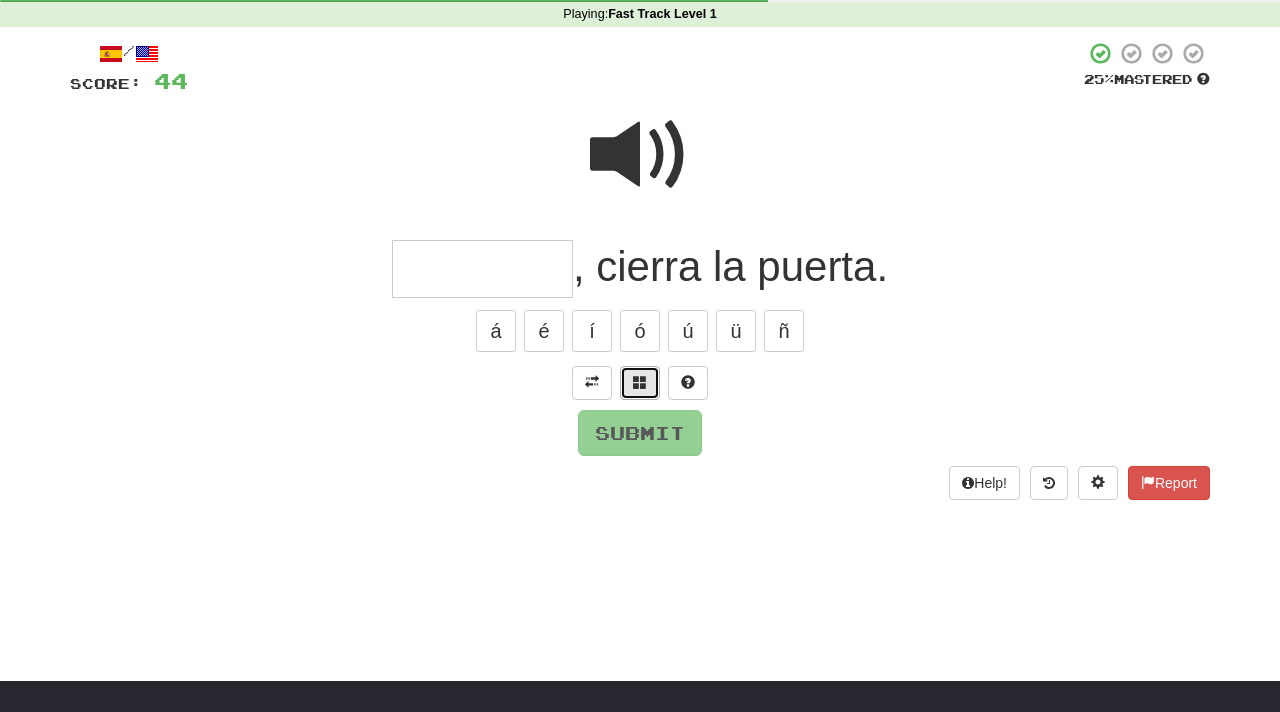 click at bounding box center [640, 382] 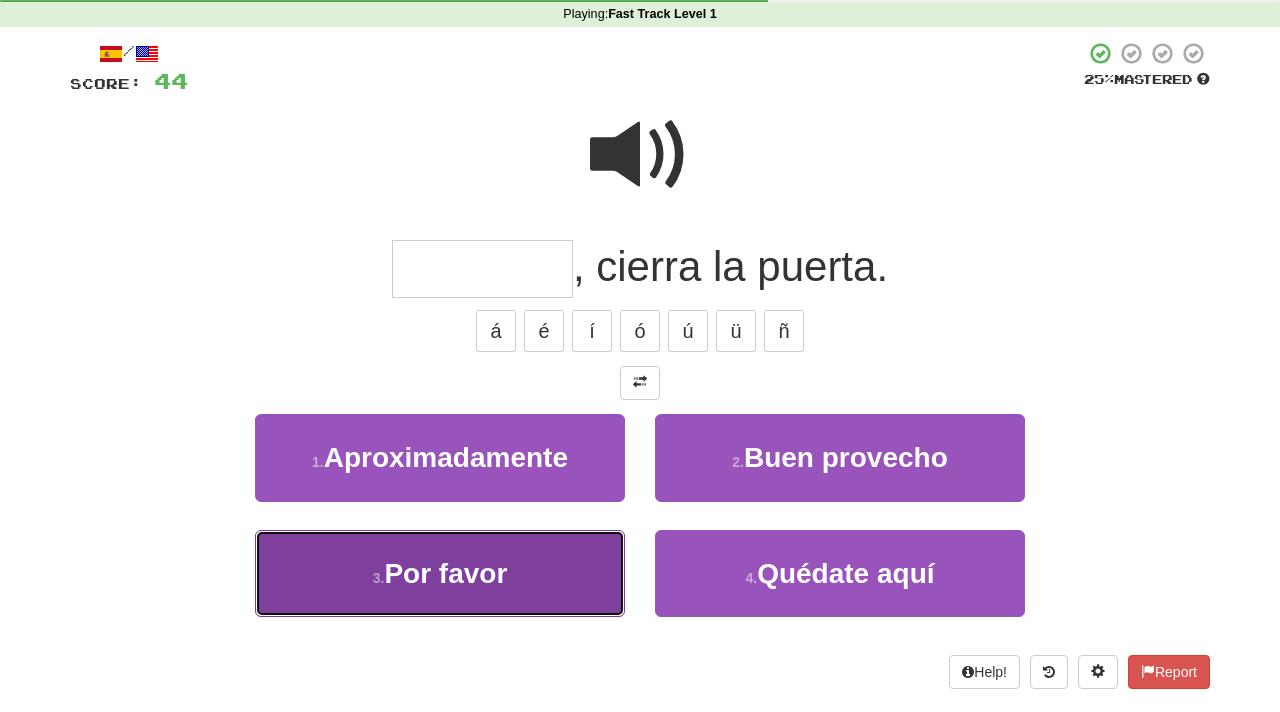 click on "Por favor" at bounding box center [445, 573] 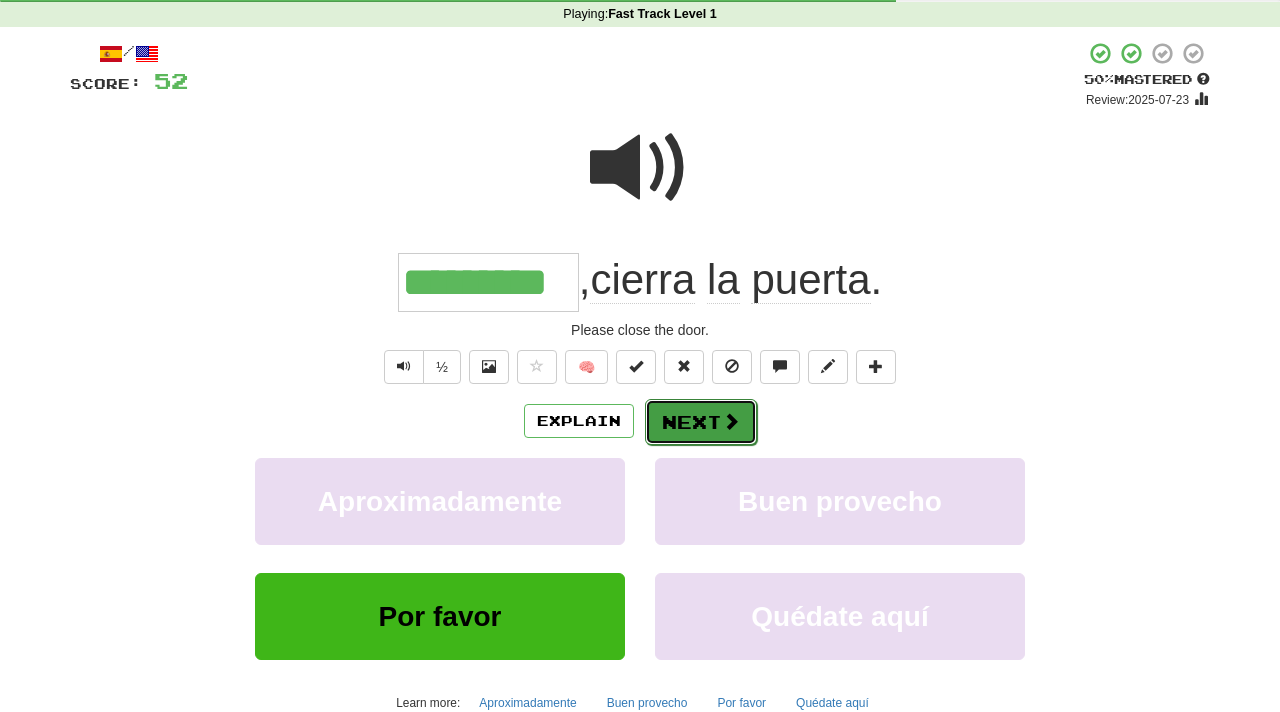click on "Next" at bounding box center (701, 422) 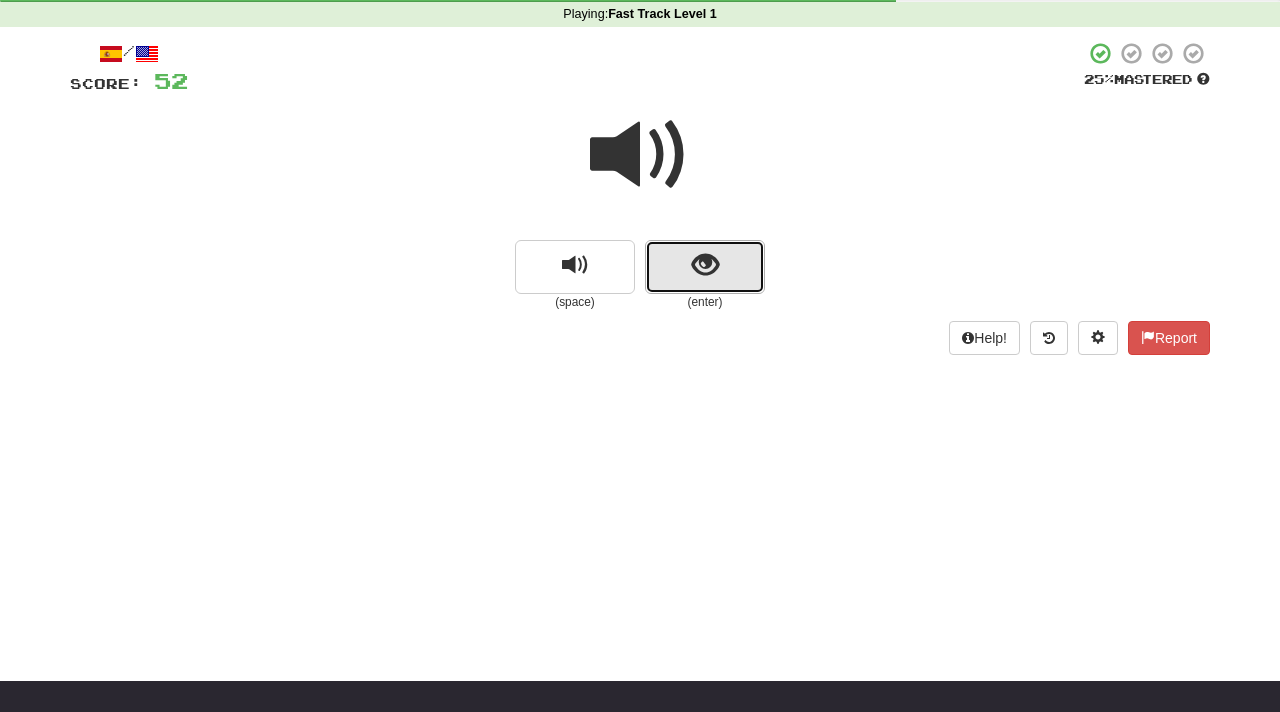 click at bounding box center (705, 265) 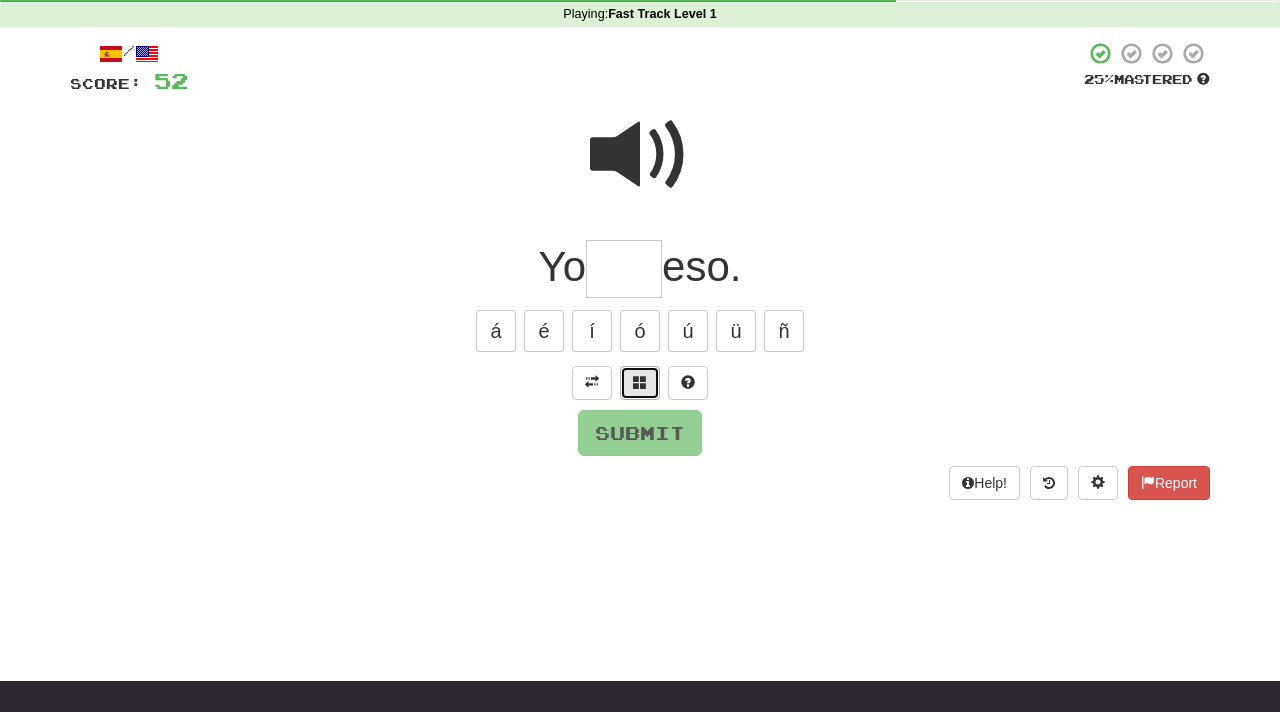 click at bounding box center (640, 383) 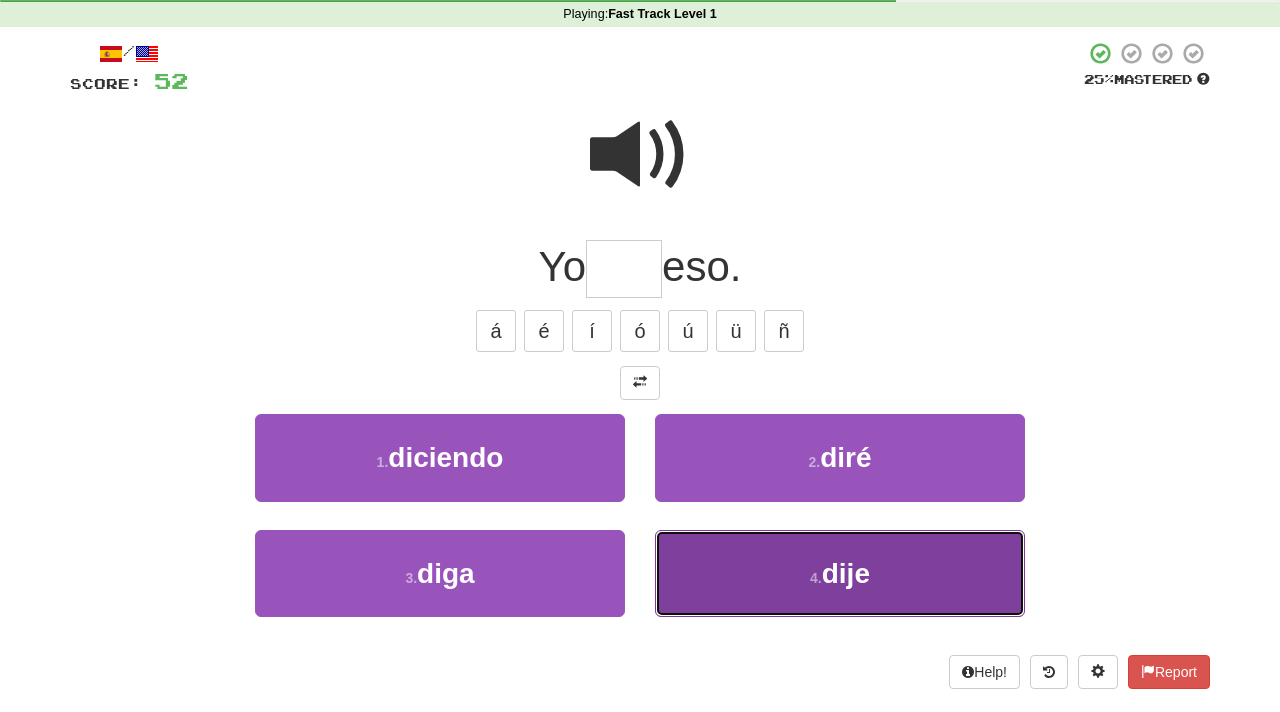click on "dije" at bounding box center [846, 573] 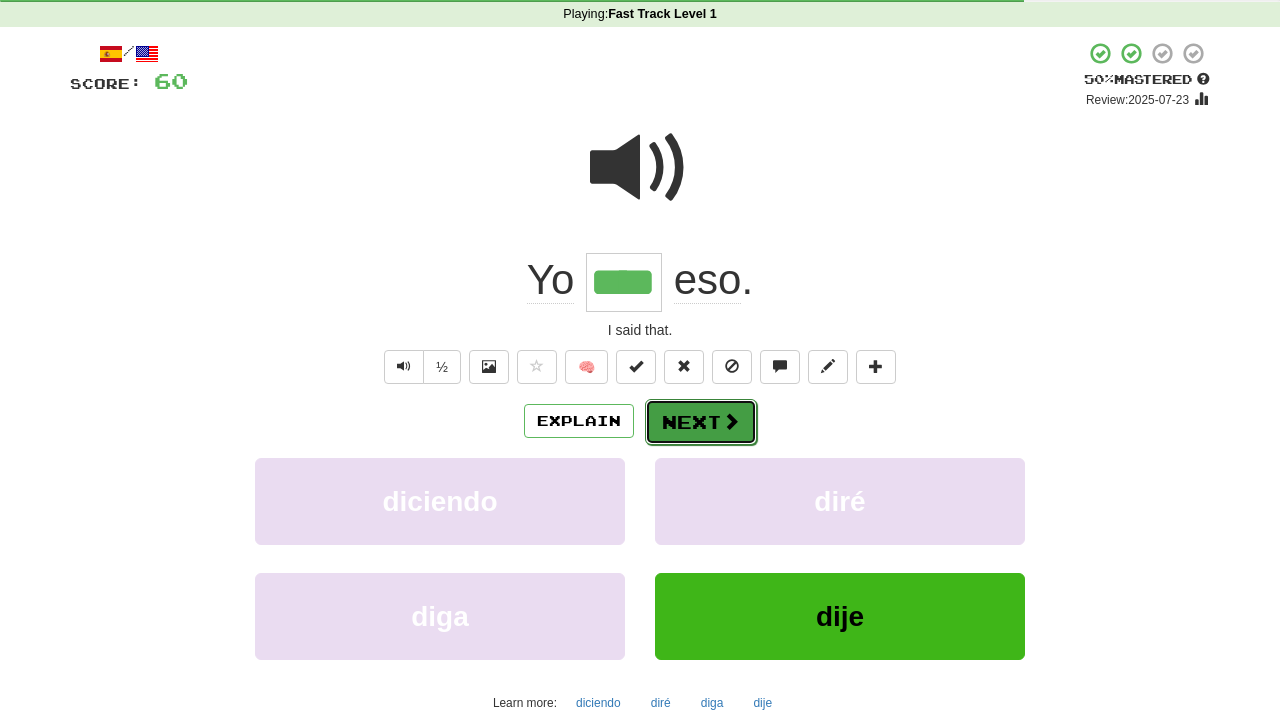 click on "Next" at bounding box center [701, 422] 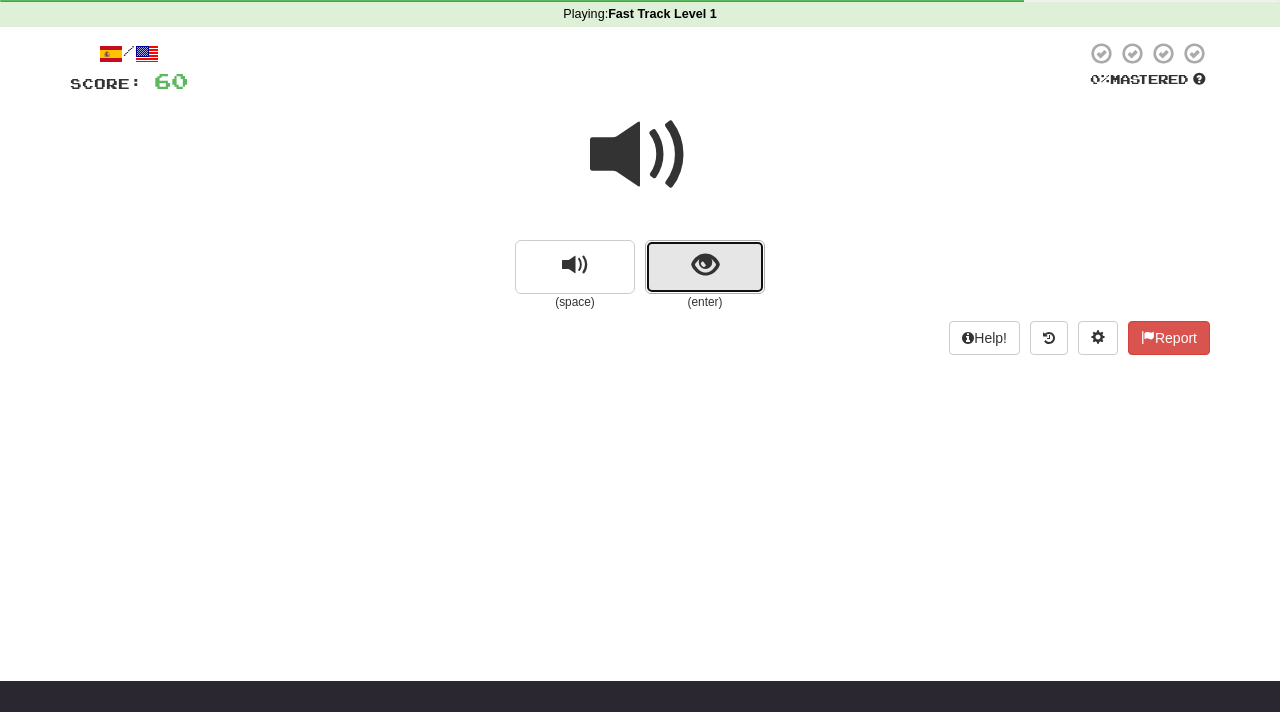 click at bounding box center [705, 265] 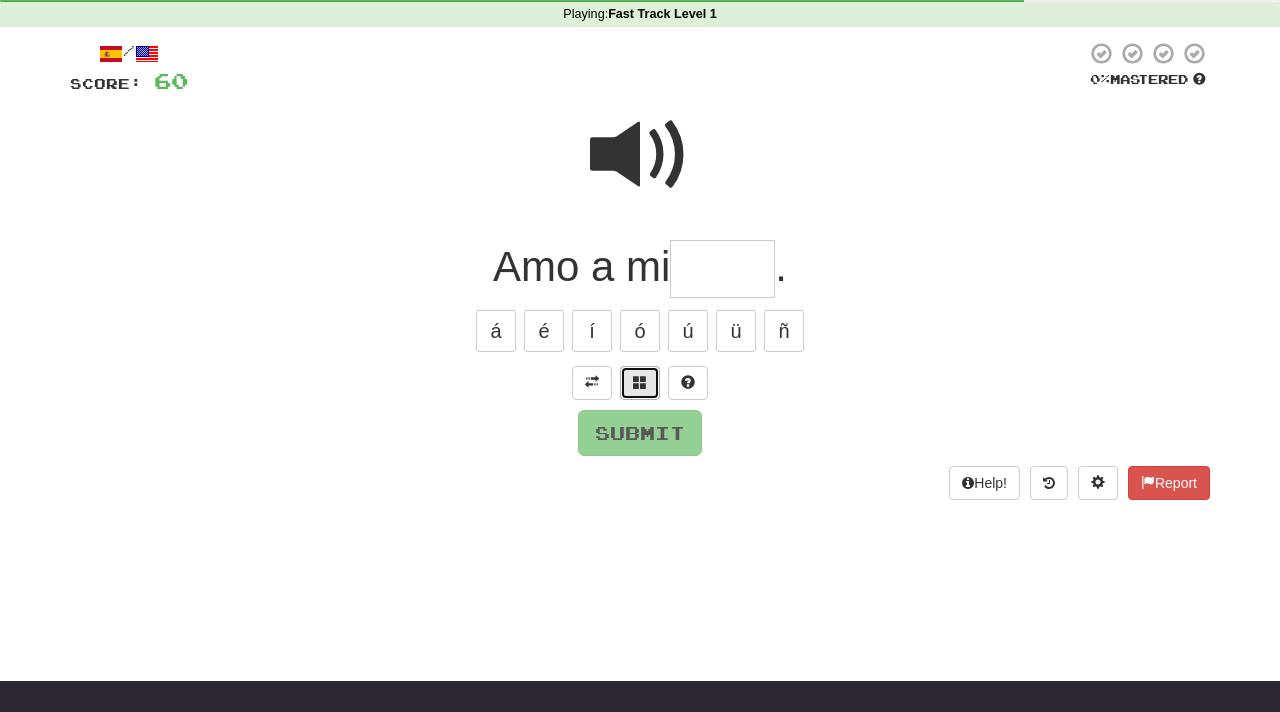 click at bounding box center (640, 382) 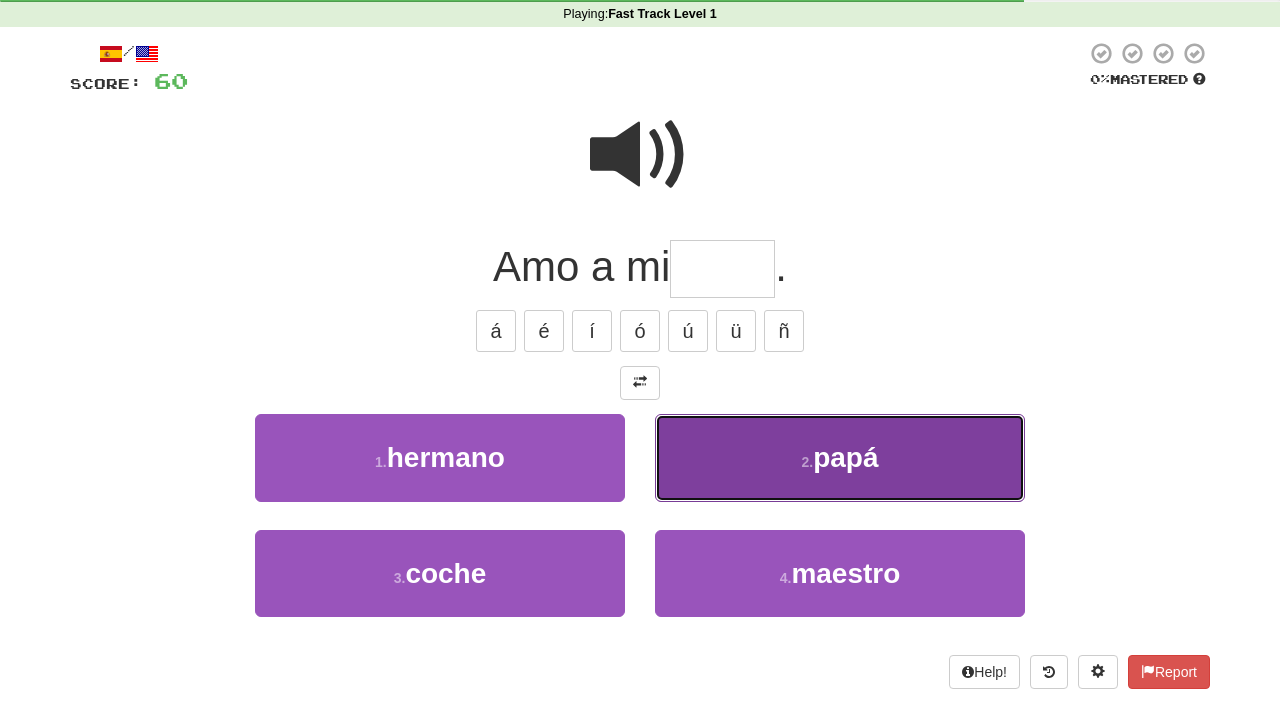 click on "2 .  papá" at bounding box center [840, 457] 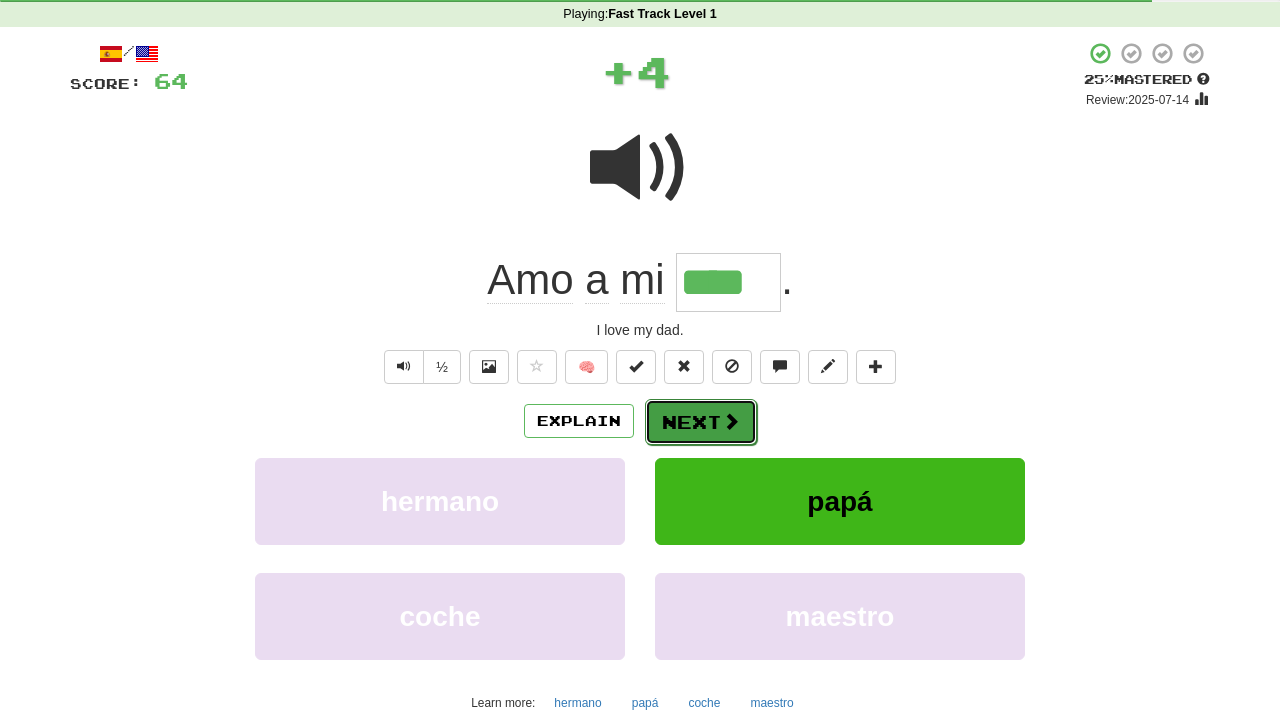 click on "Next" at bounding box center (701, 422) 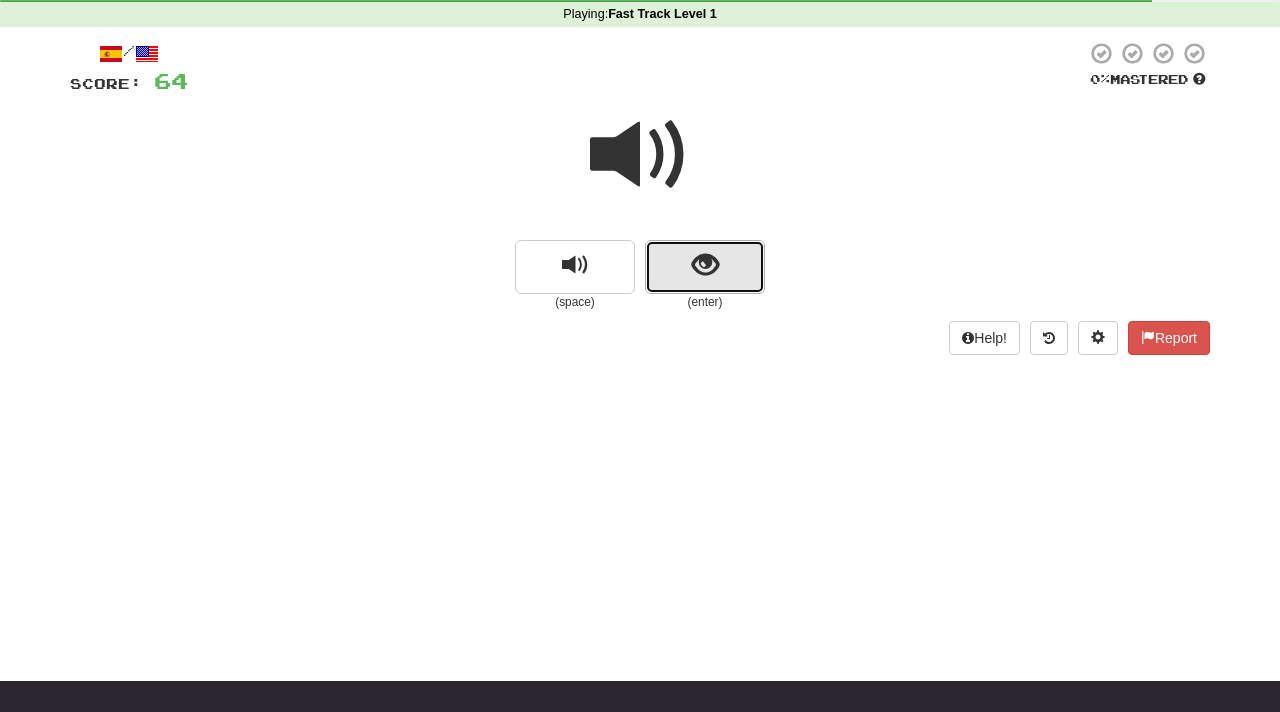 click at bounding box center [705, 267] 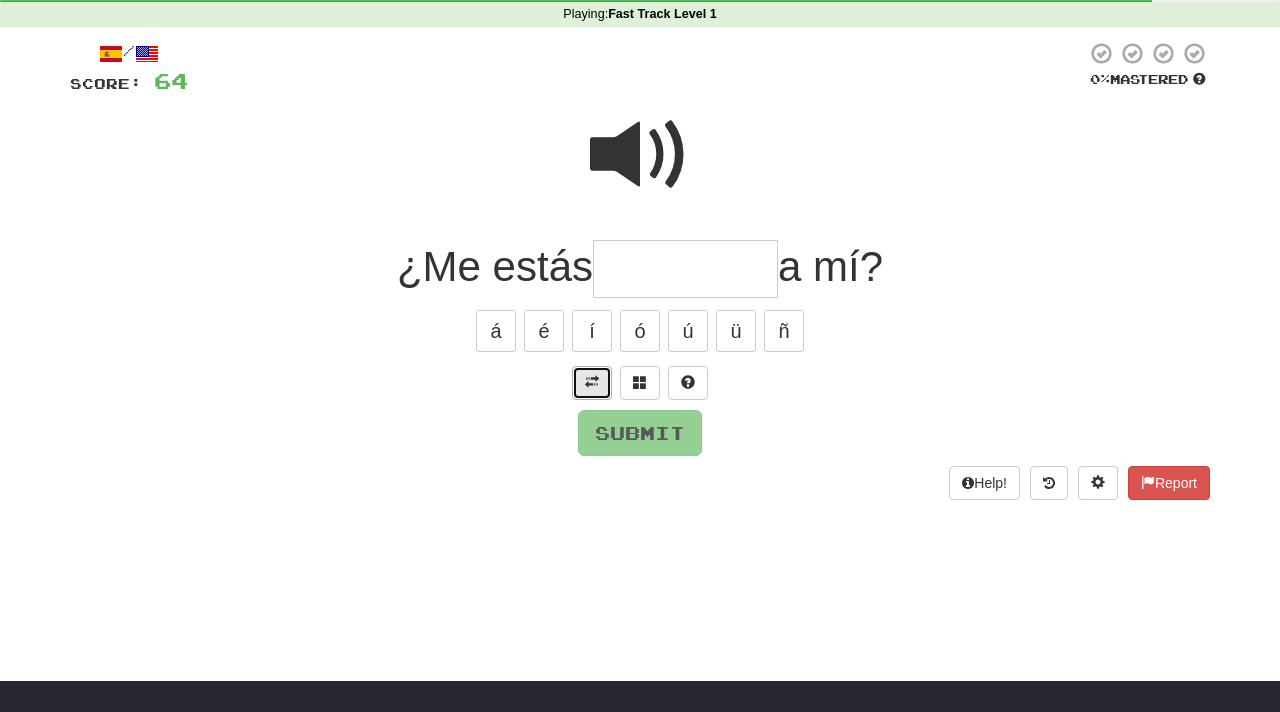 click at bounding box center [592, 382] 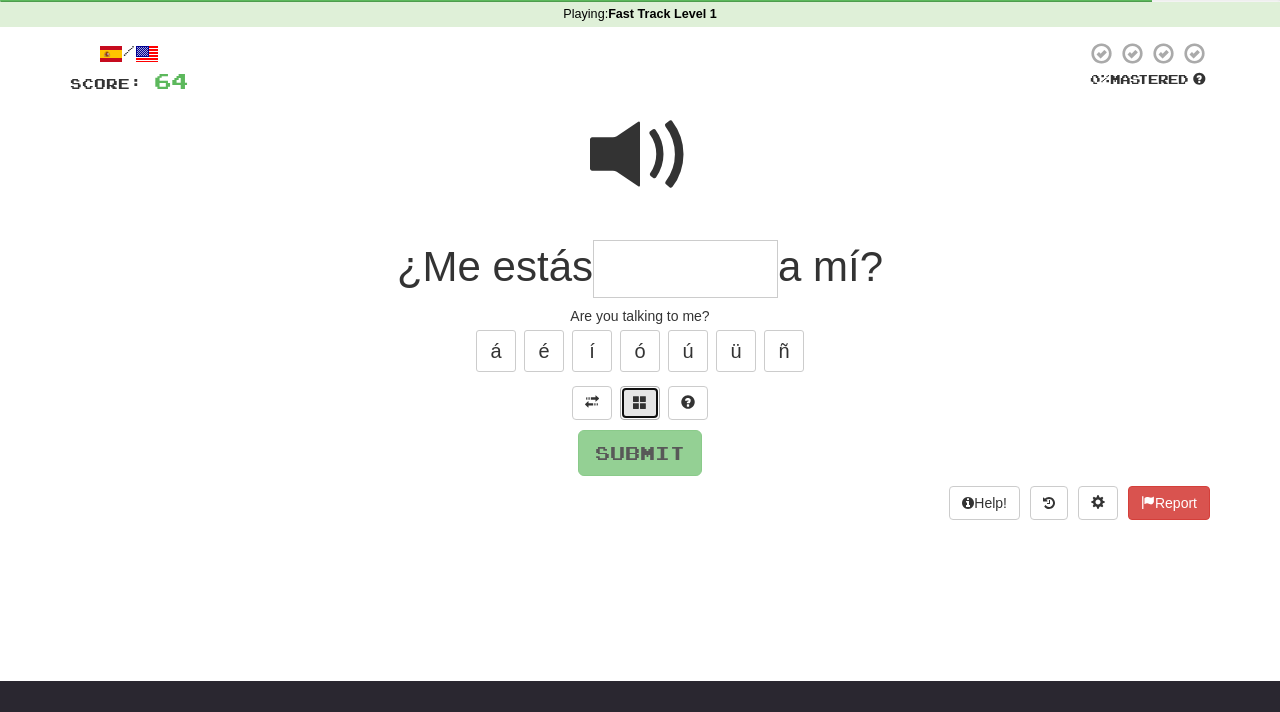 click at bounding box center [640, 402] 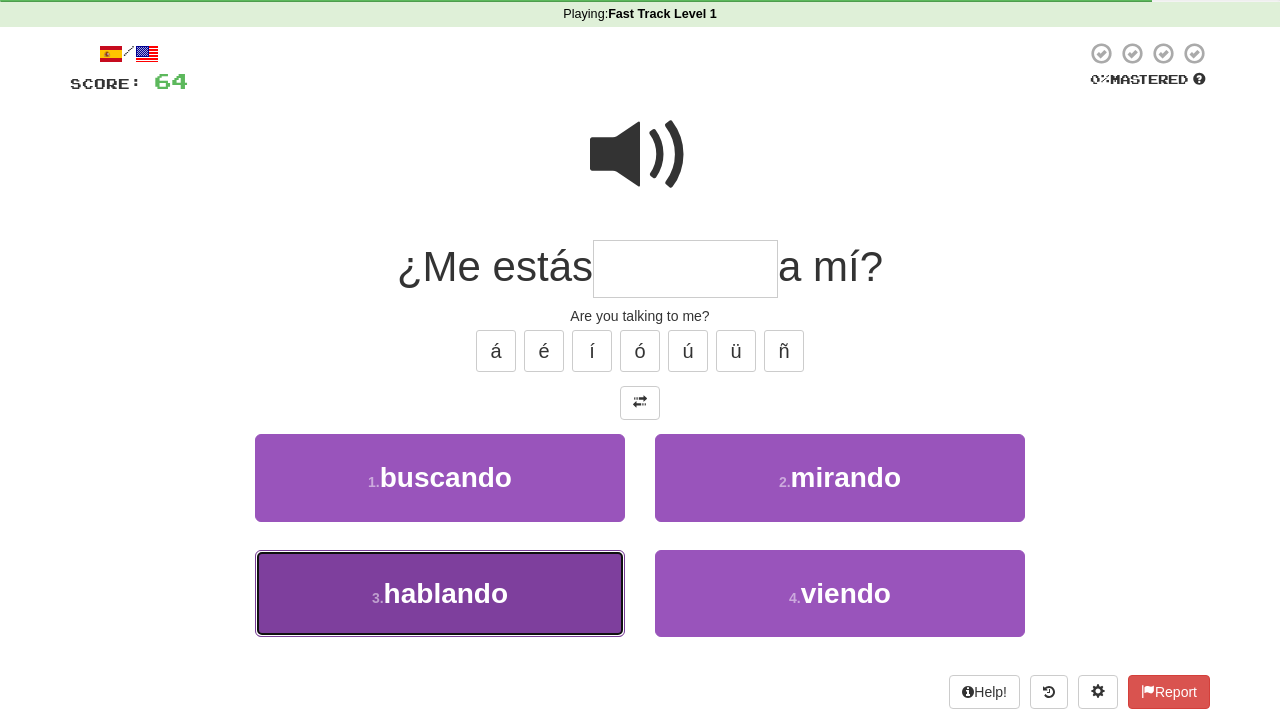 click on "hablando" at bounding box center [446, 593] 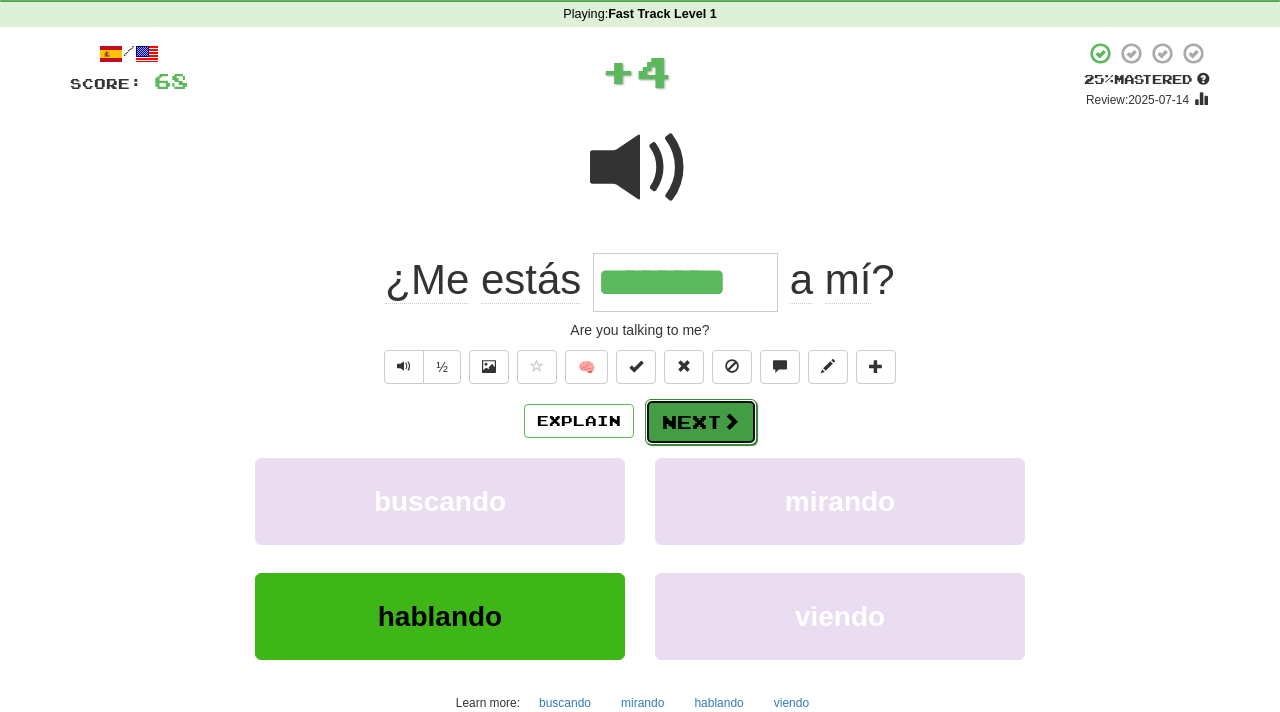 click on "Next" at bounding box center (701, 422) 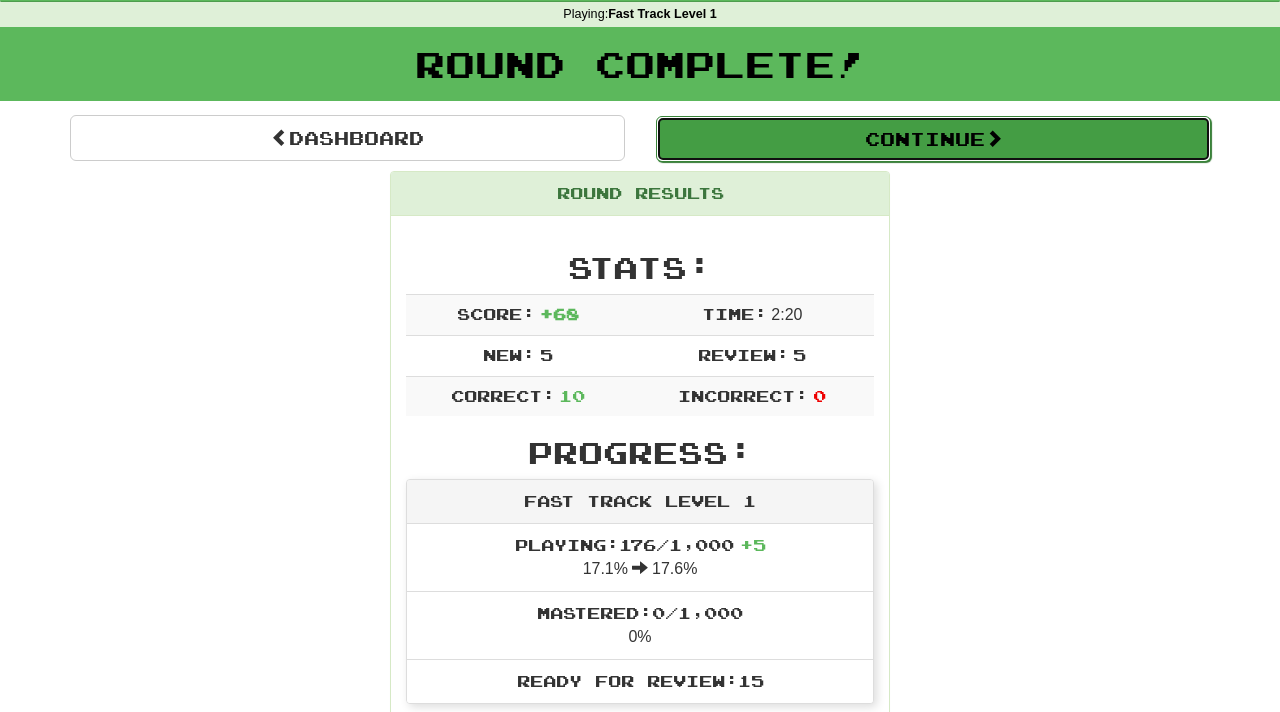 click on "Continue" at bounding box center [933, 139] 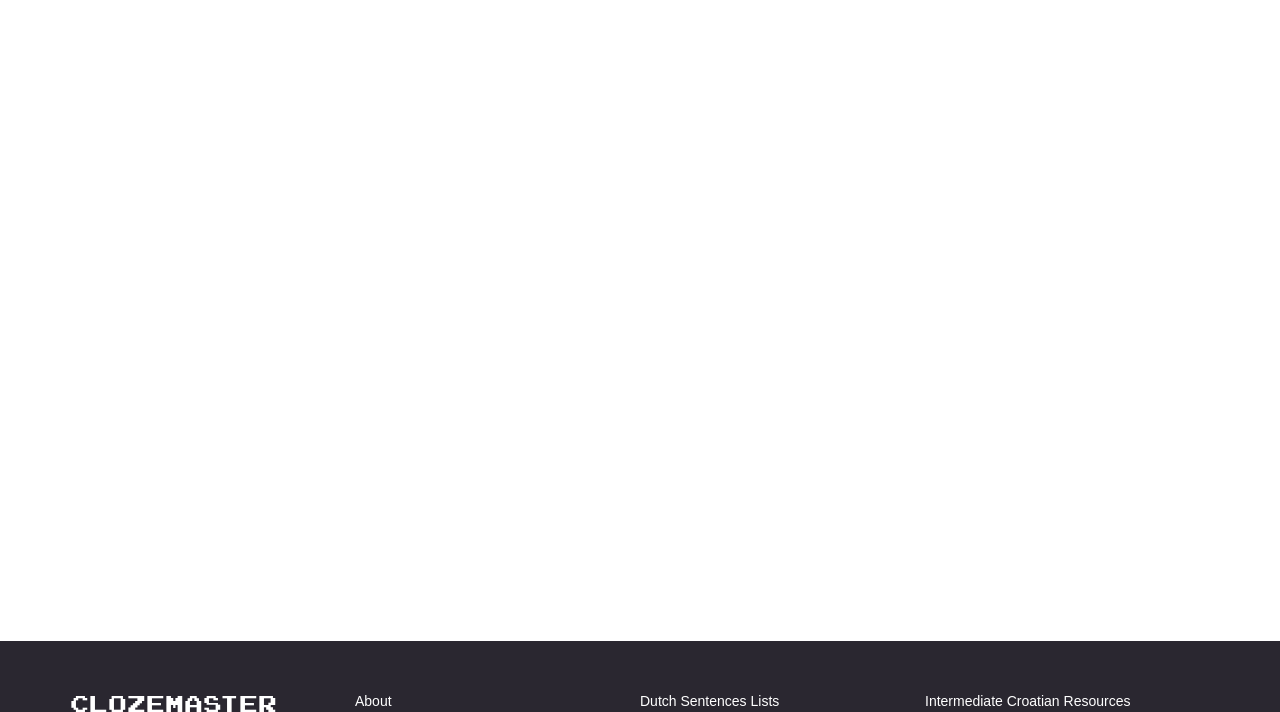 scroll, scrollTop: 81, scrollLeft: 0, axis: vertical 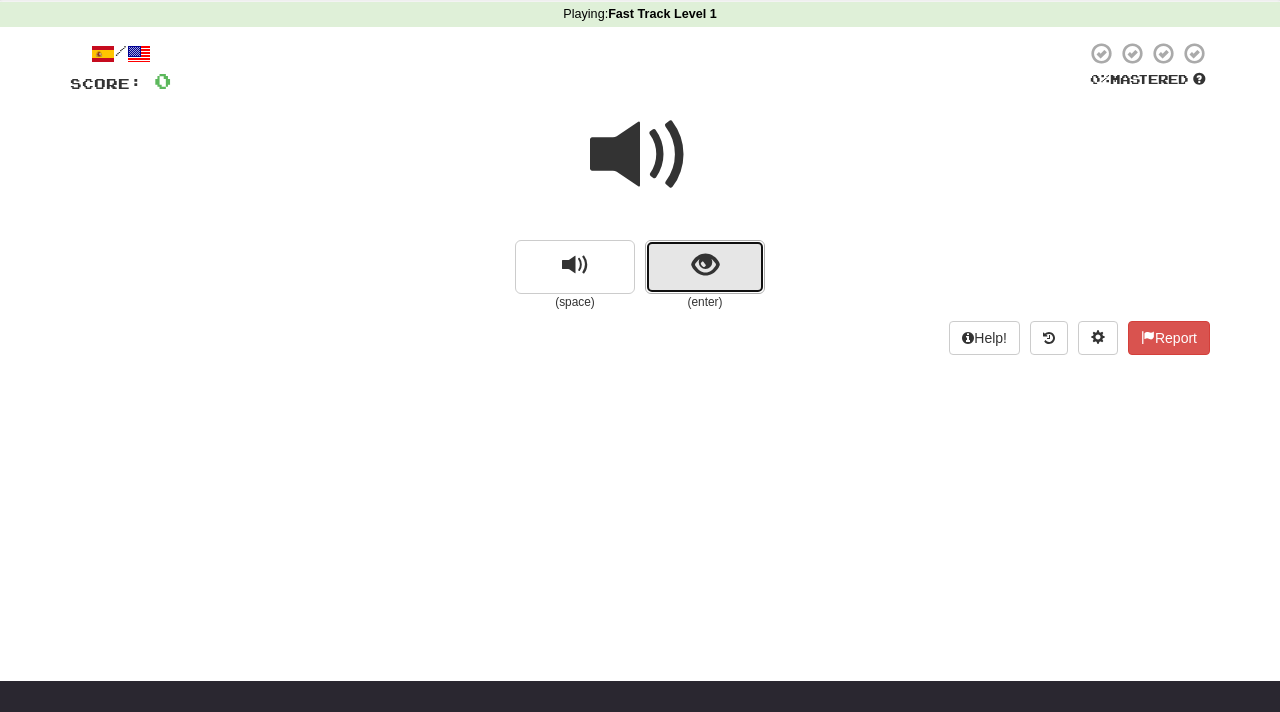 click at bounding box center [705, 267] 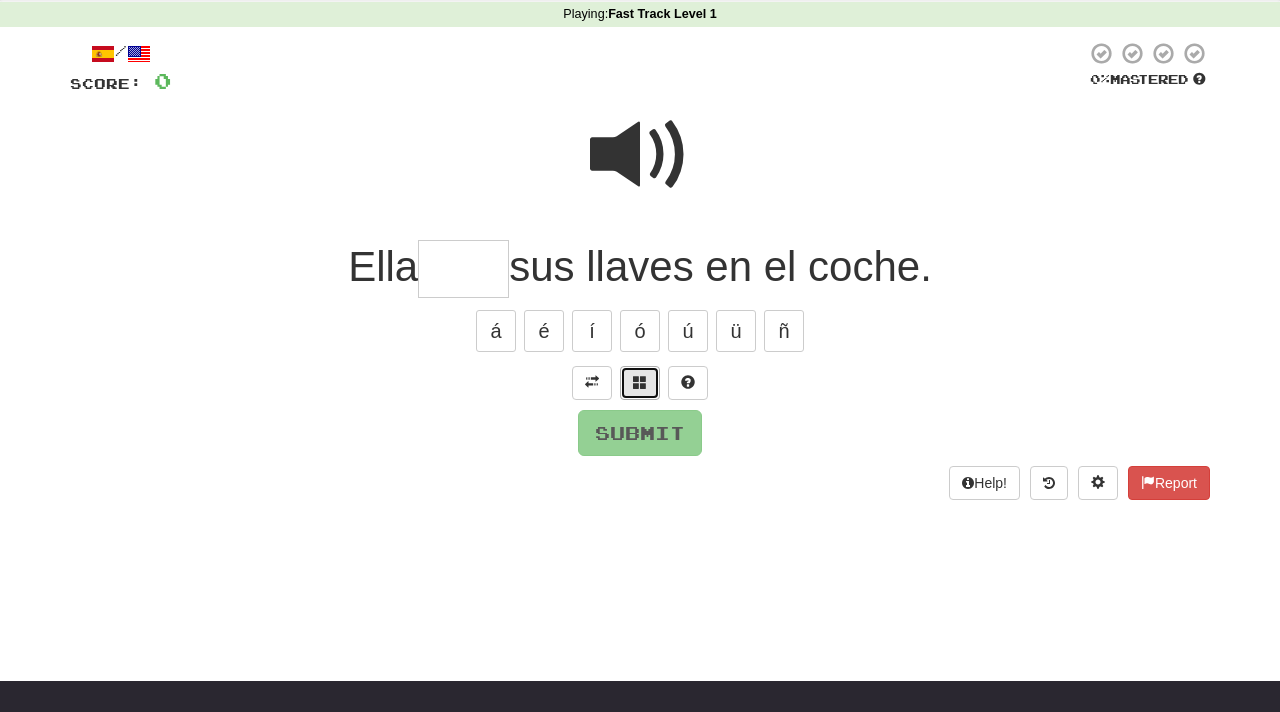 click at bounding box center (640, 382) 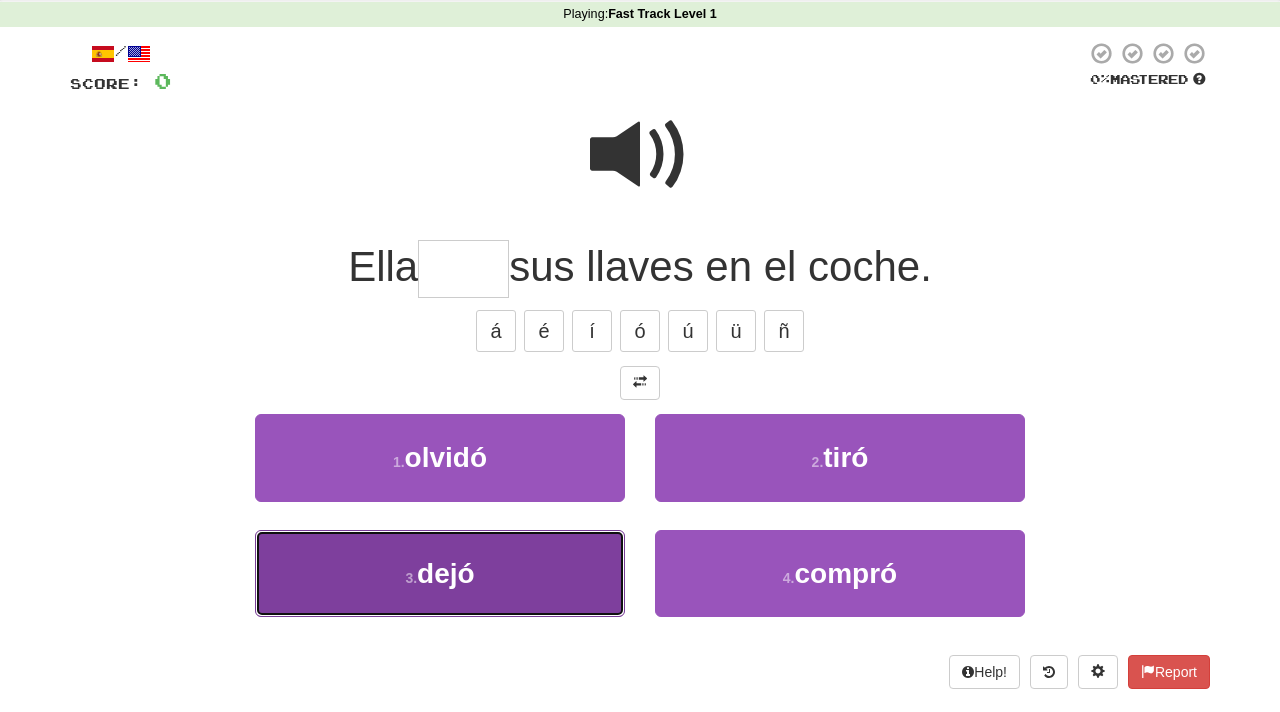click on "3 .  dejó" at bounding box center [440, 573] 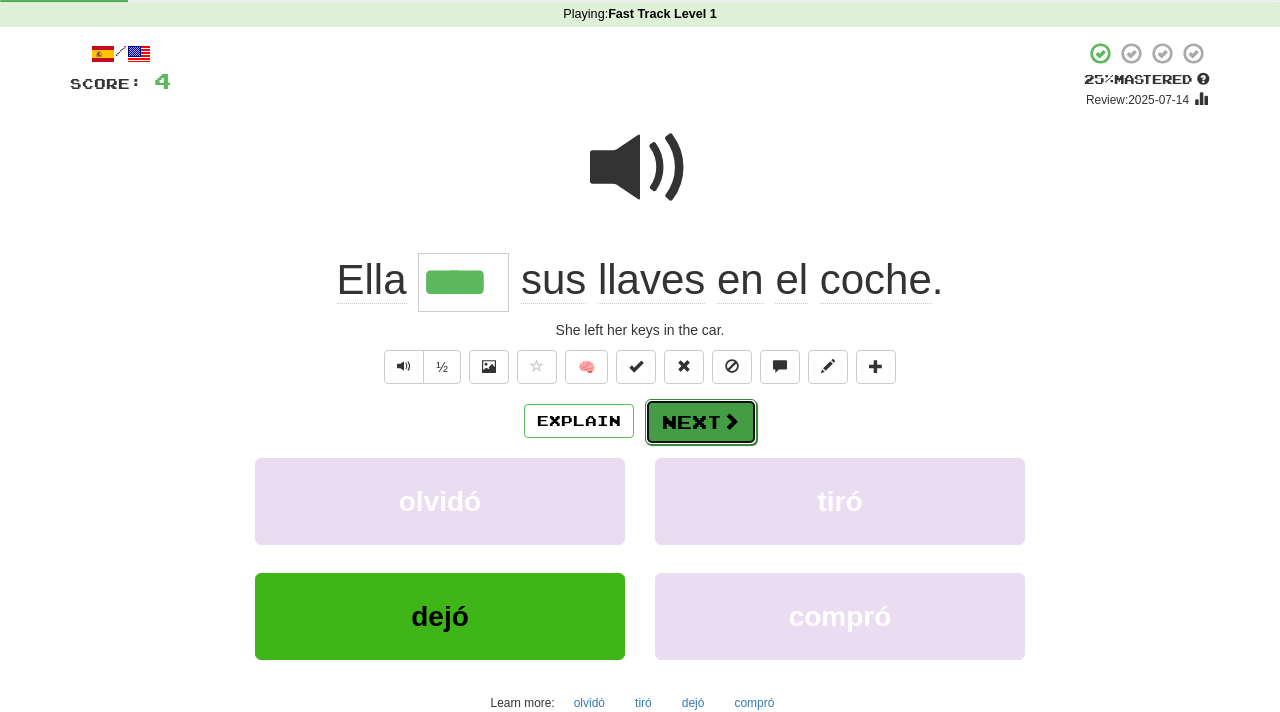 click on "Next" at bounding box center [701, 422] 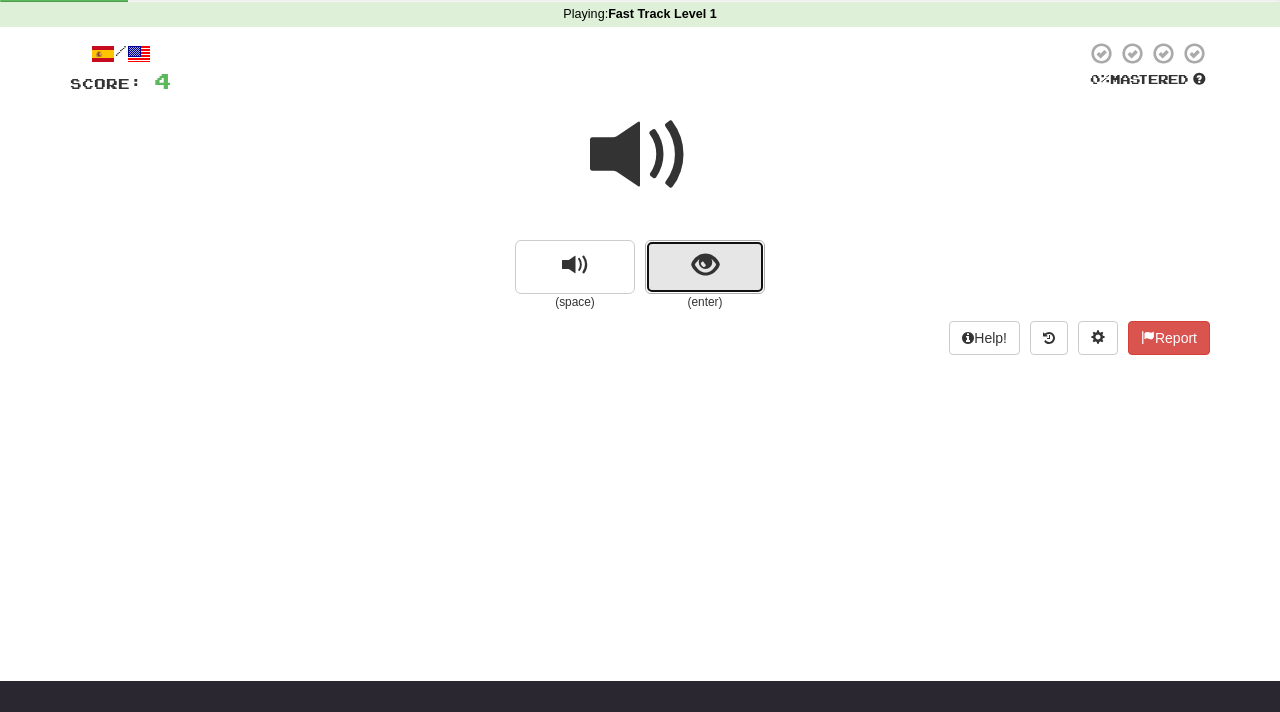 click at bounding box center [705, 265] 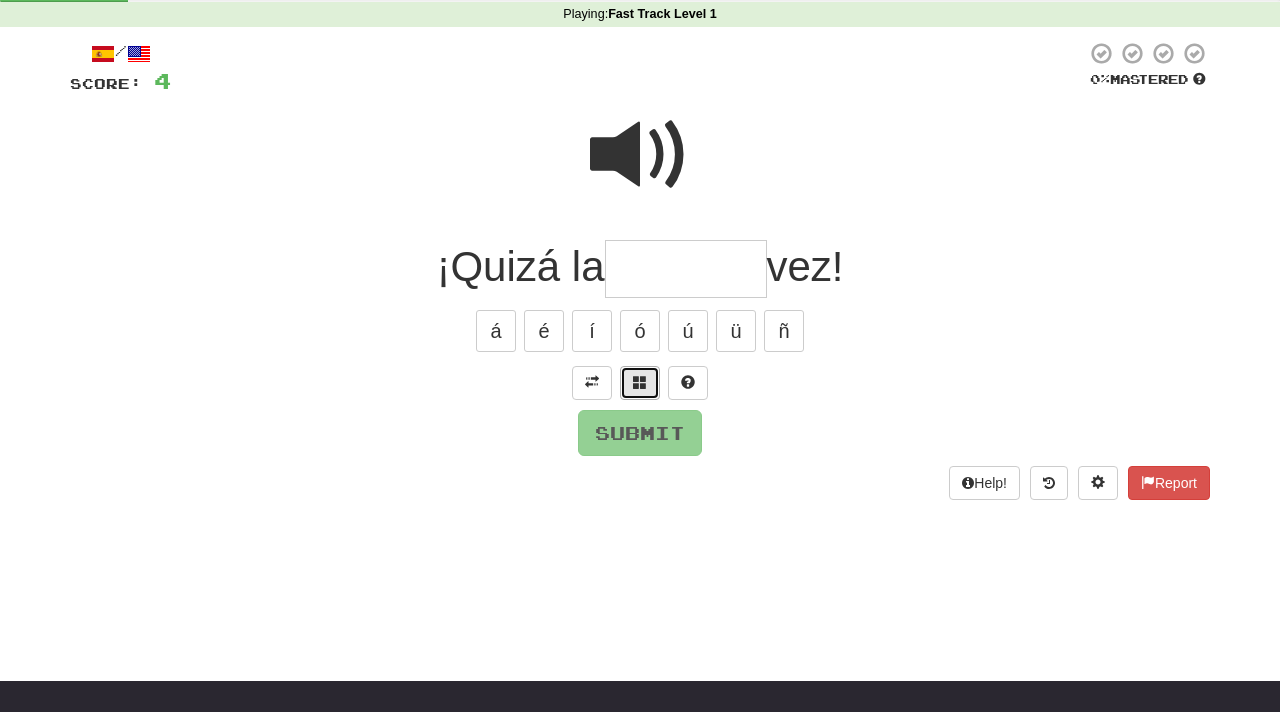 click at bounding box center [640, 382] 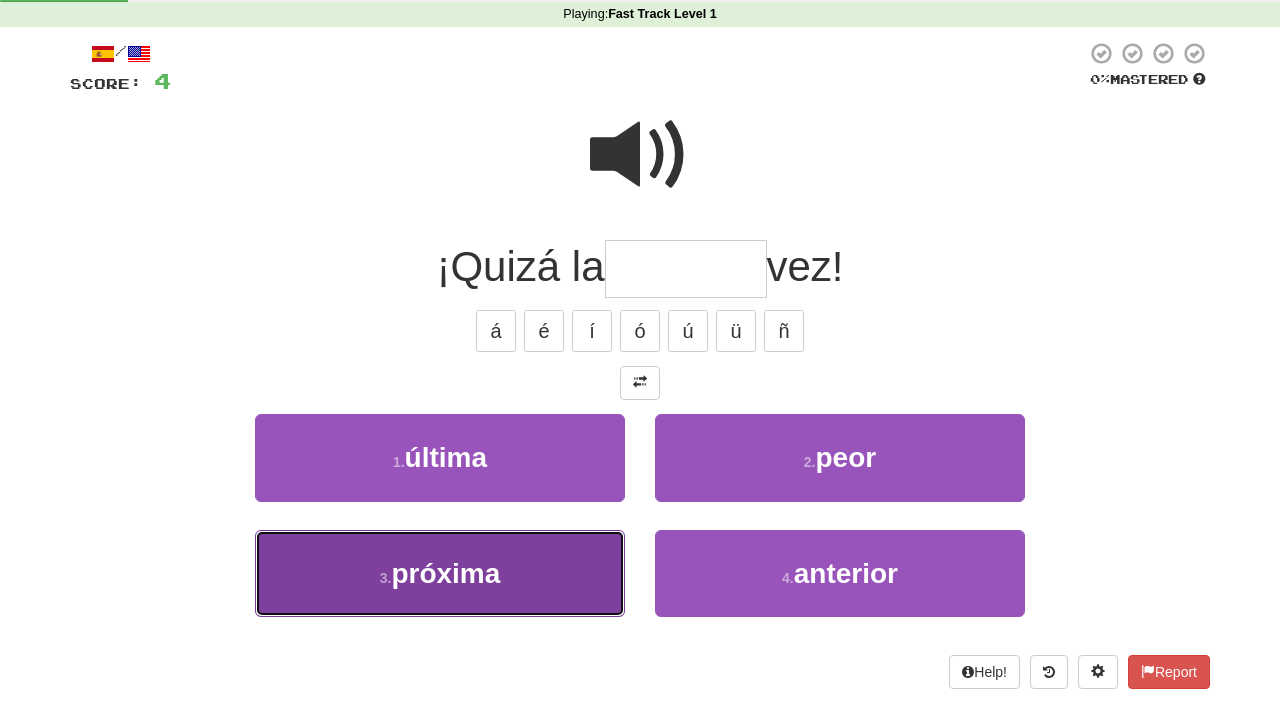 click on "próxima" at bounding box center [445, 573] 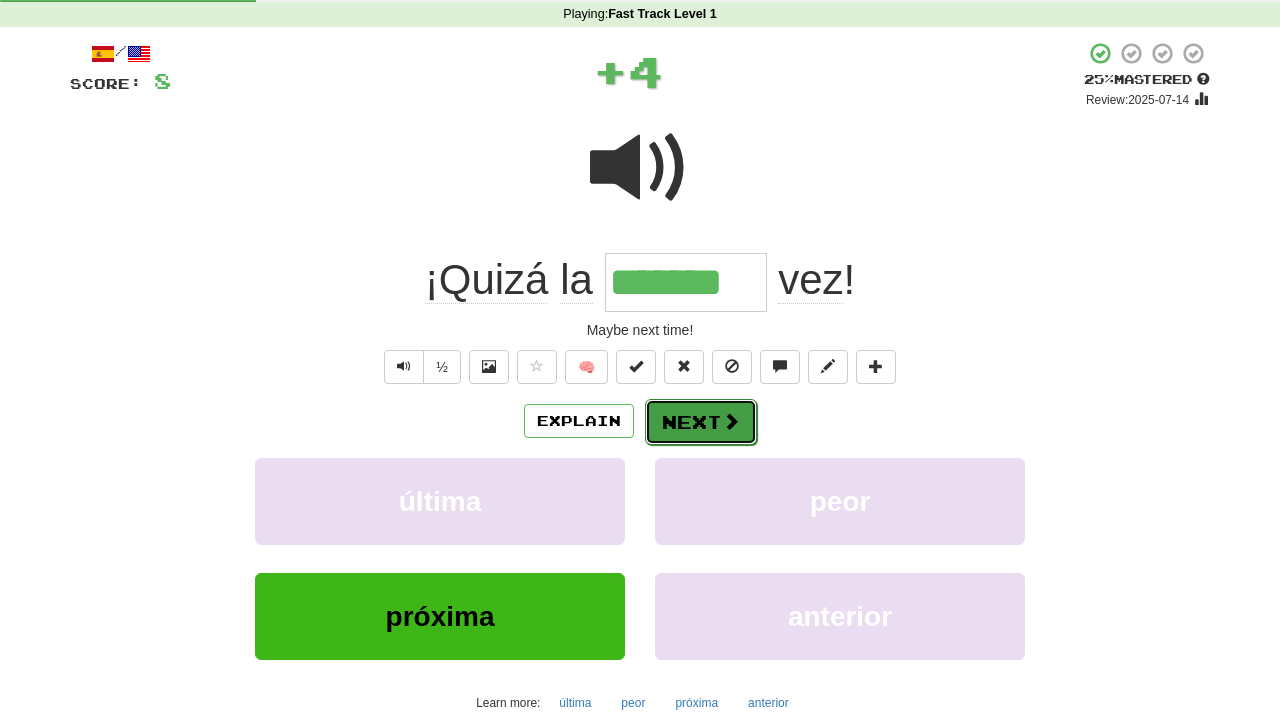 click at bounding box center [731, 421] 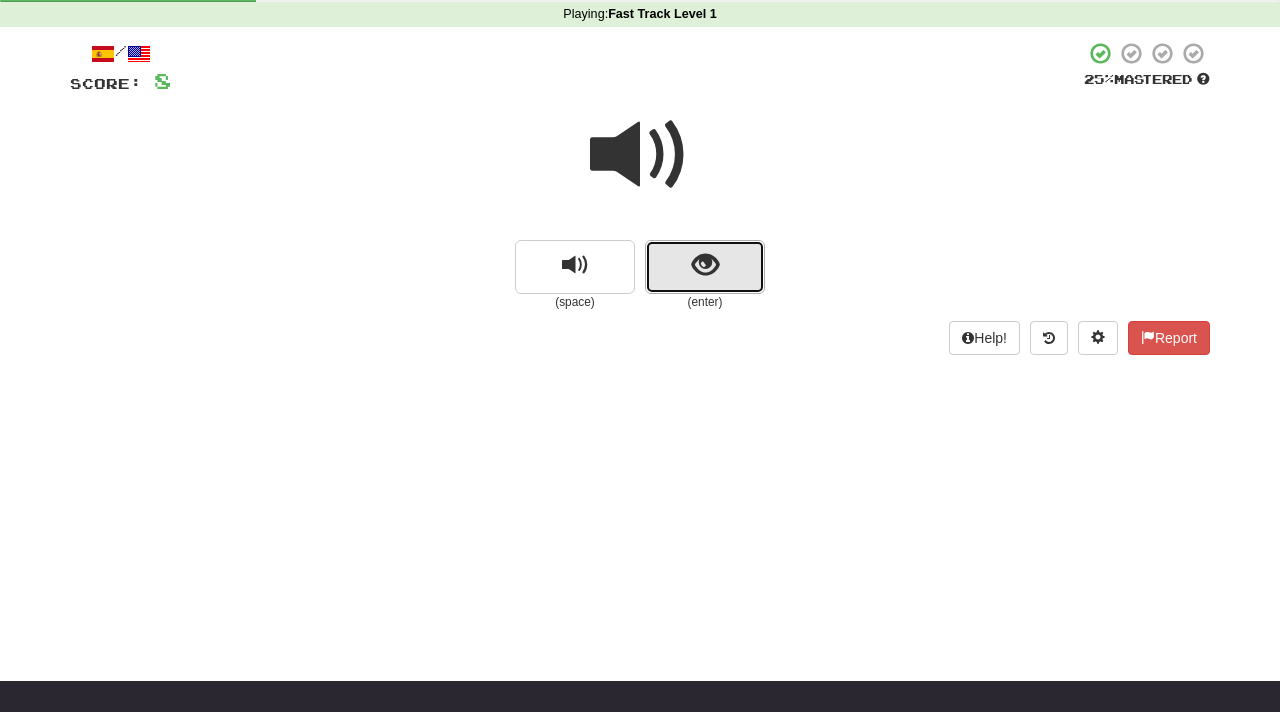 click at bounding box center (705, 267) 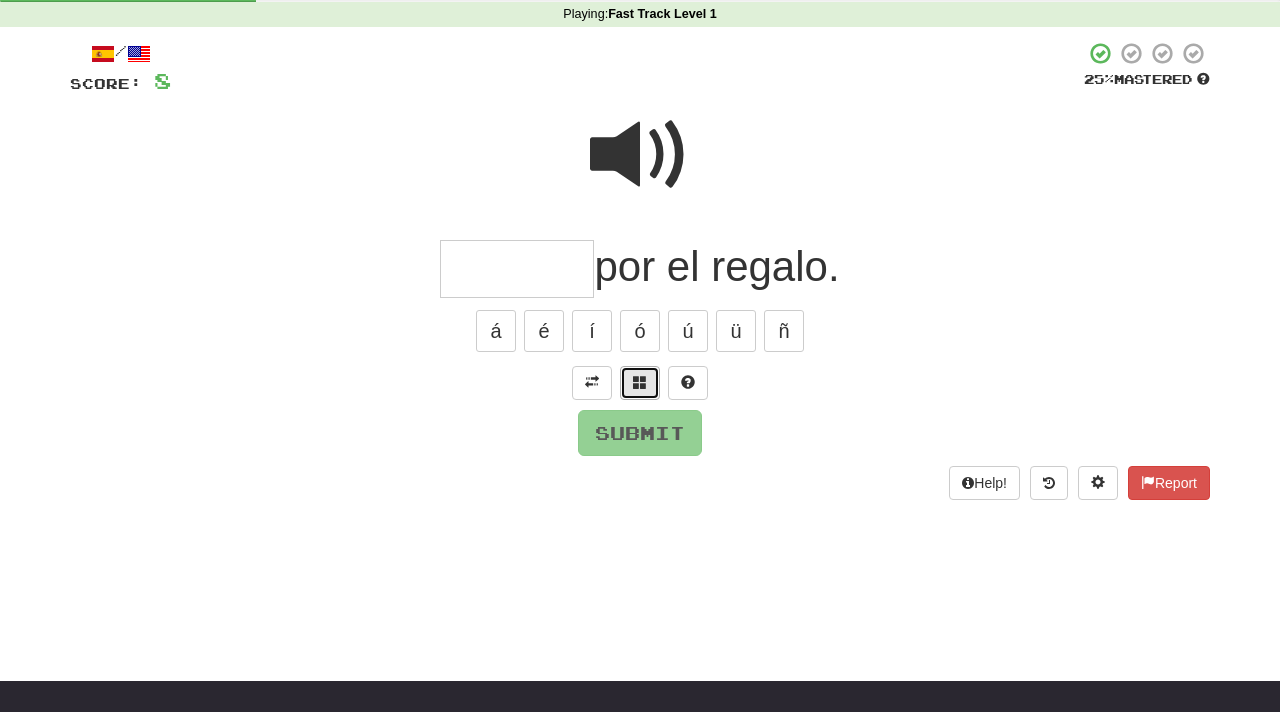 click at bounding box center [640, 382] 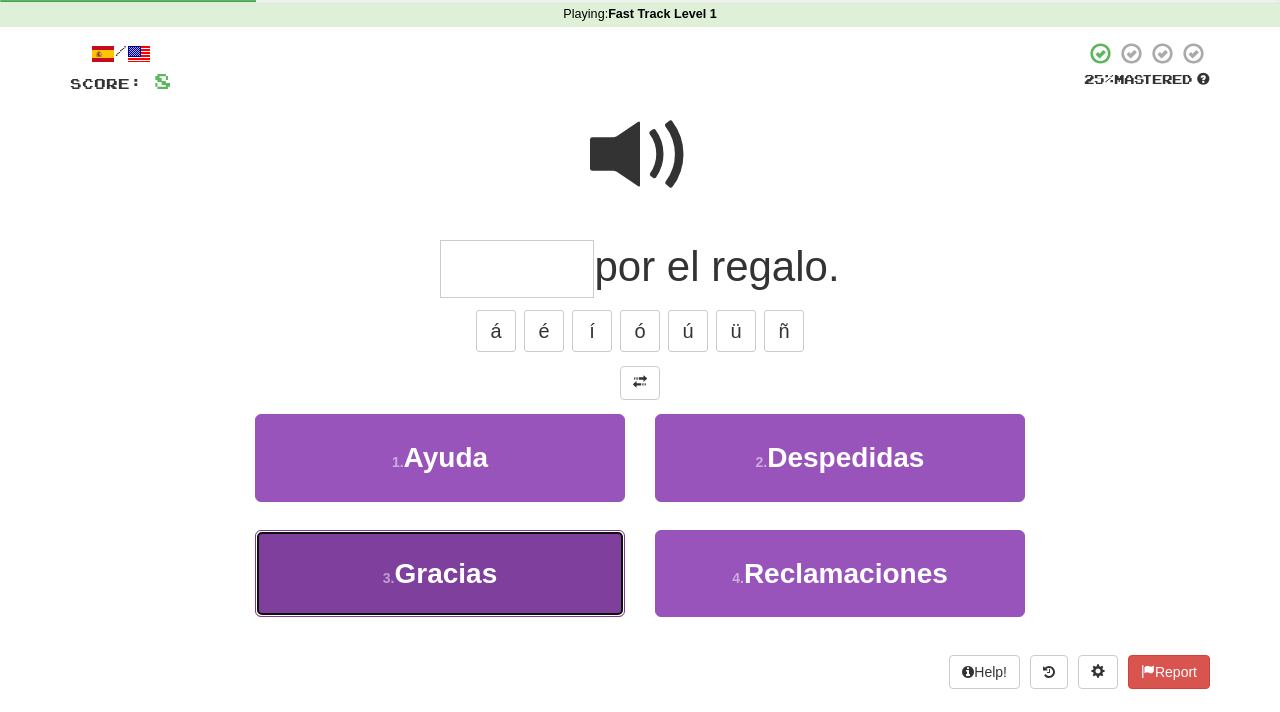click on "Gracias" at bounding box center [445, 573] 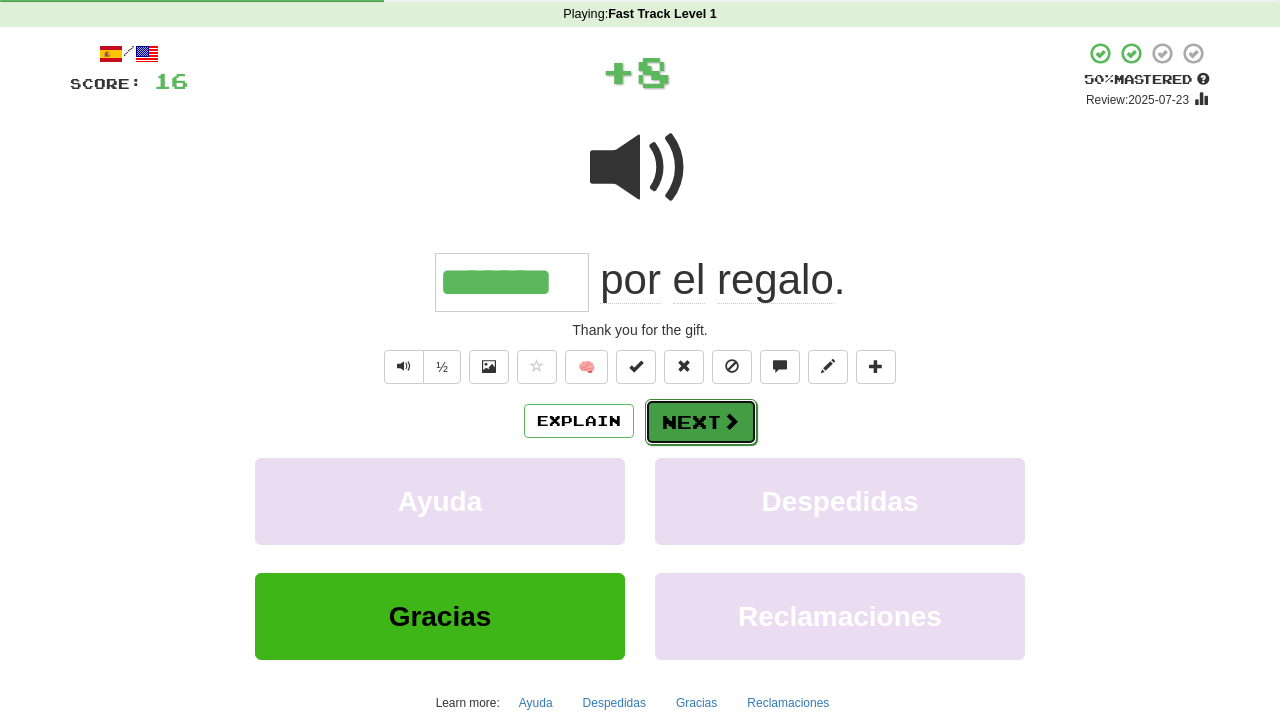 click on "Next" at bounding box center (701, 422) 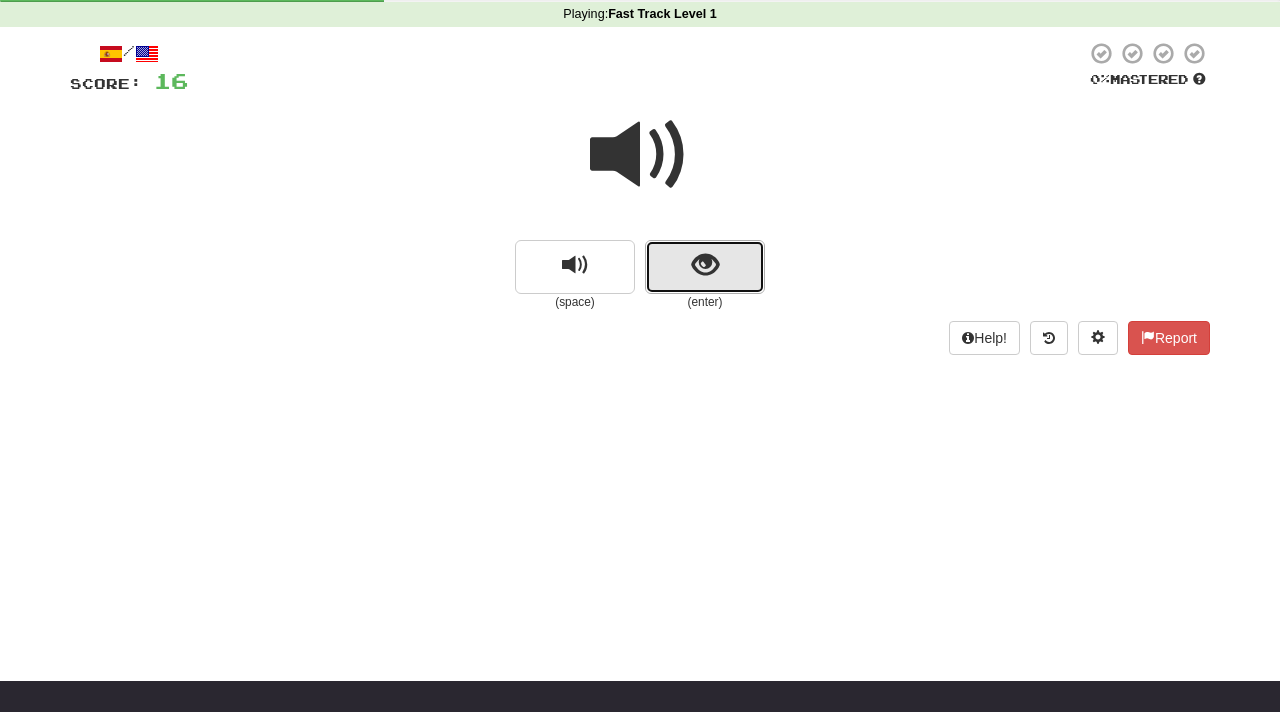 click at bounding box center (705, 267) 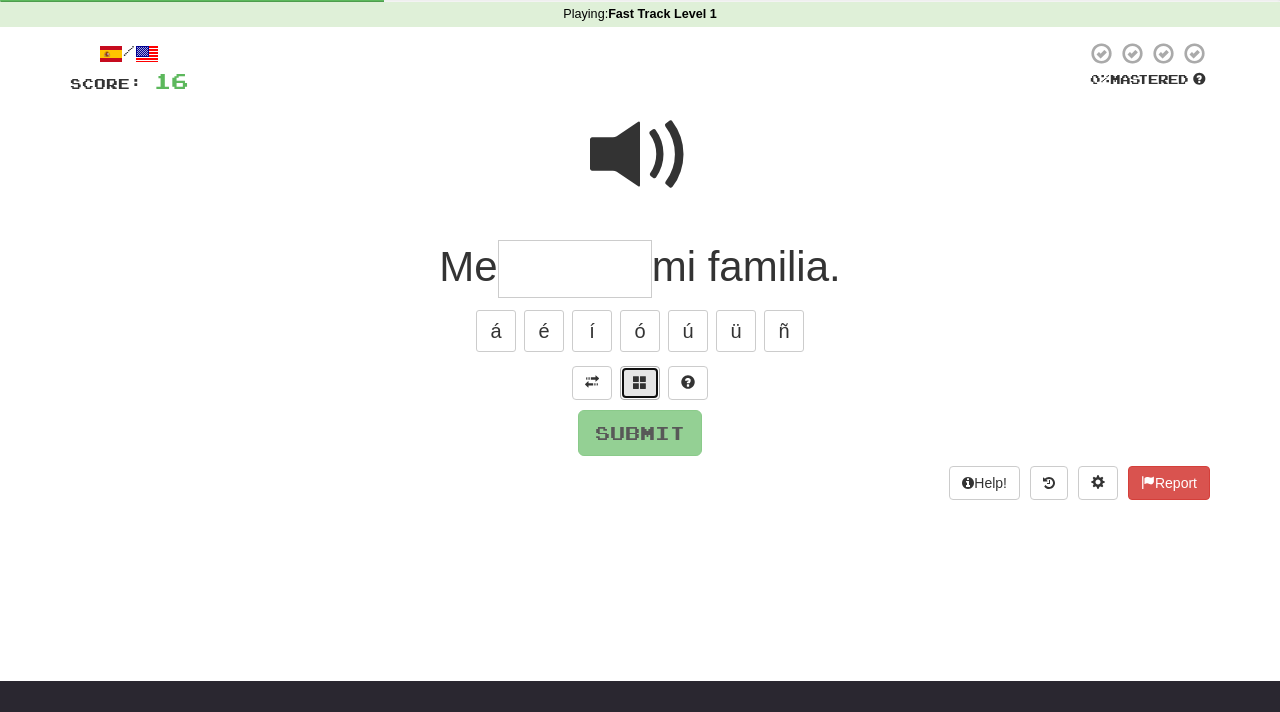 click at bounding box center (640, 382) 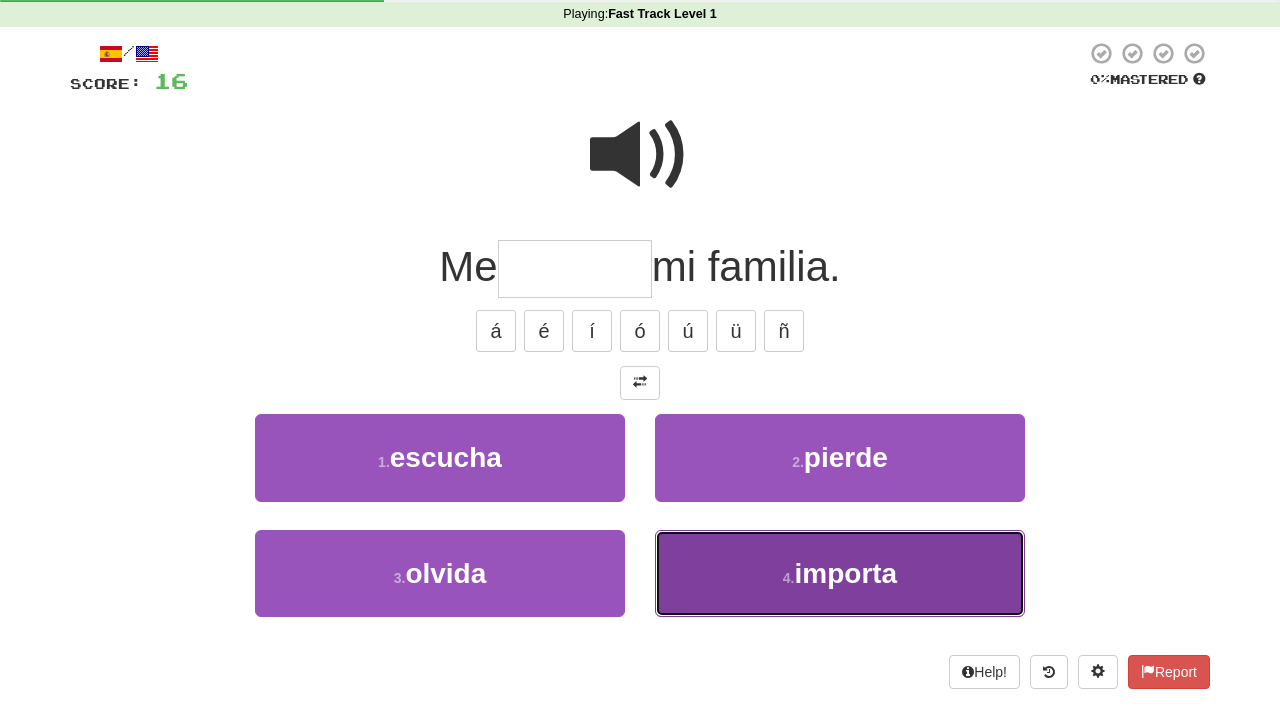 click on "importa" at bounding box center (846, 573) 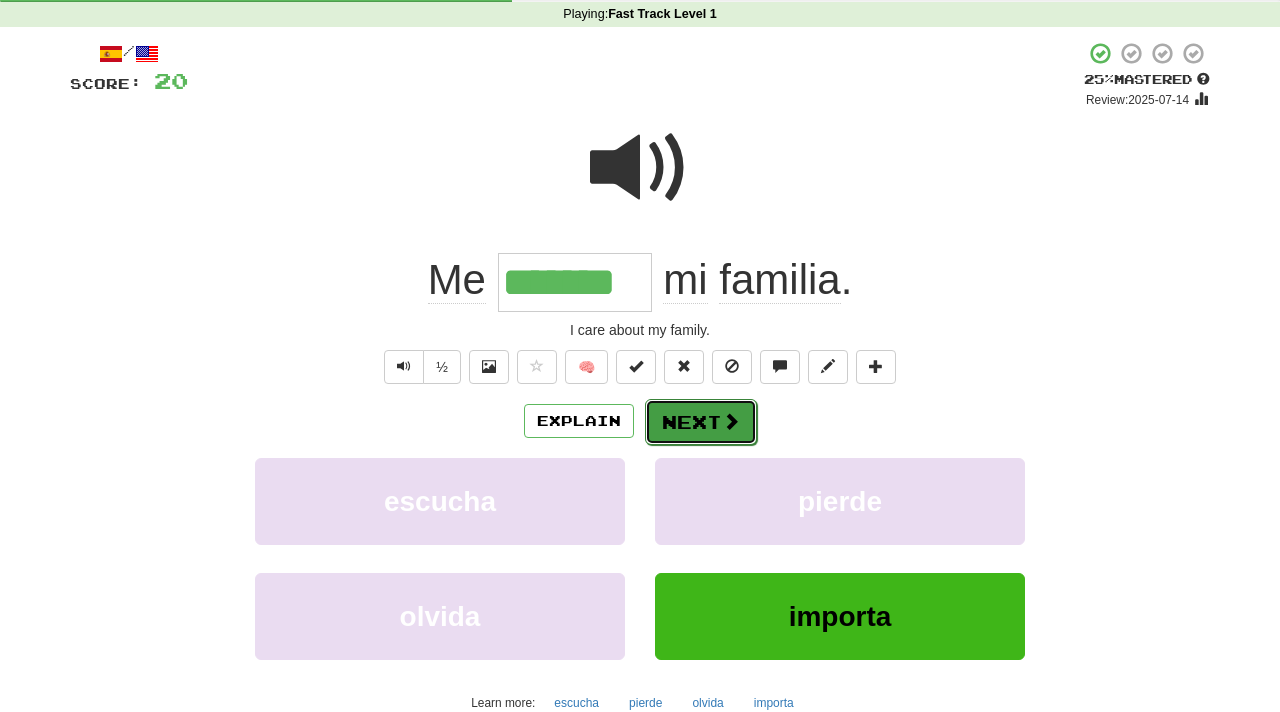 click on "Next" at bounding box center (701, 422) 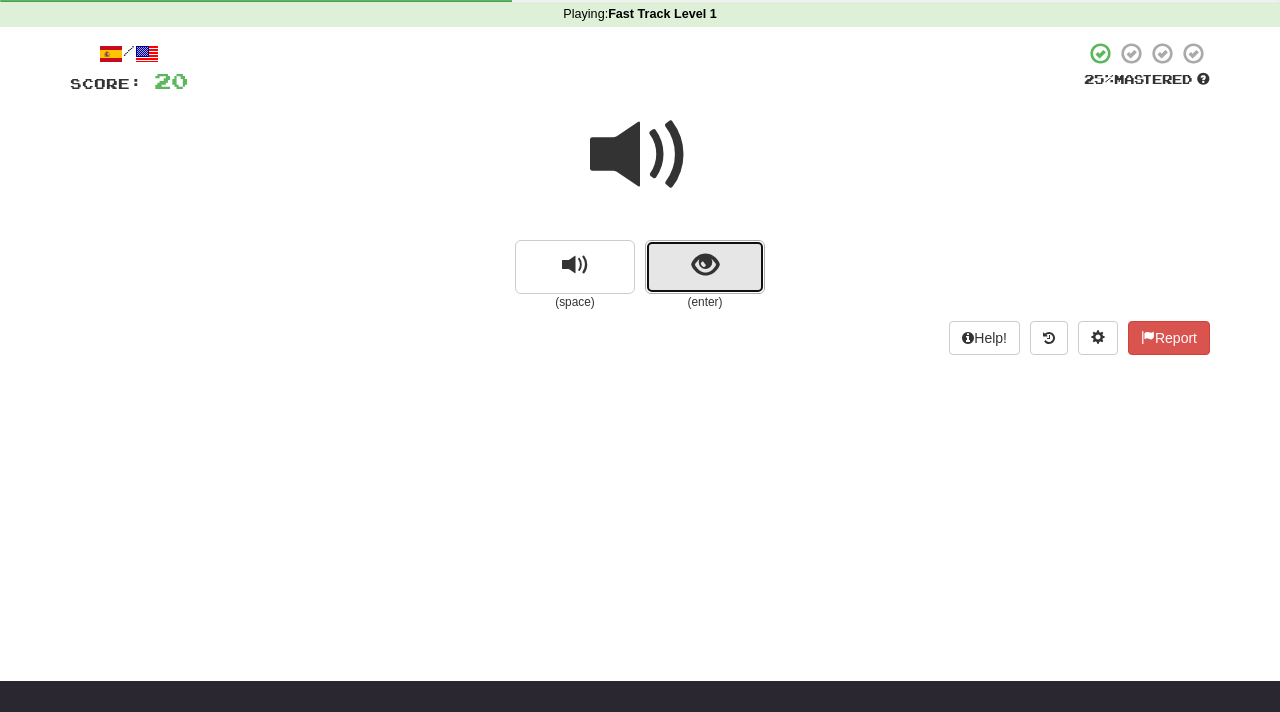 click at bounding box center (705, 265) 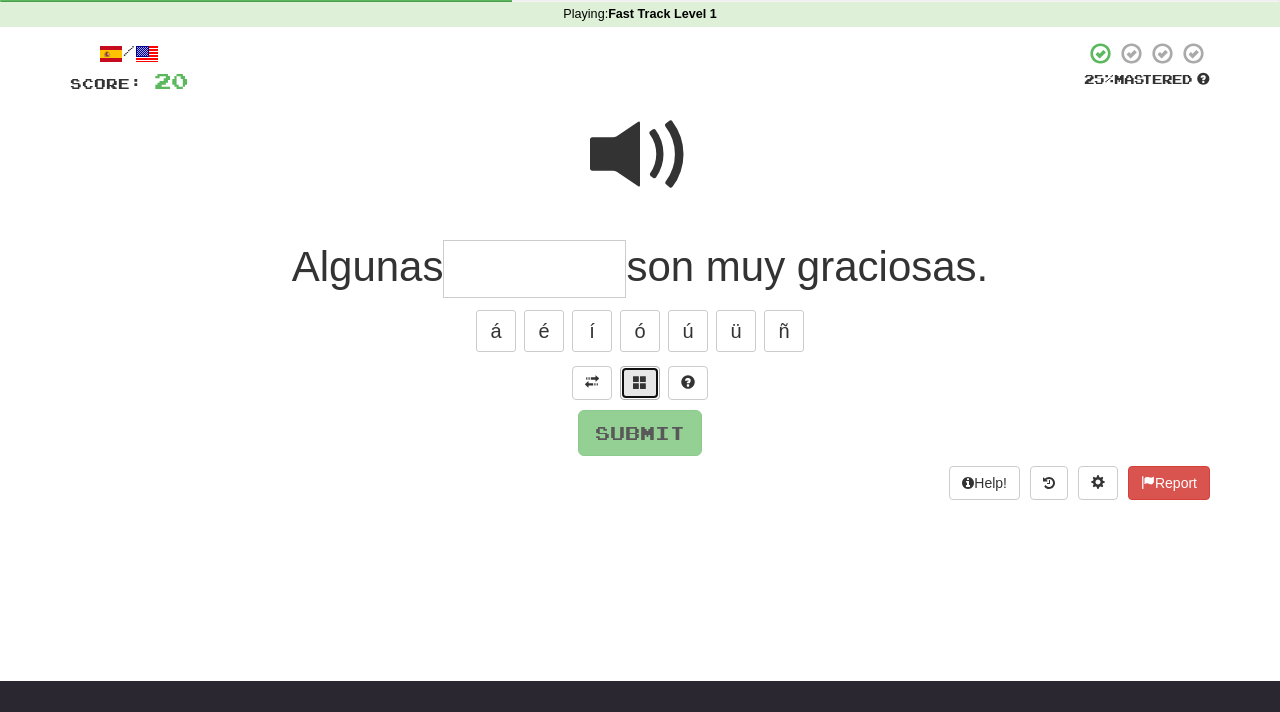 click at bounding box center (640, 382) 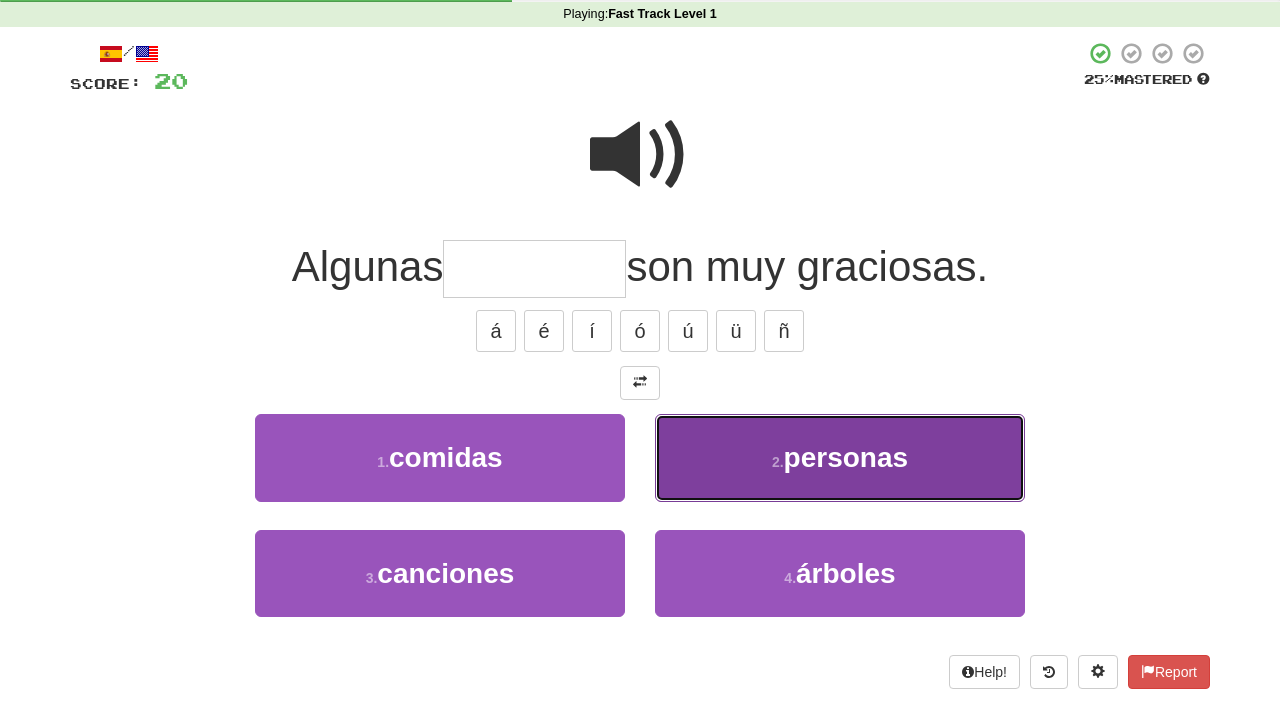 click on "personas" at bounding box center (846, 457) 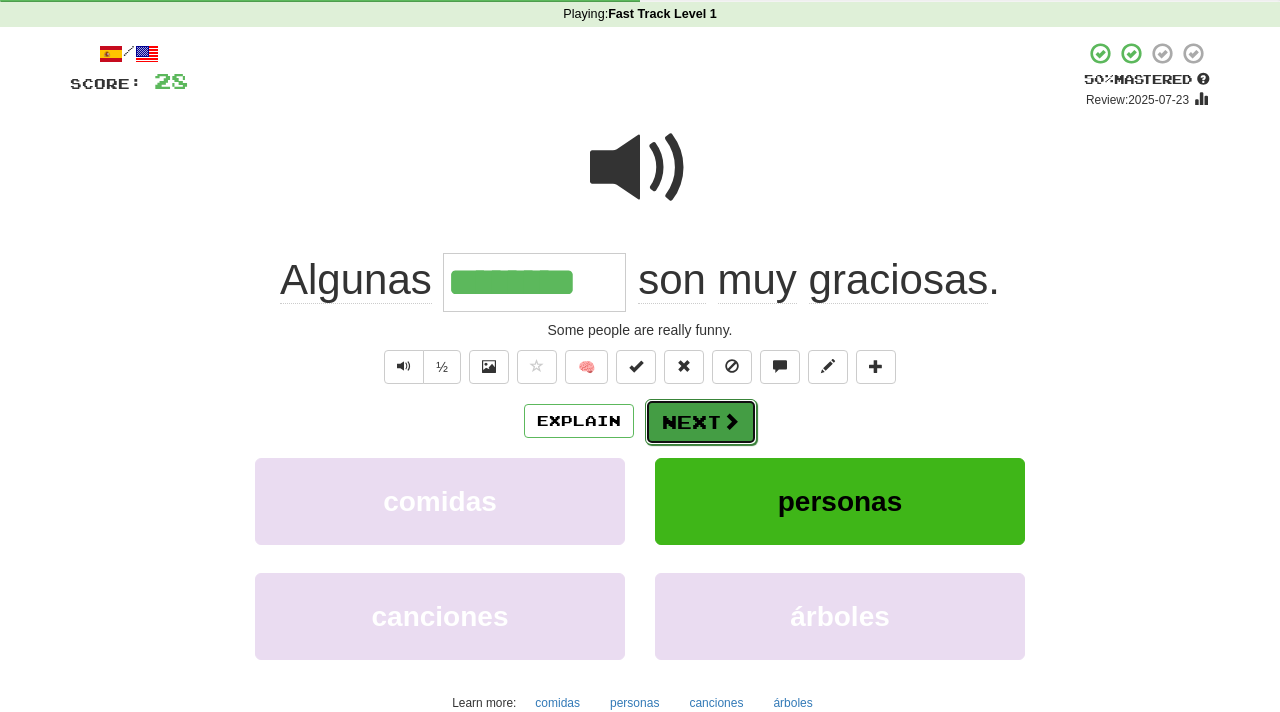 click on "Next" at bounding box center (701, 422) 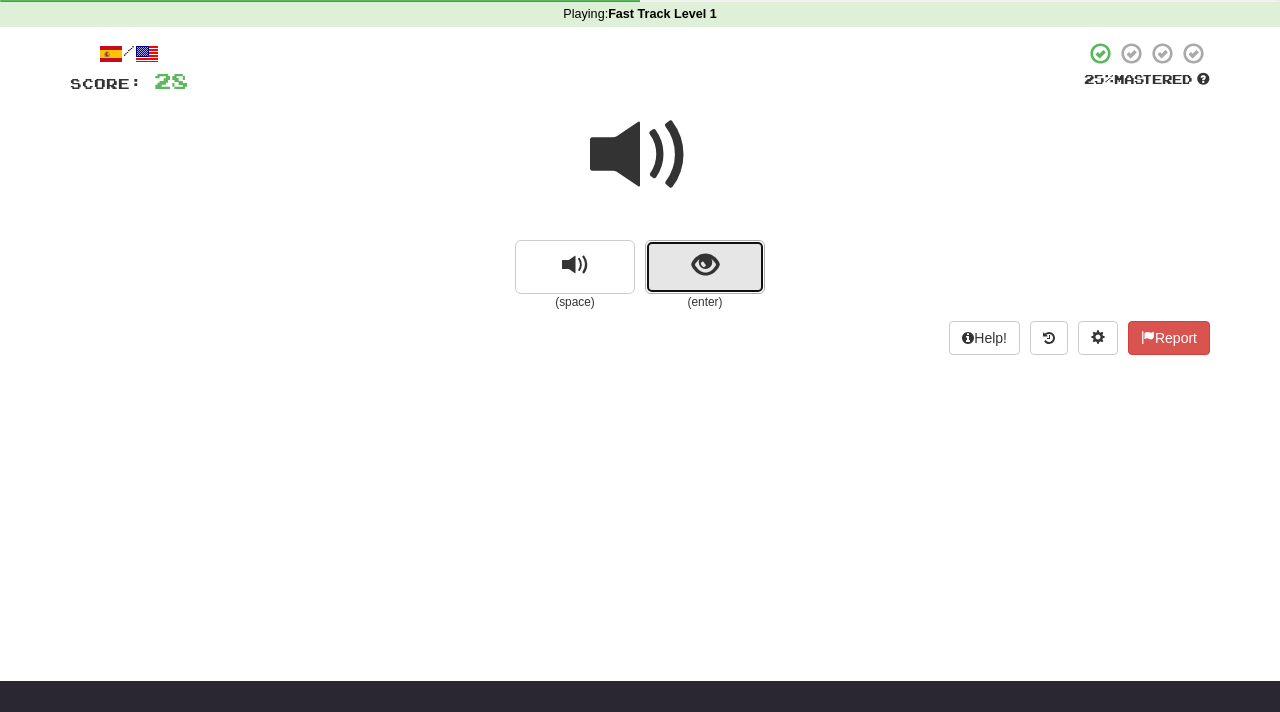 click at bounding box center [705, 265] 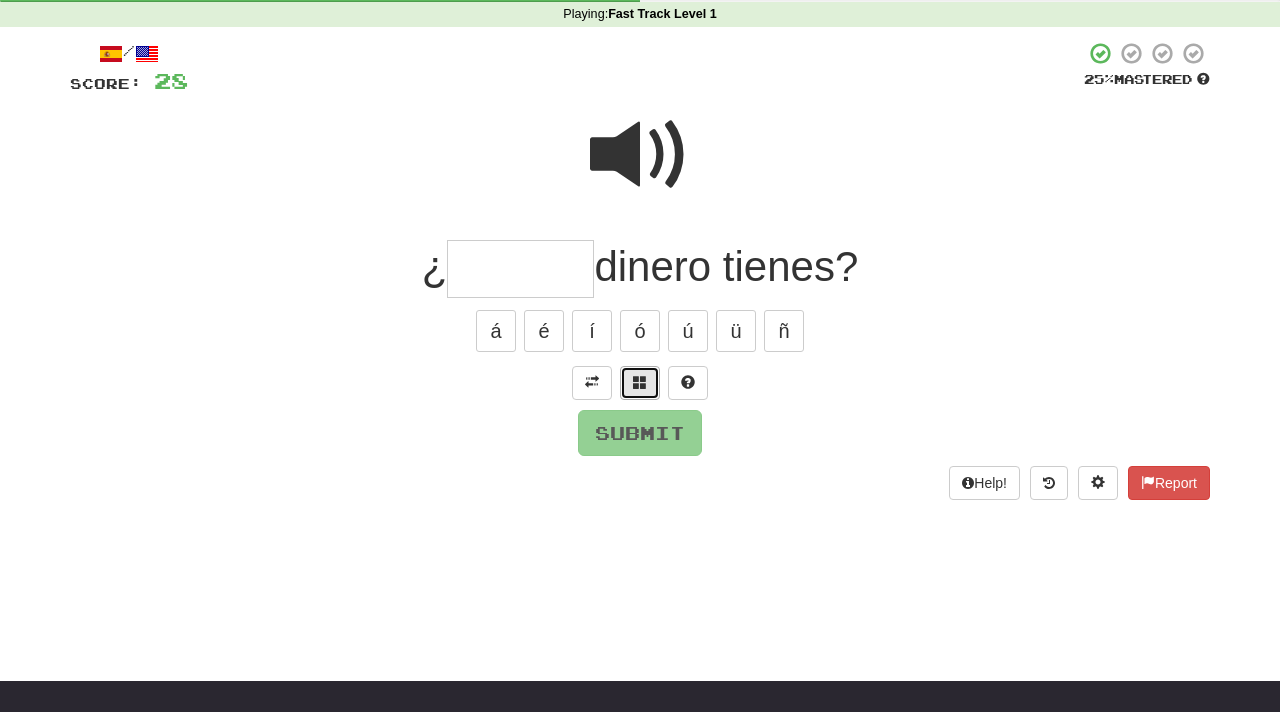 click at bounding box center (640, 382) 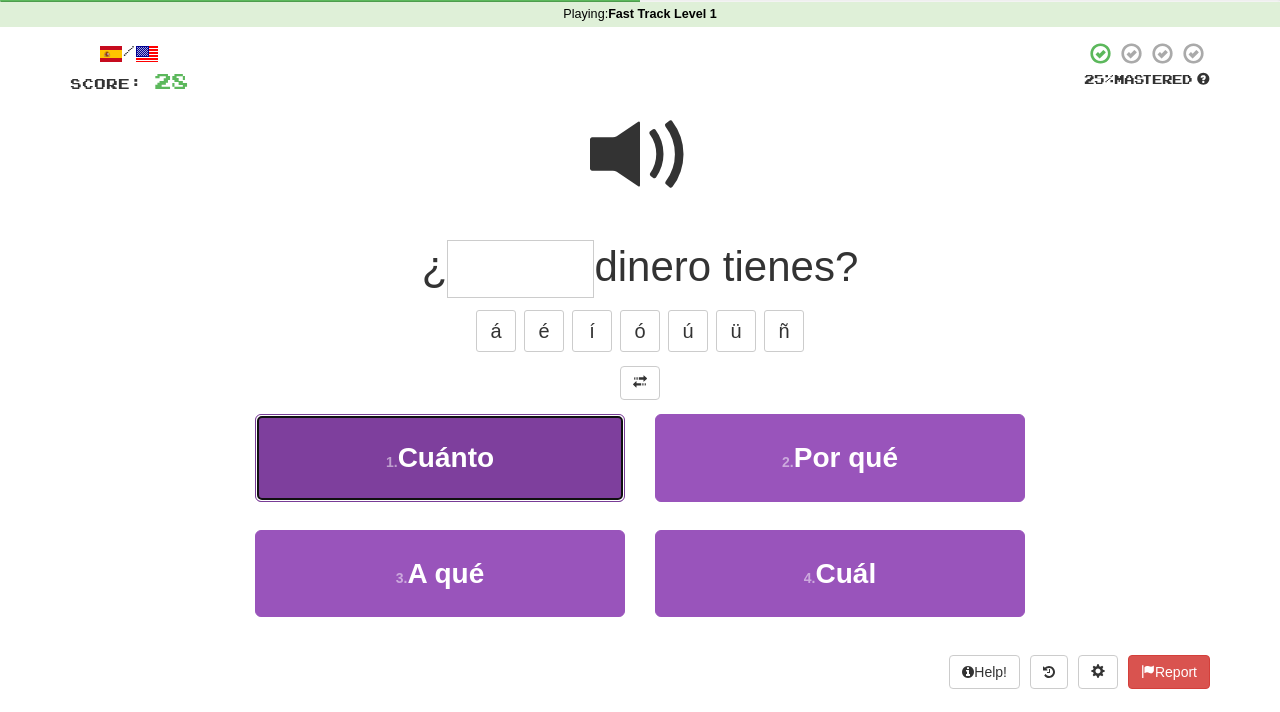 click on "Cuánto" at bounding box center (446, 457) 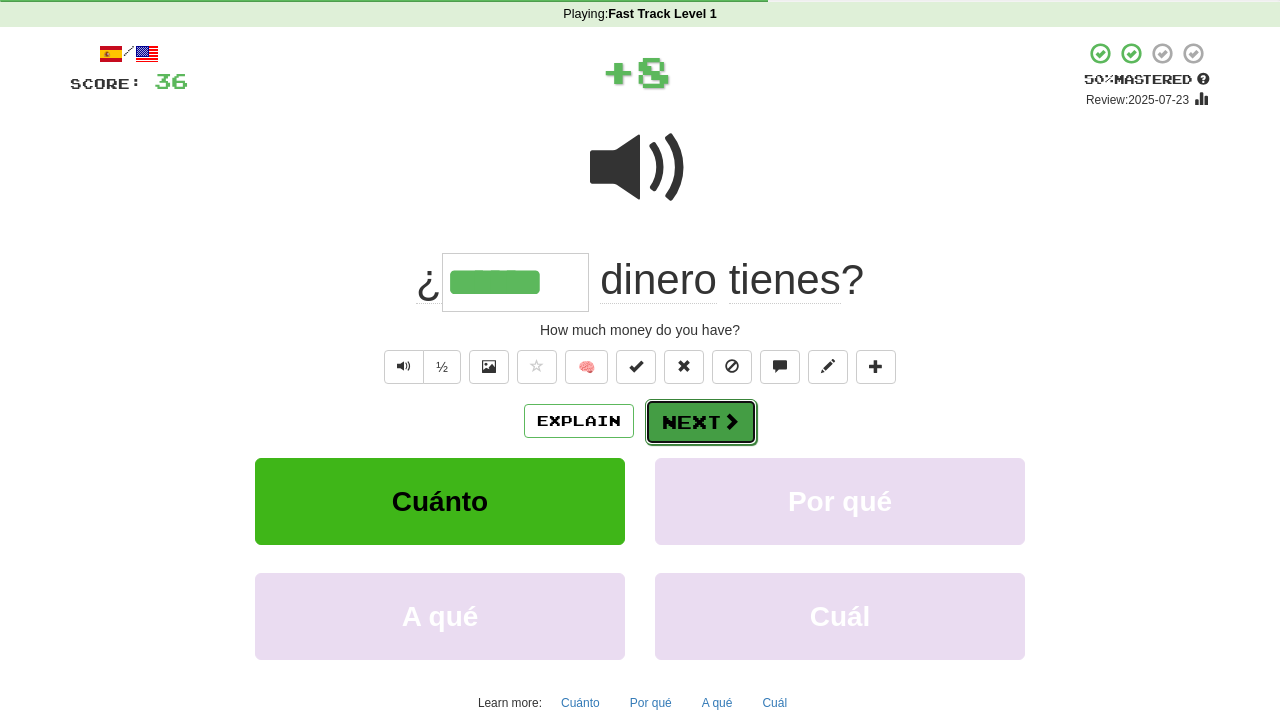click on "Next" at bounding box center (701, 422) 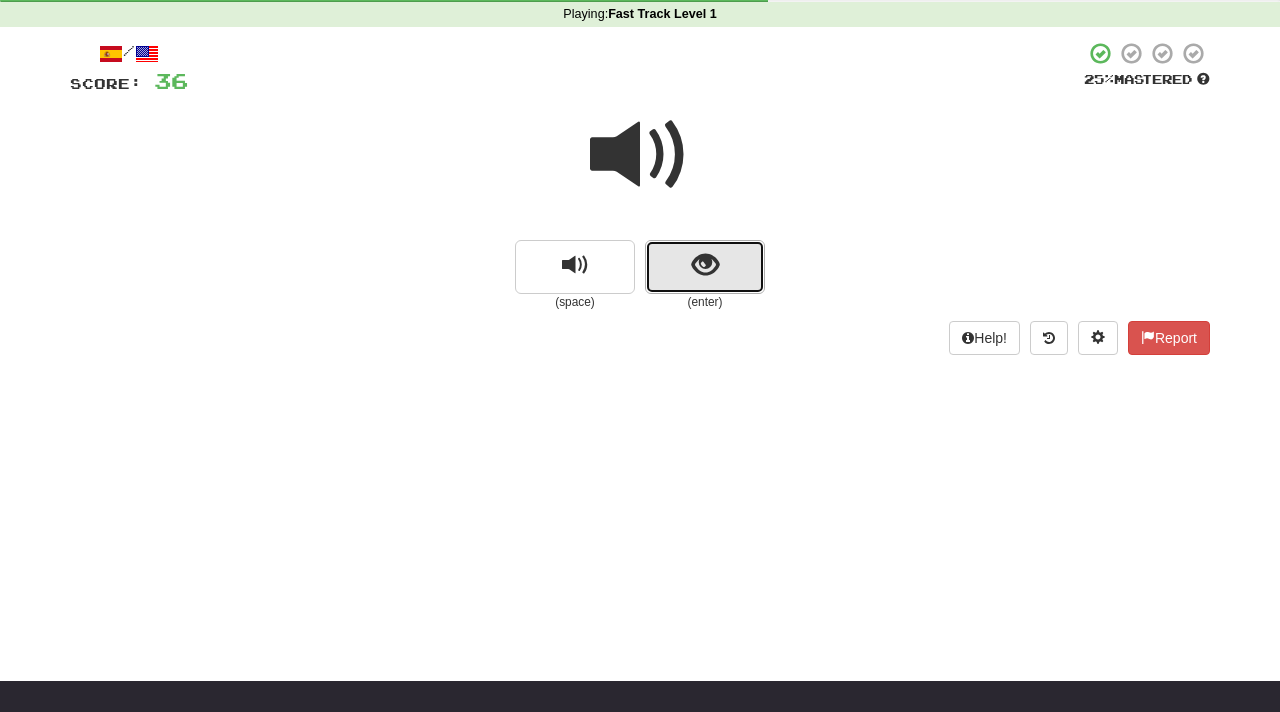 click at bounding box center (705, 265) 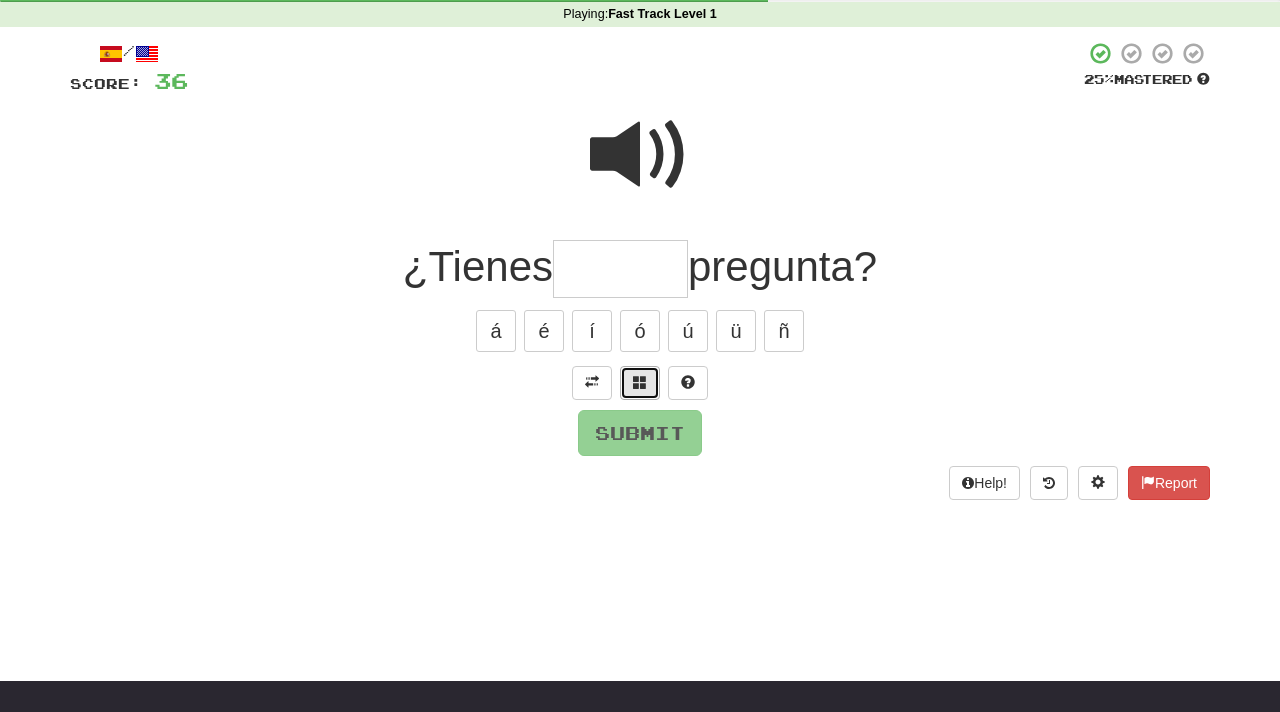 click at bounding box center [640, 382] 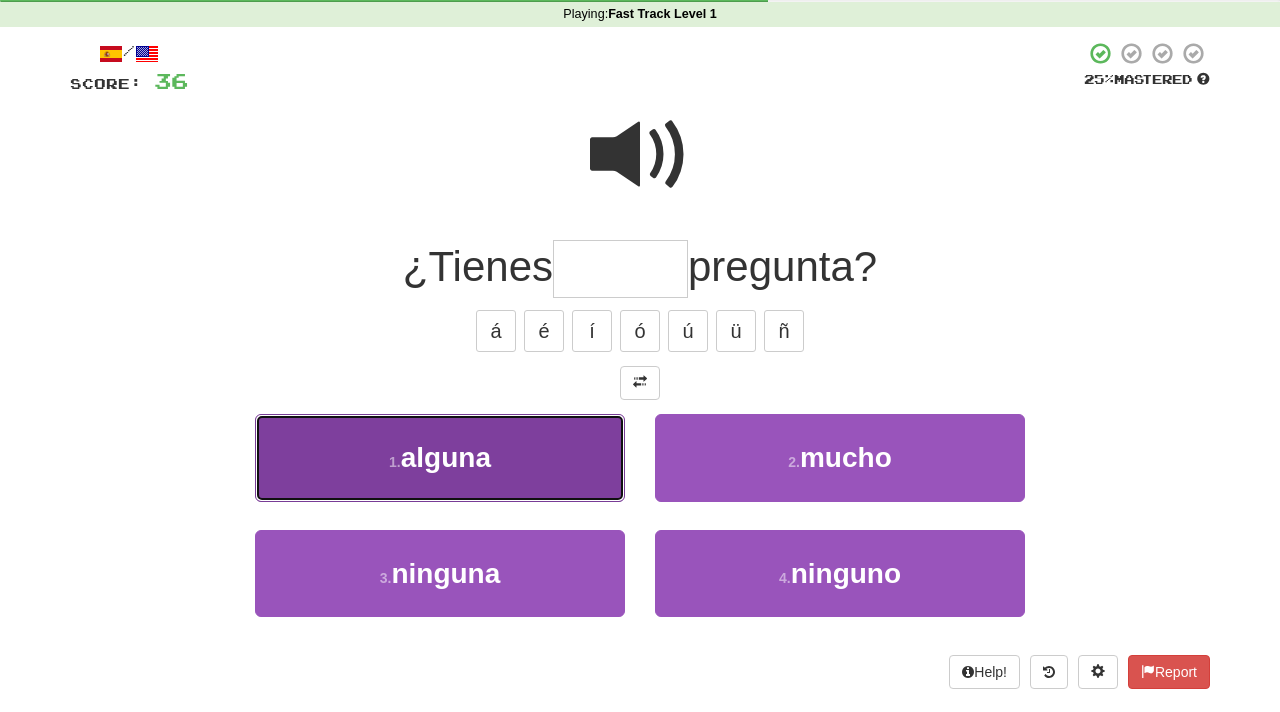 click on "1 .  alguna" at bounding box center (440, 457) 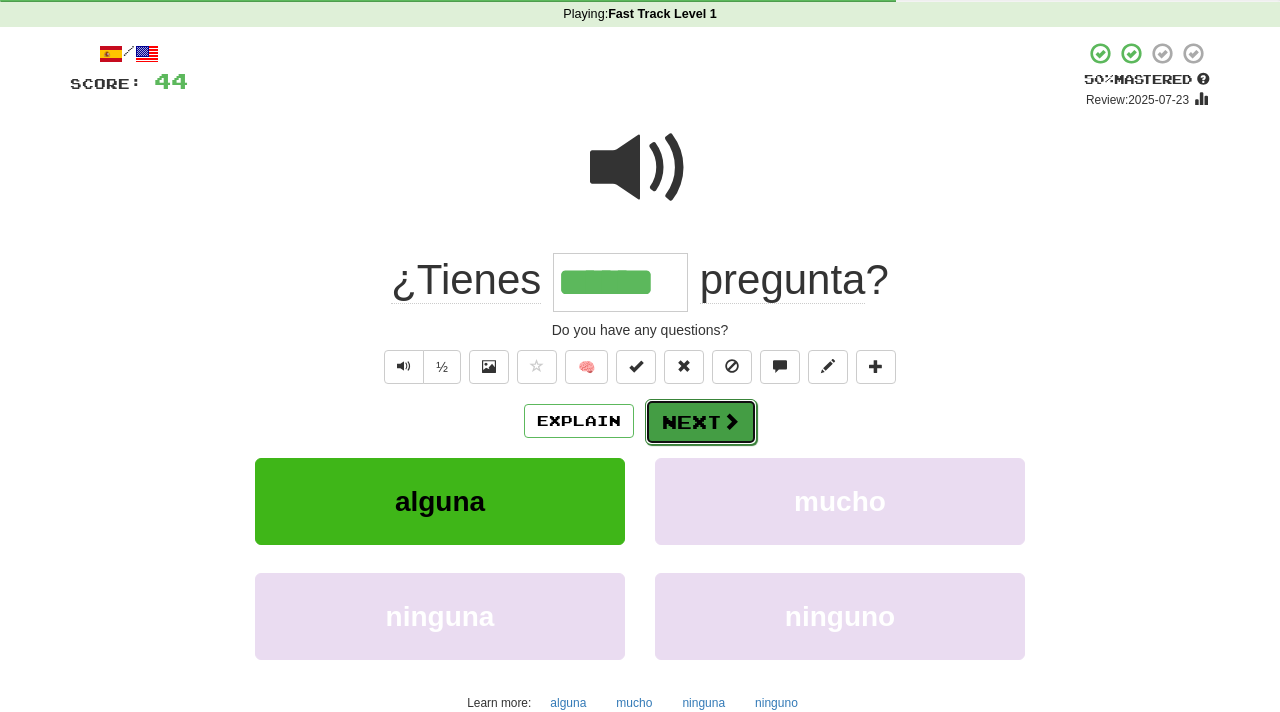 click on "Next" at bounding box center (701, 422) 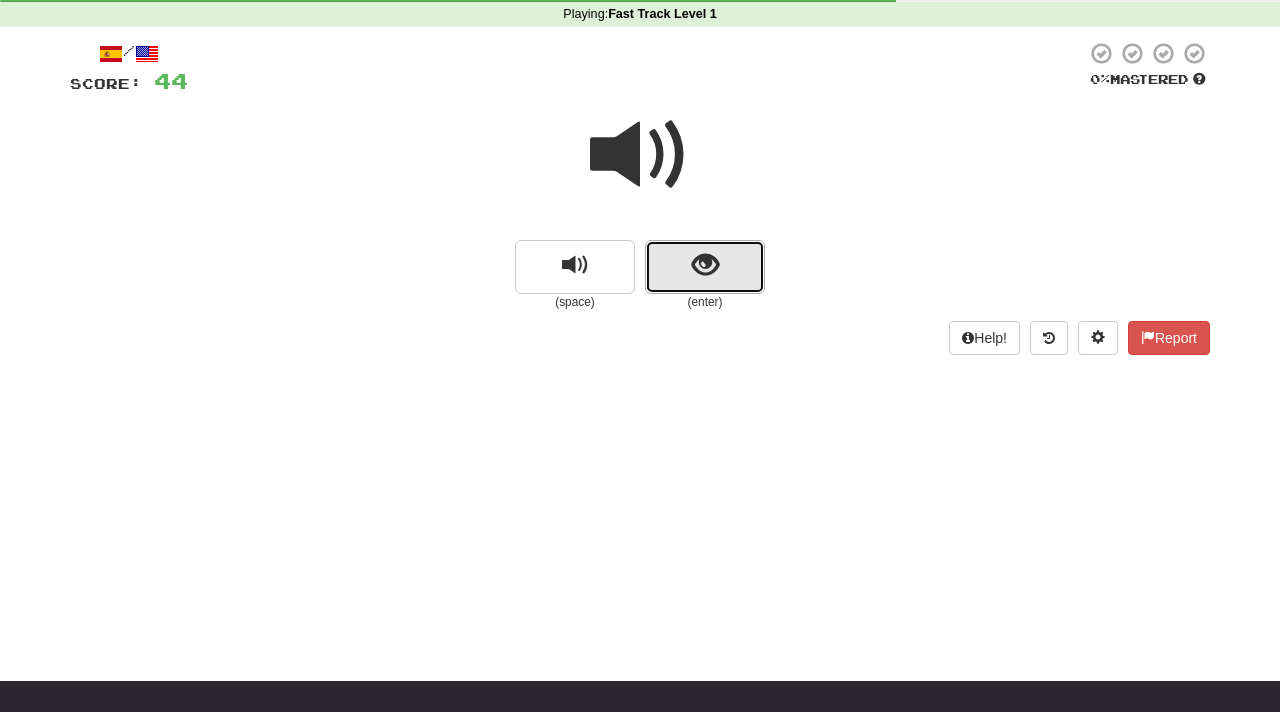 click at bounding box center [705, 265] 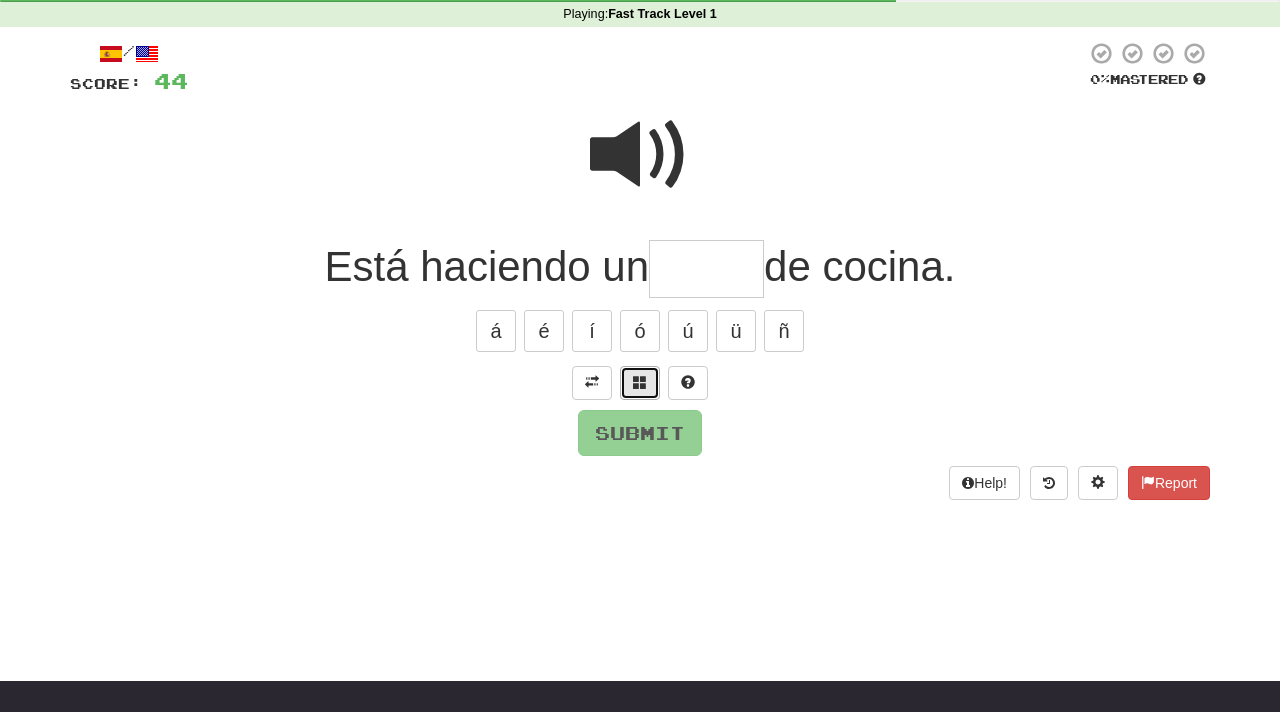 click at bounding box center (640, 382) 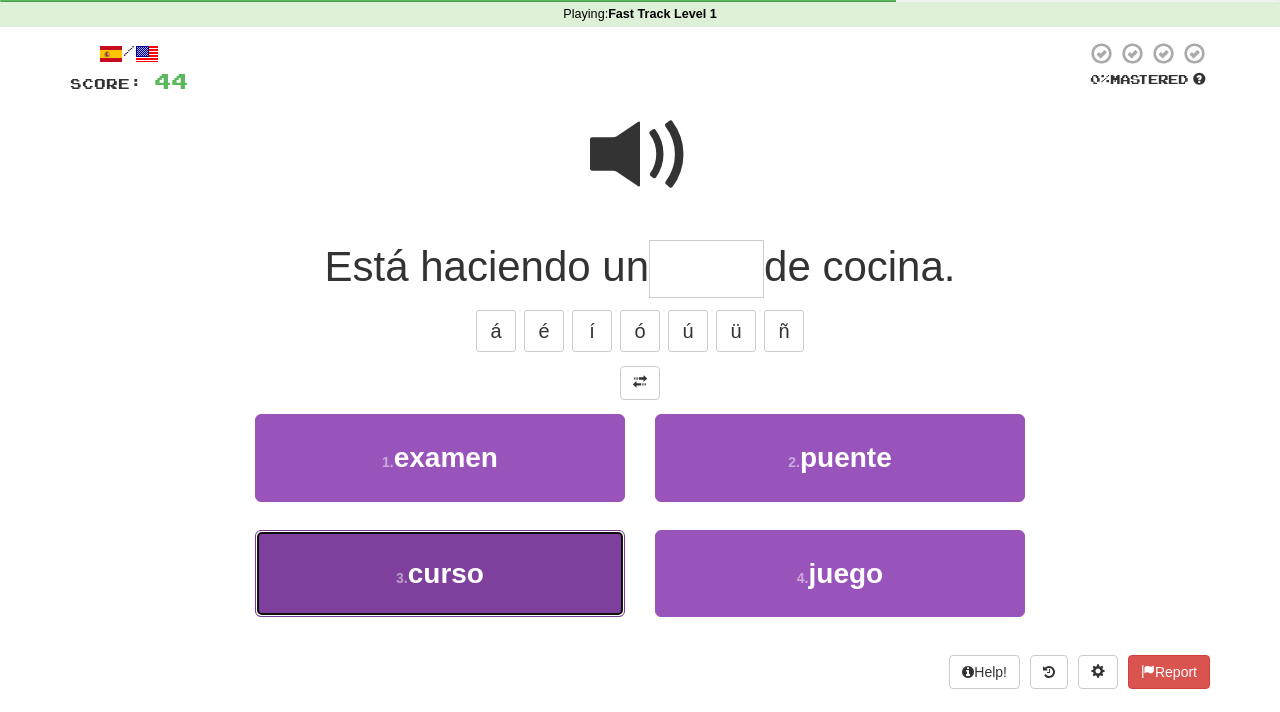 click on "3 .  curso" at bounding box center [440, 573] 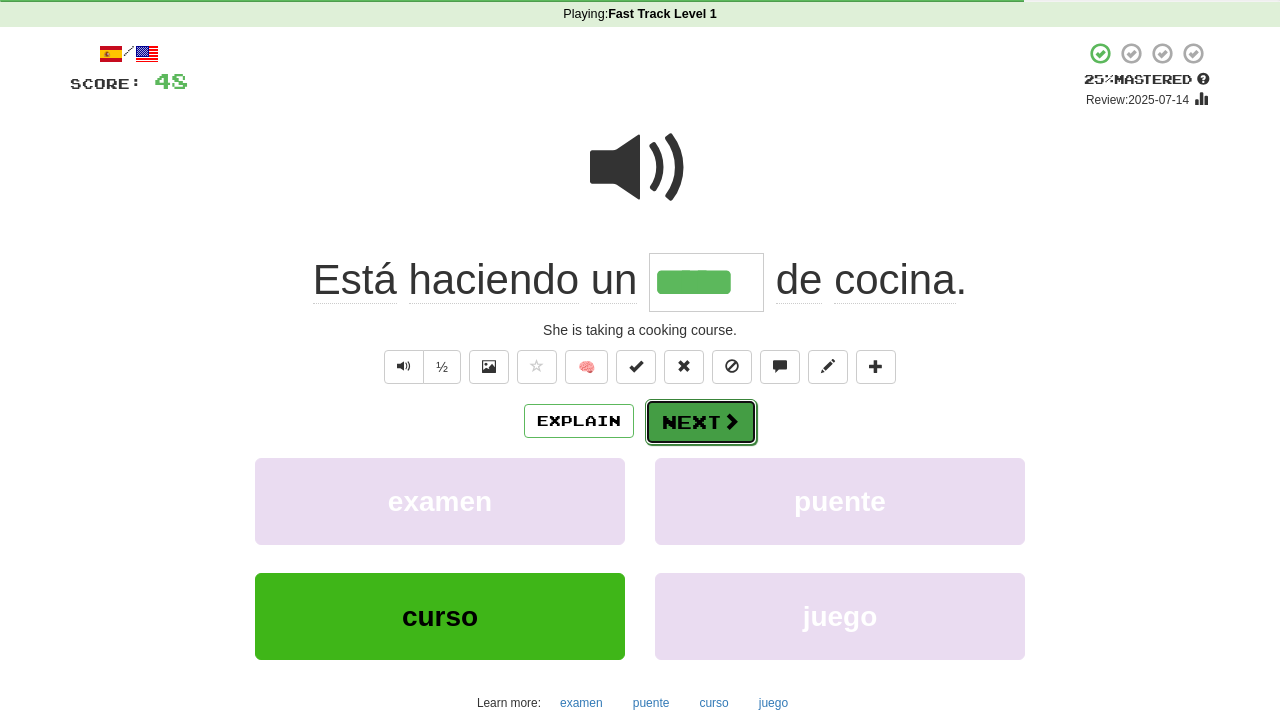 click at bounding box center [731, 421] 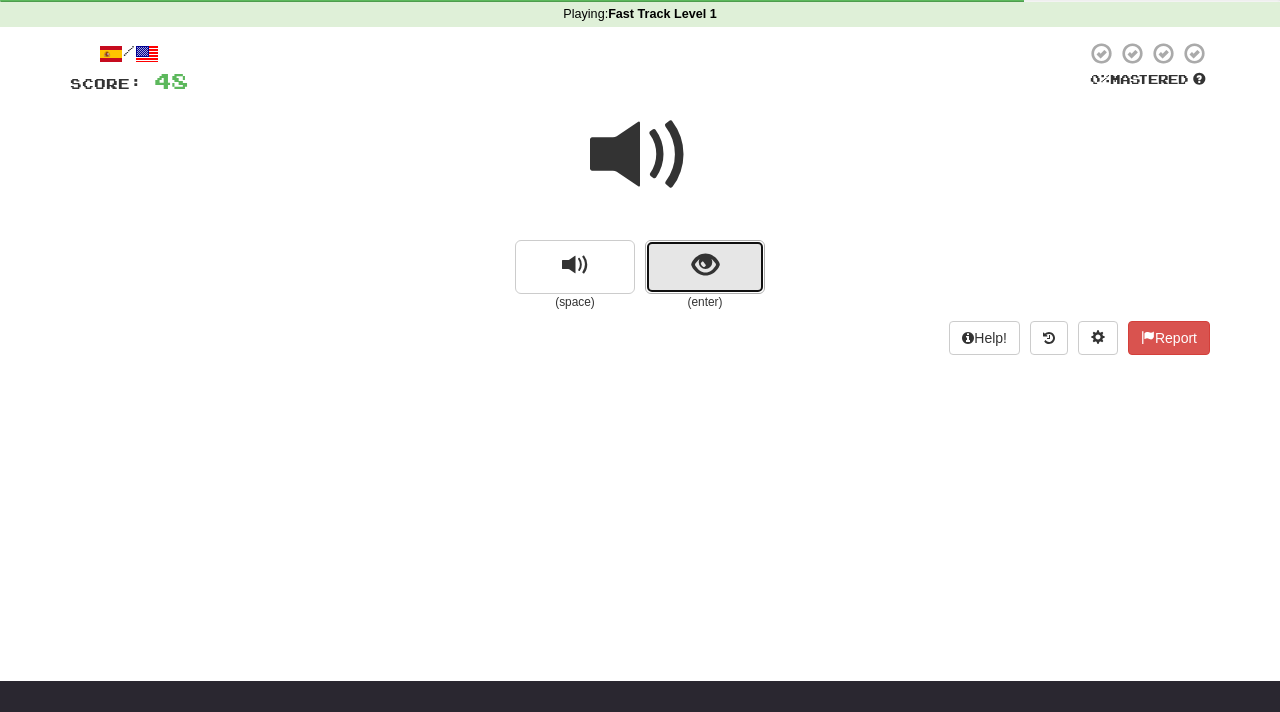 click at bounding box center [705, 265] 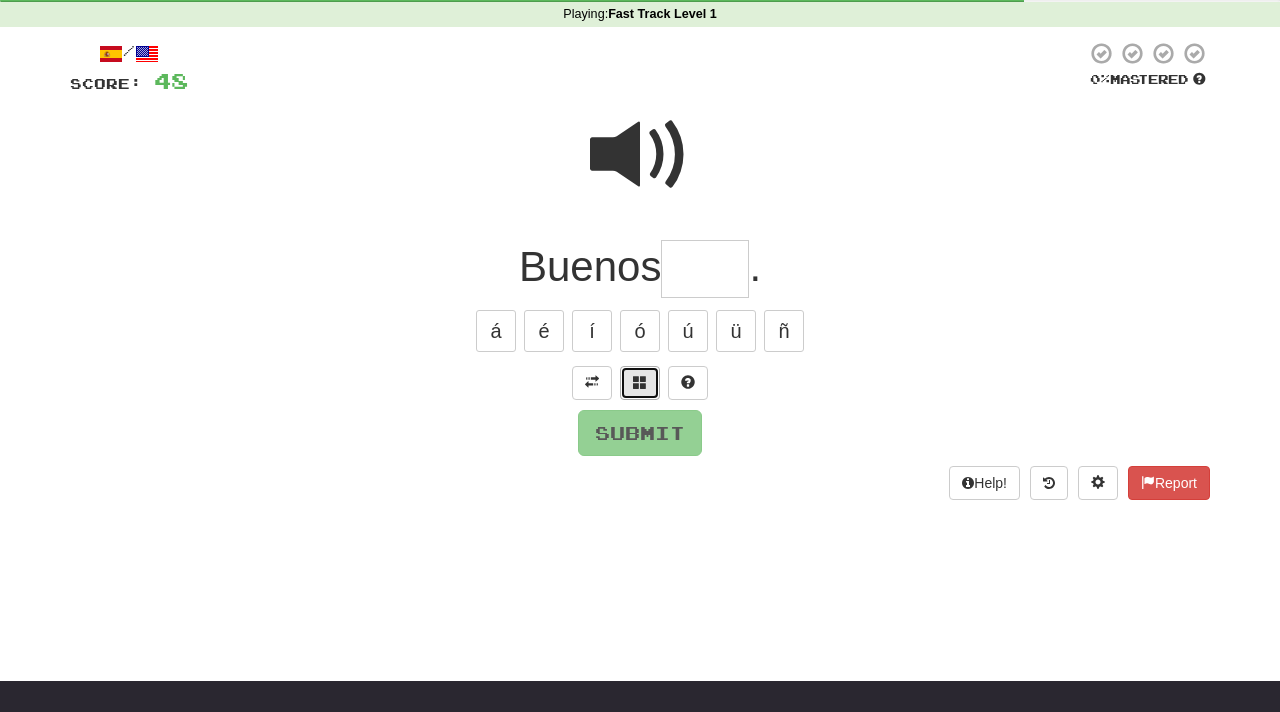 click at bounding box center [640, 382] 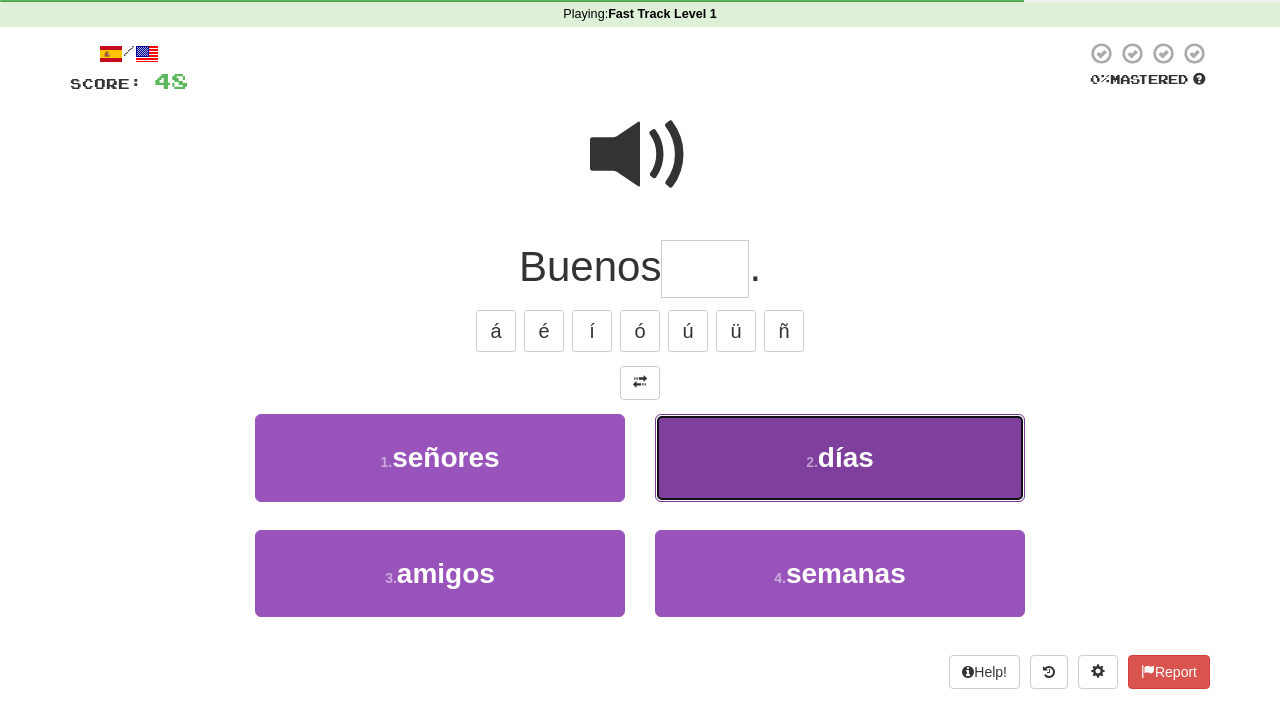 click on "días" at bounding box center [846, 457] 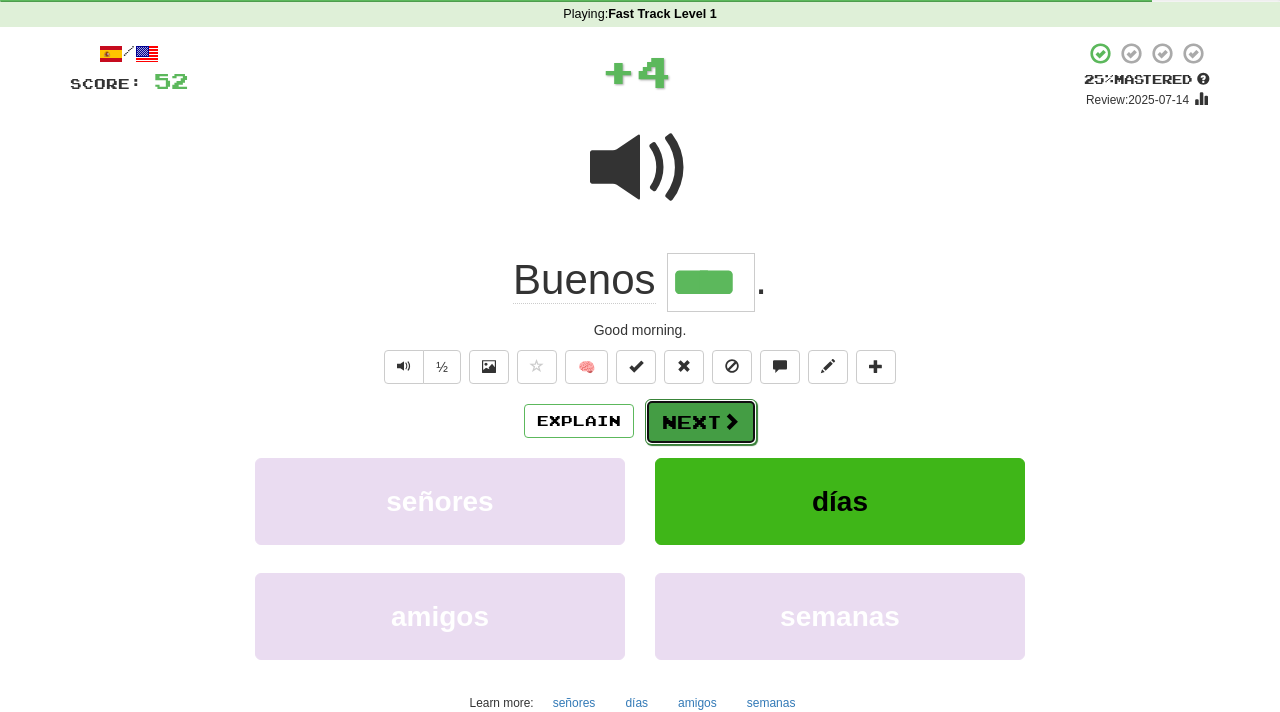 click on "Next" at bounding box center (701, 422) 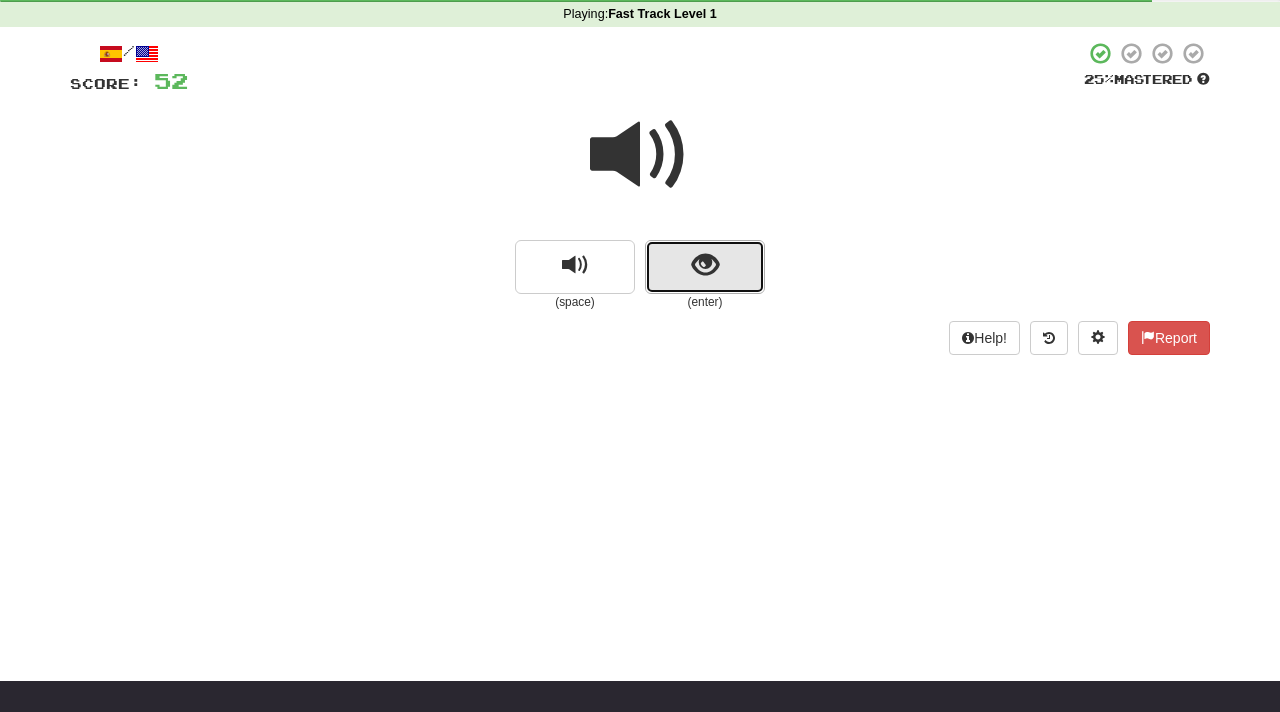 click at bounding box center [705, 265] 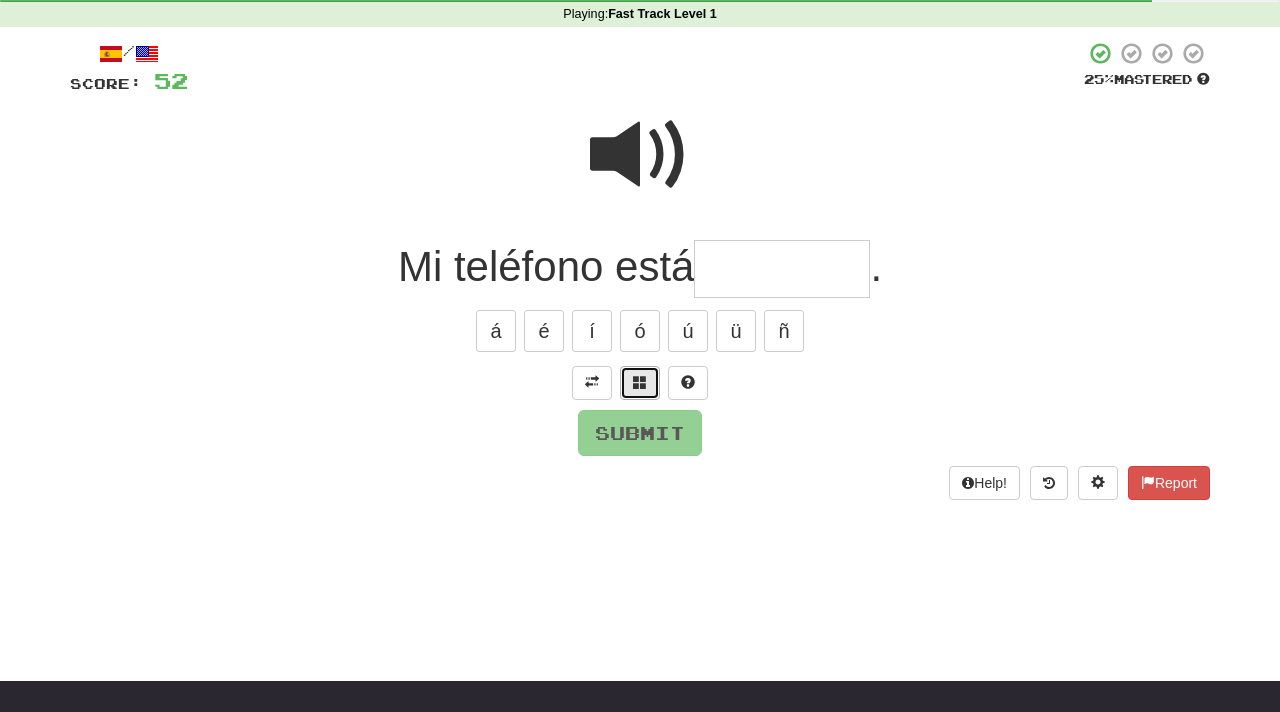 click at bounding box center [640, 382] 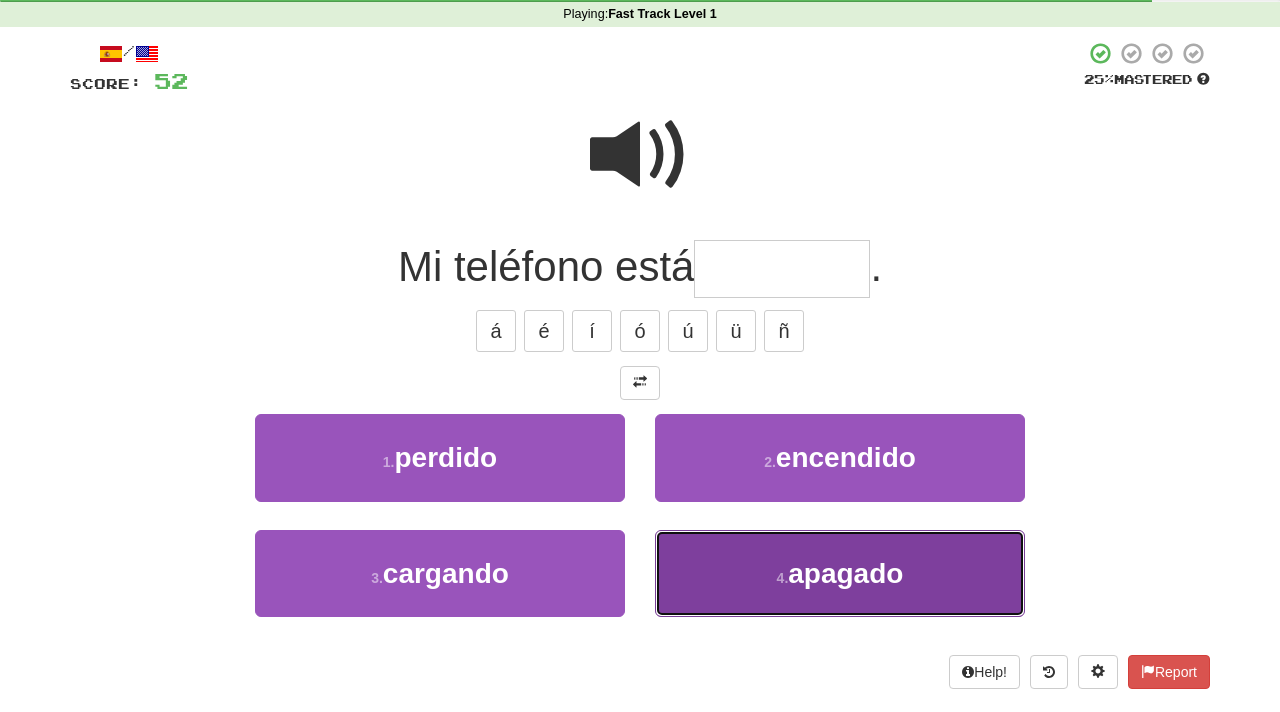 click on "apagado" at bounding box center [845, 573] 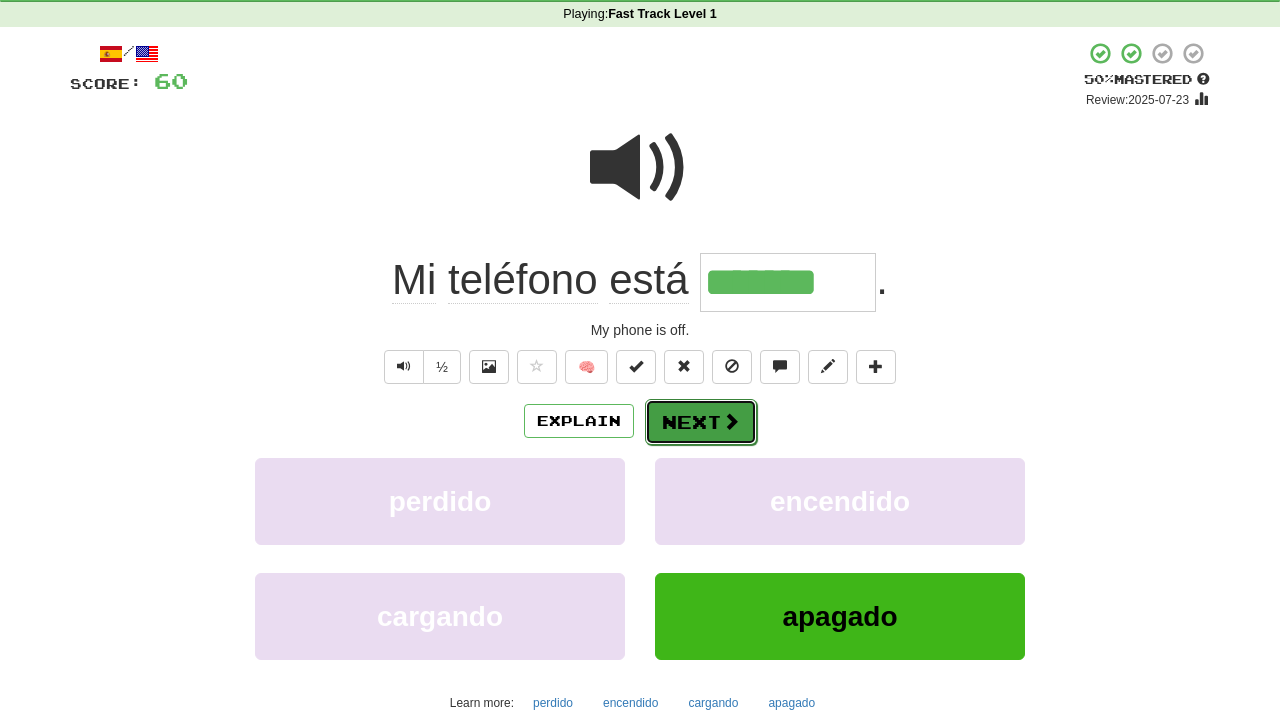 click on "Next" at bounding box center [701, 422] 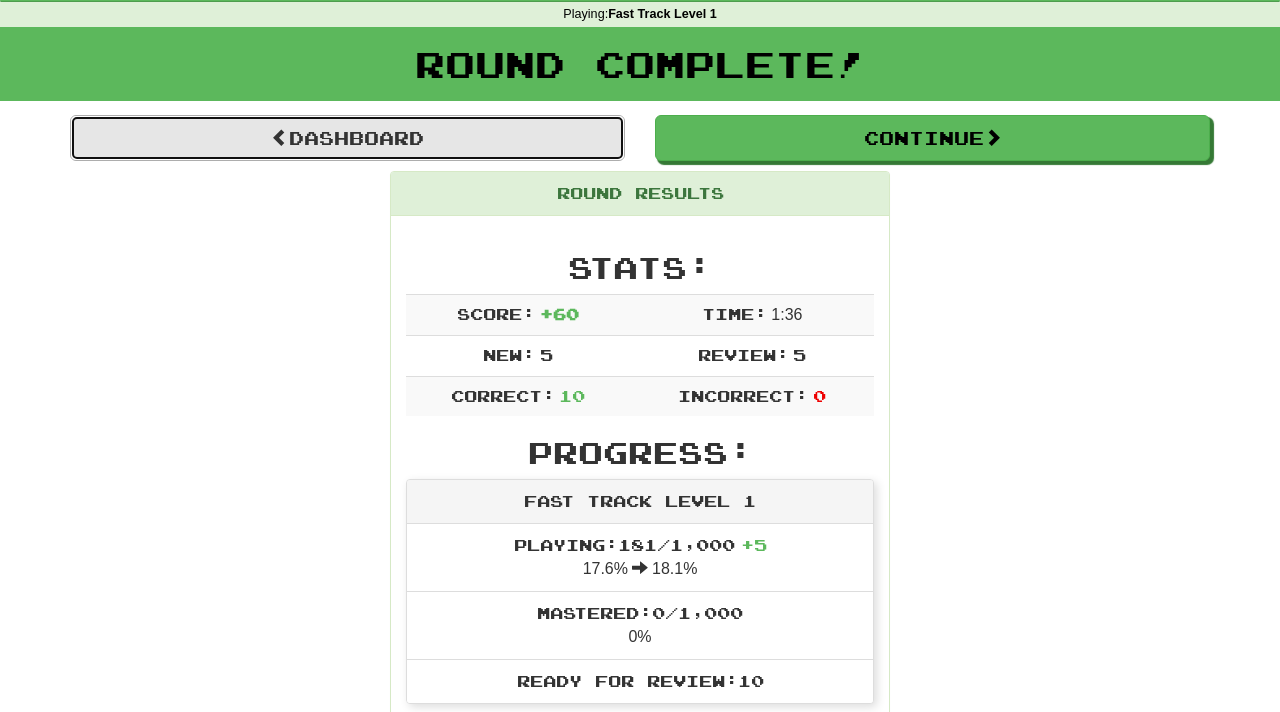click on "Dashboard" at bounding box center (347, 138) 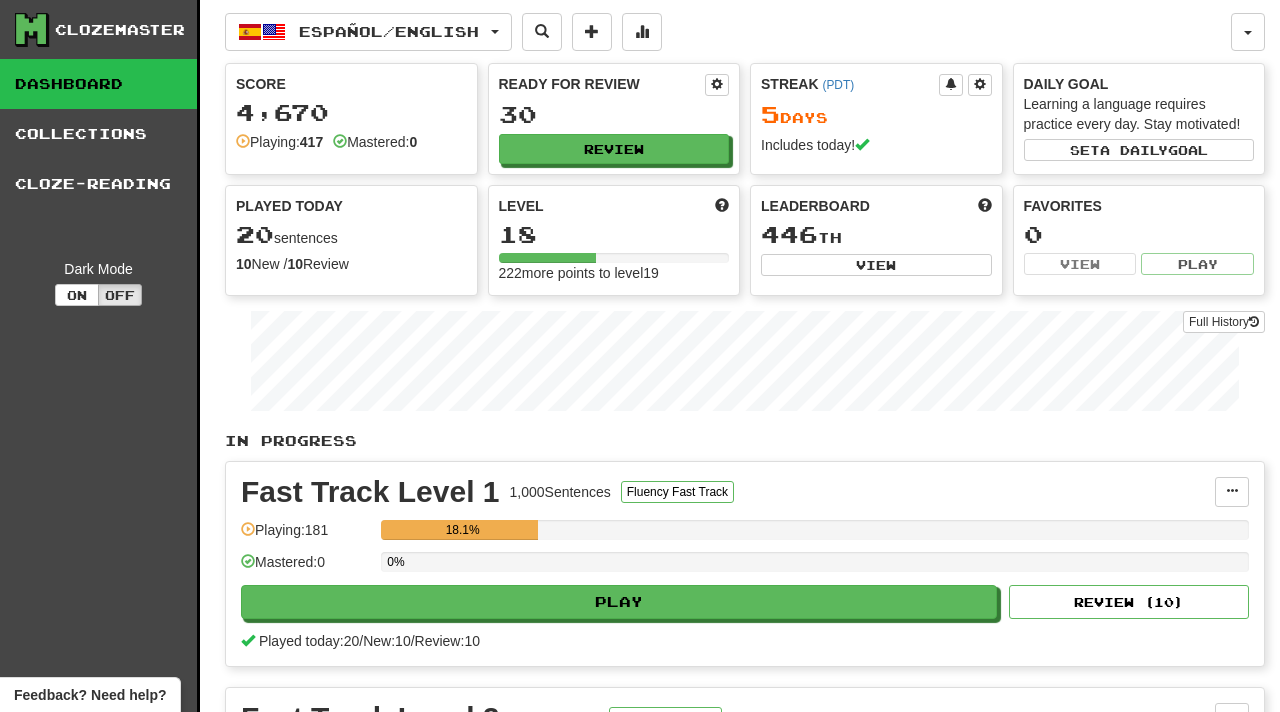 scroll, scrollTop: 0, scrollLeft: 0, axis: both 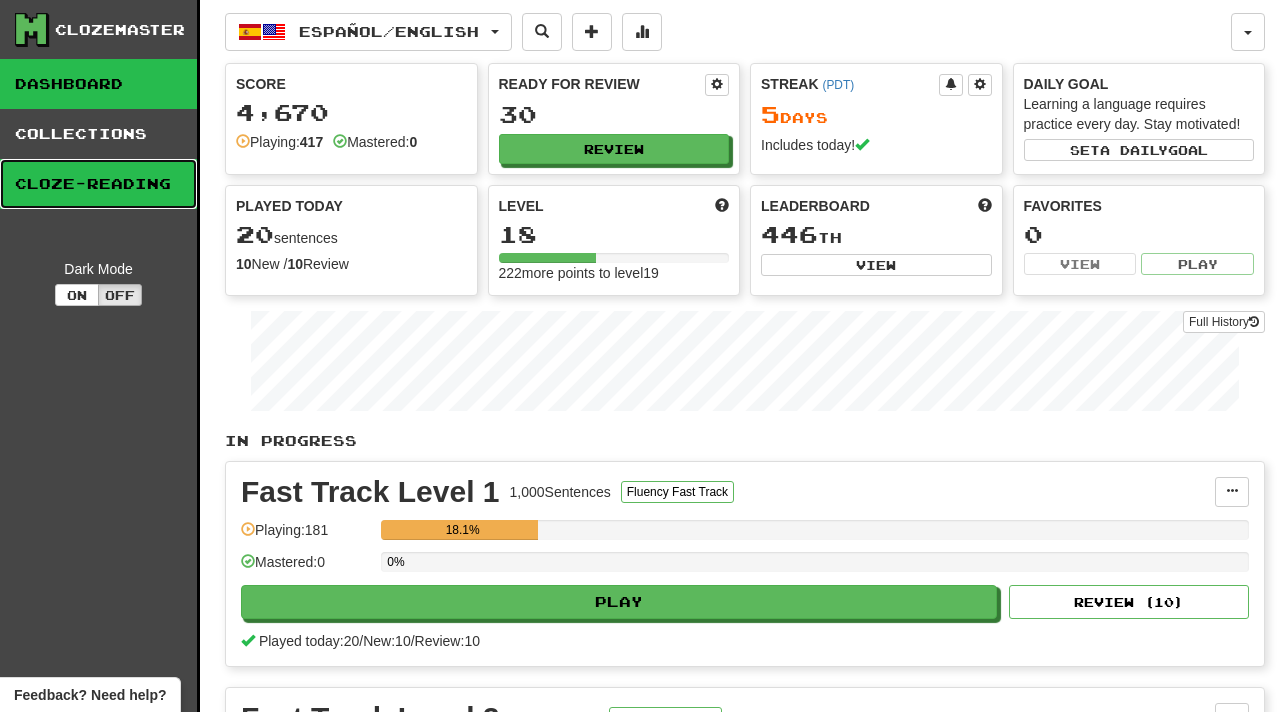 click on "Cloze-Reading" at bounding box center [98, 184] 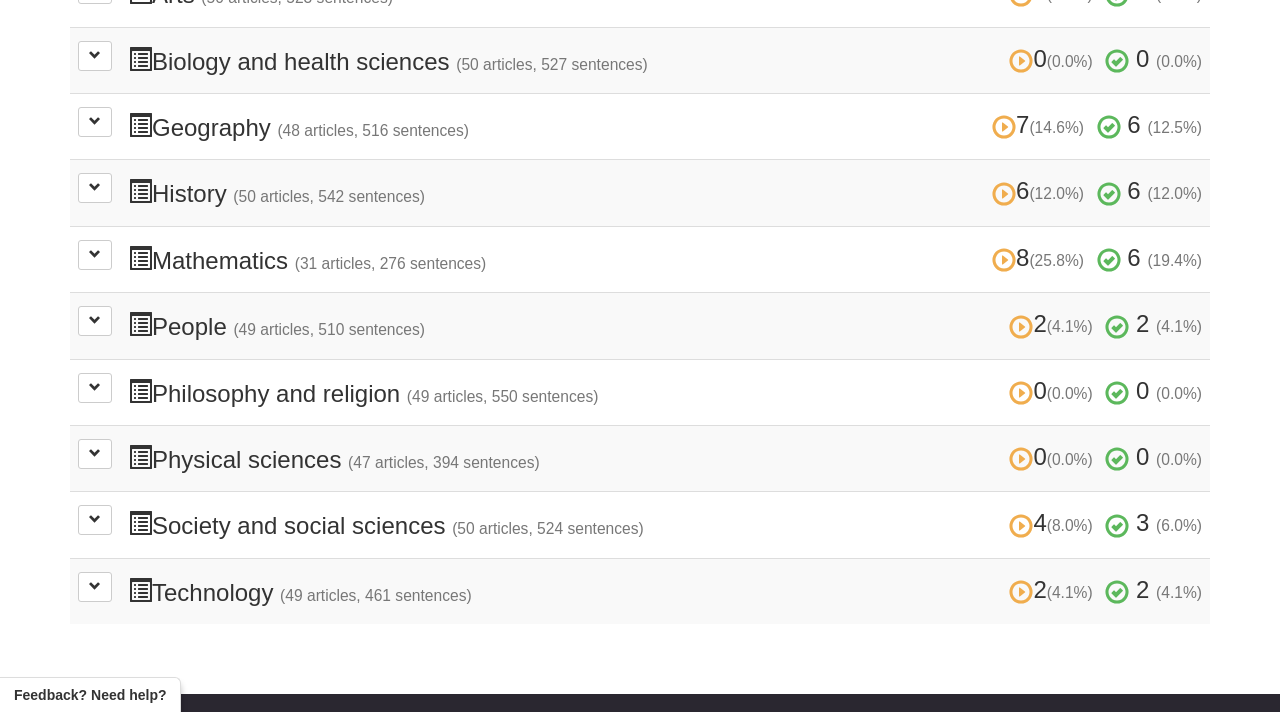 scroll, scrollTop: 630, scrollLeft: 0, axis: vertical 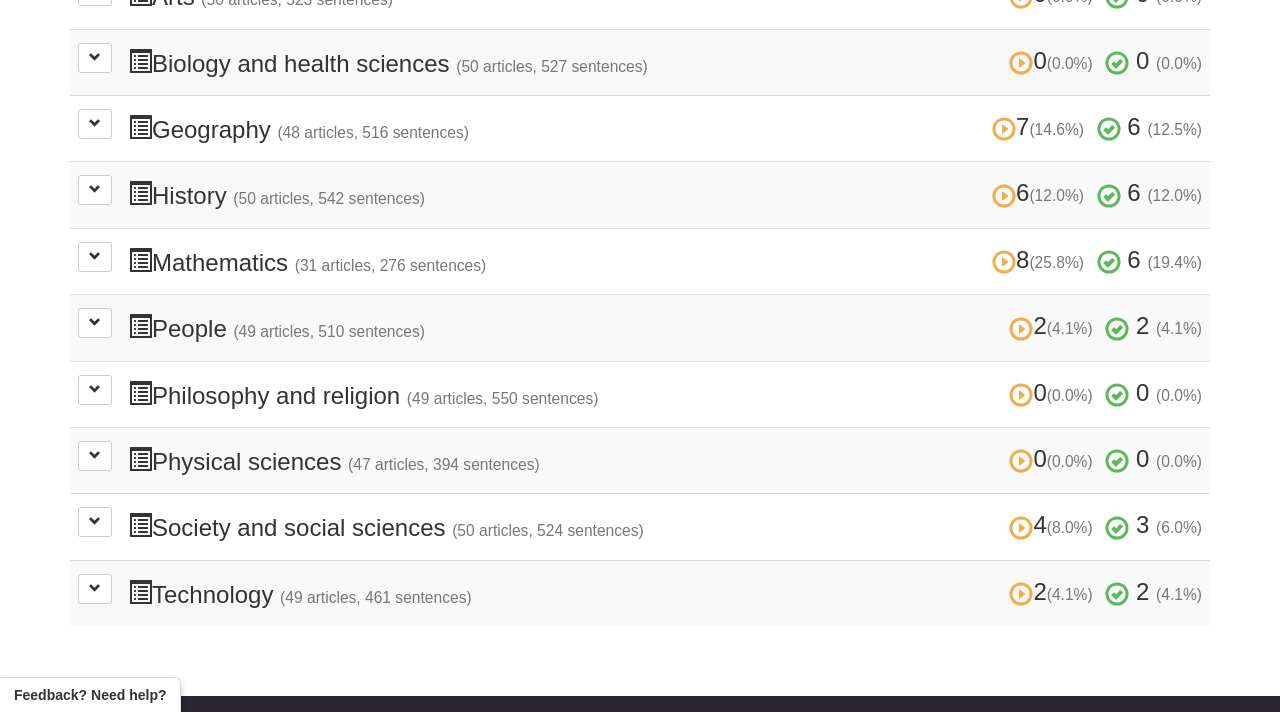 click at bounding box center (140, 525) 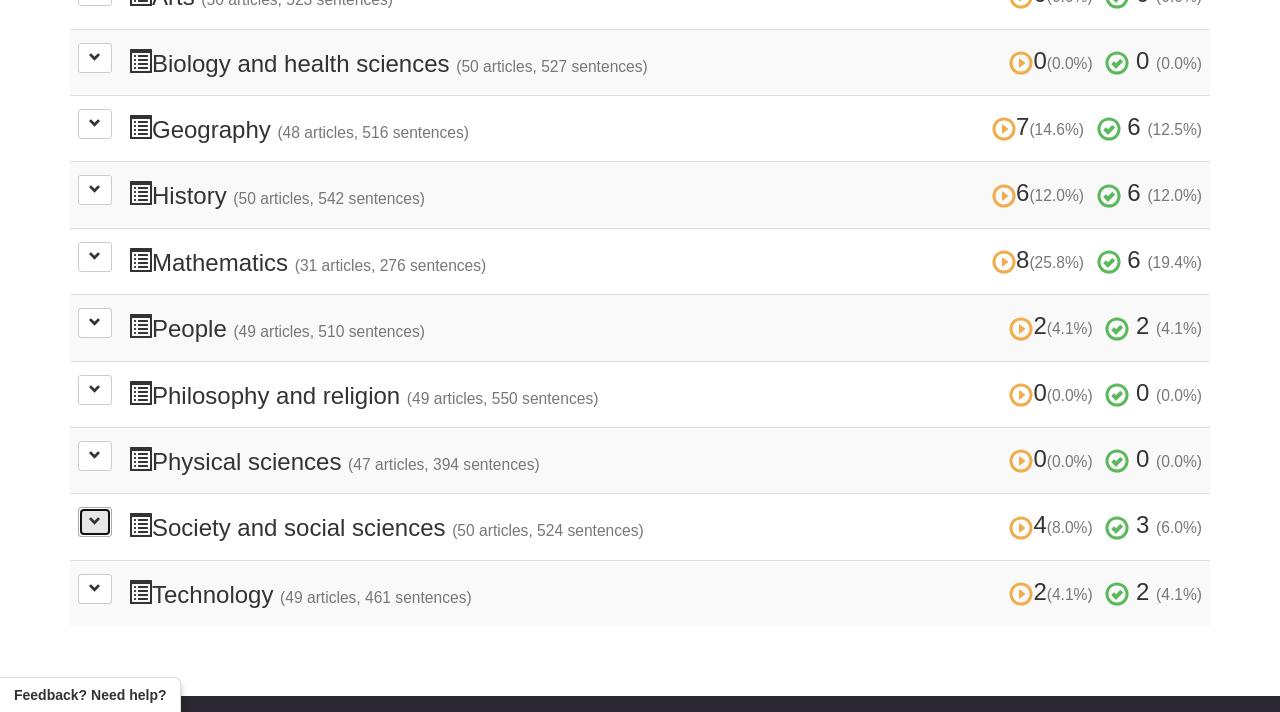 click at bounding box center (95, 522) 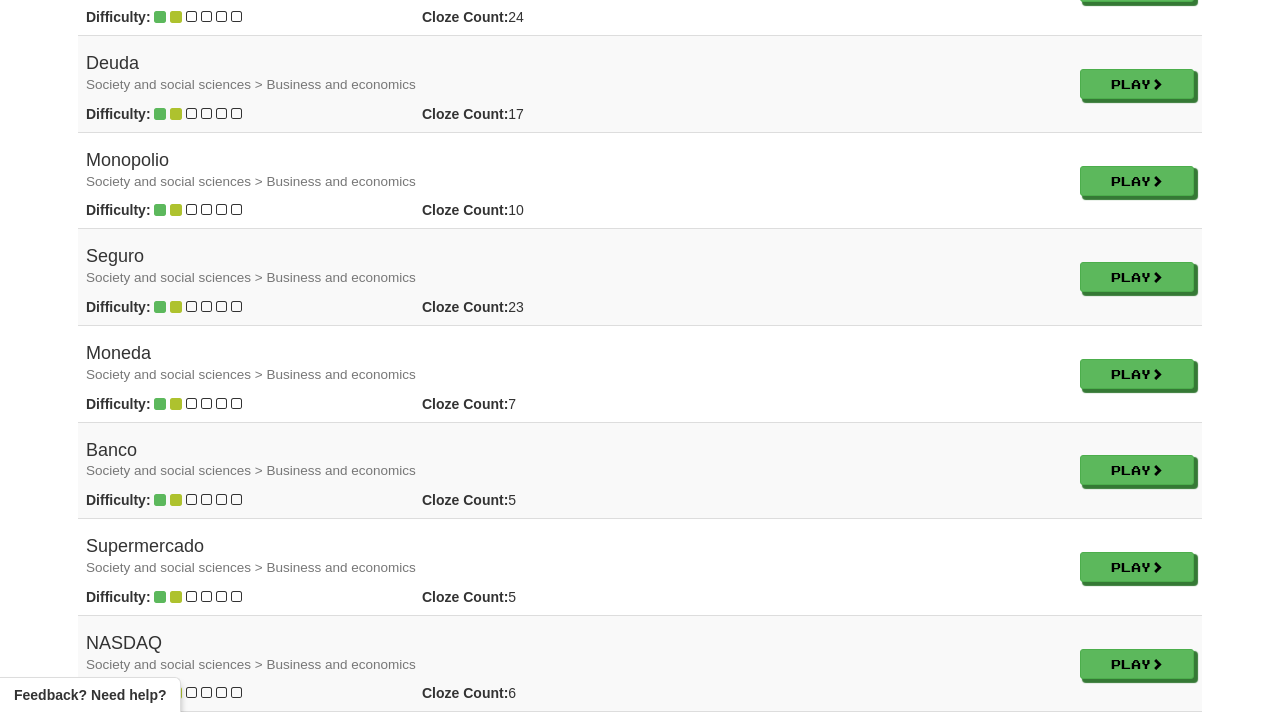 scroll, scrollTop: 1817, scrollLeft: 0, axis: vertical 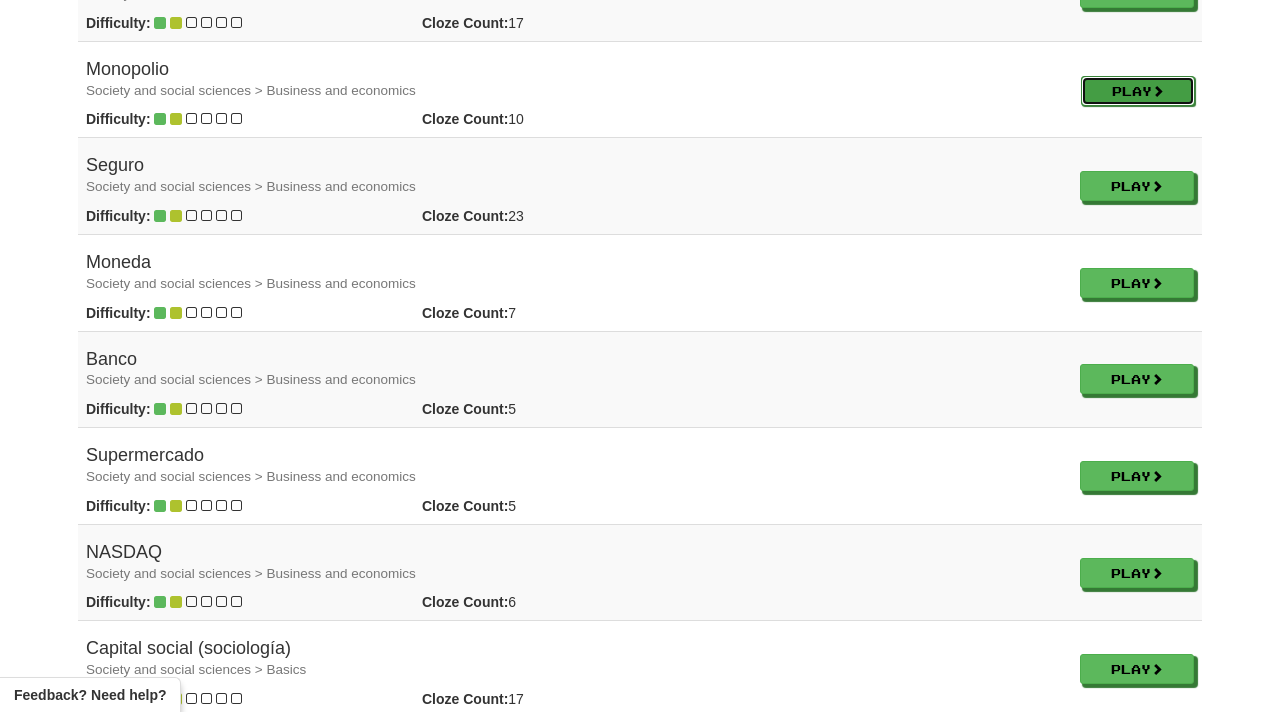 click on "Play" at bounding box center (1138, 91) 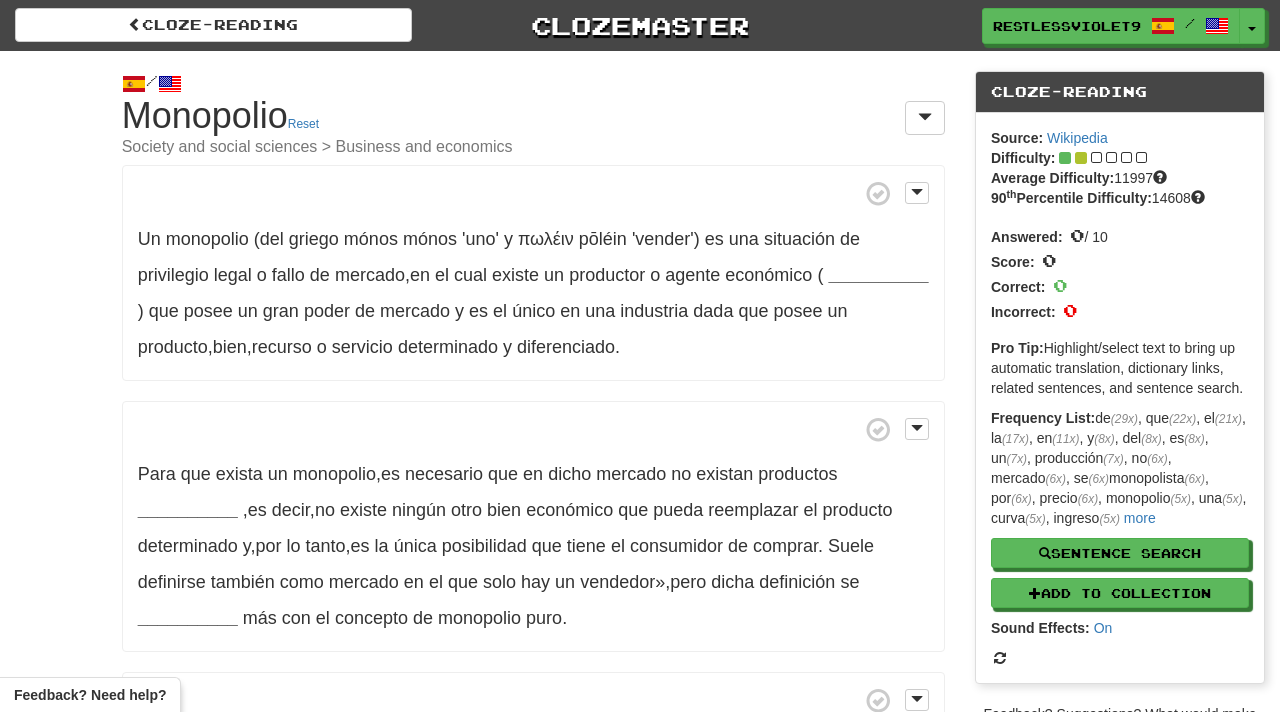 scroll, scrollTop: 0, scrollLeft: 0, axis: both 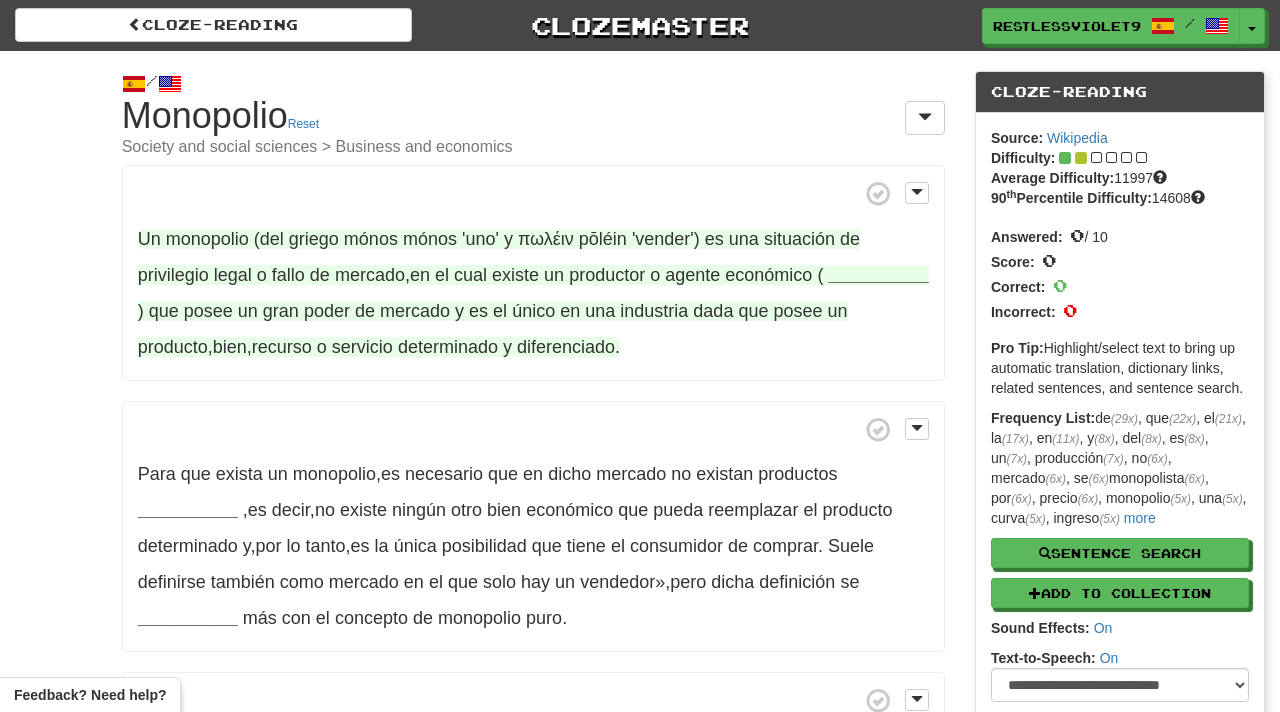 click on "__________" at bounding box center (878, 275) 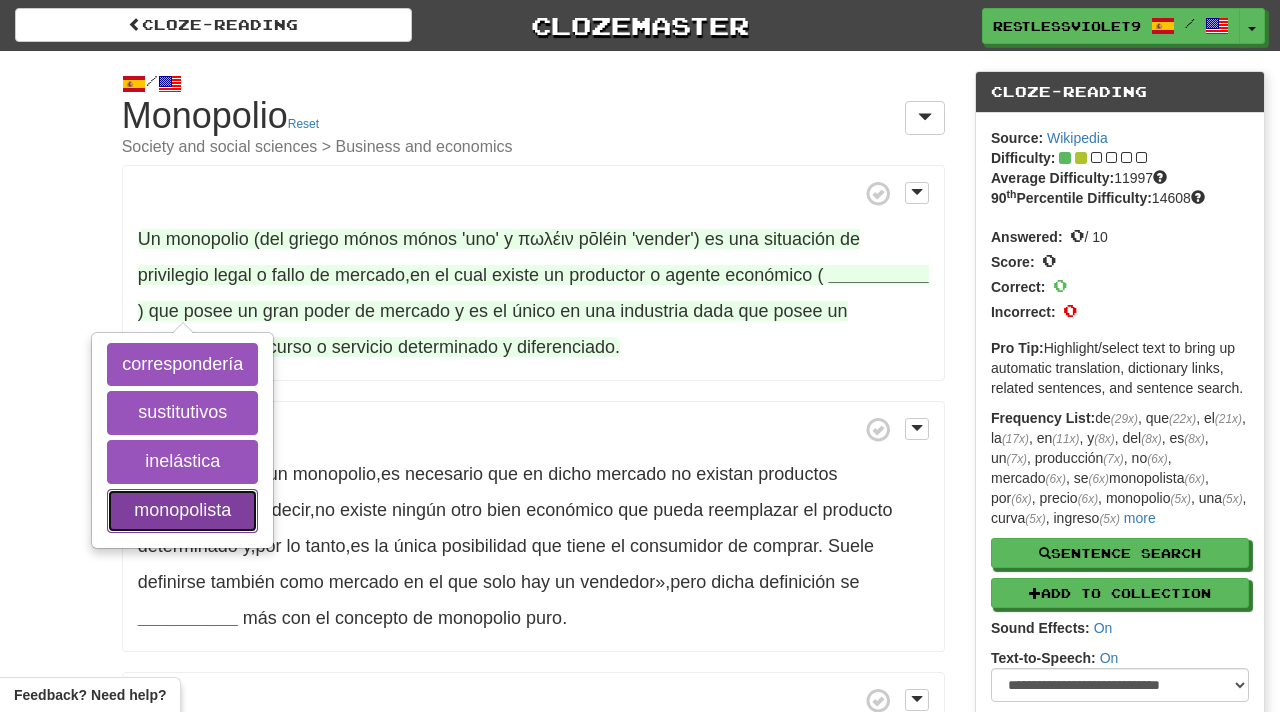 click on "monopolista" at bounding box center (182, 511) 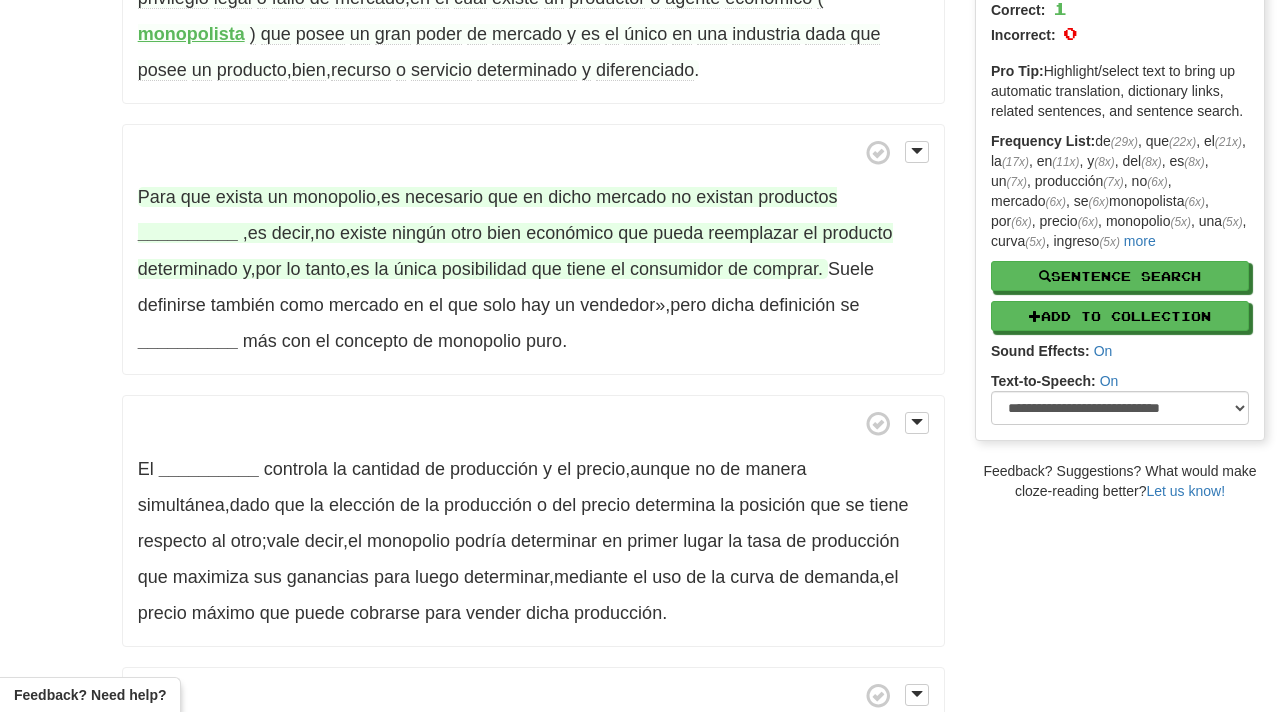 scroll, scrollTop: 285, scrollLeft: 0, axis: vertical 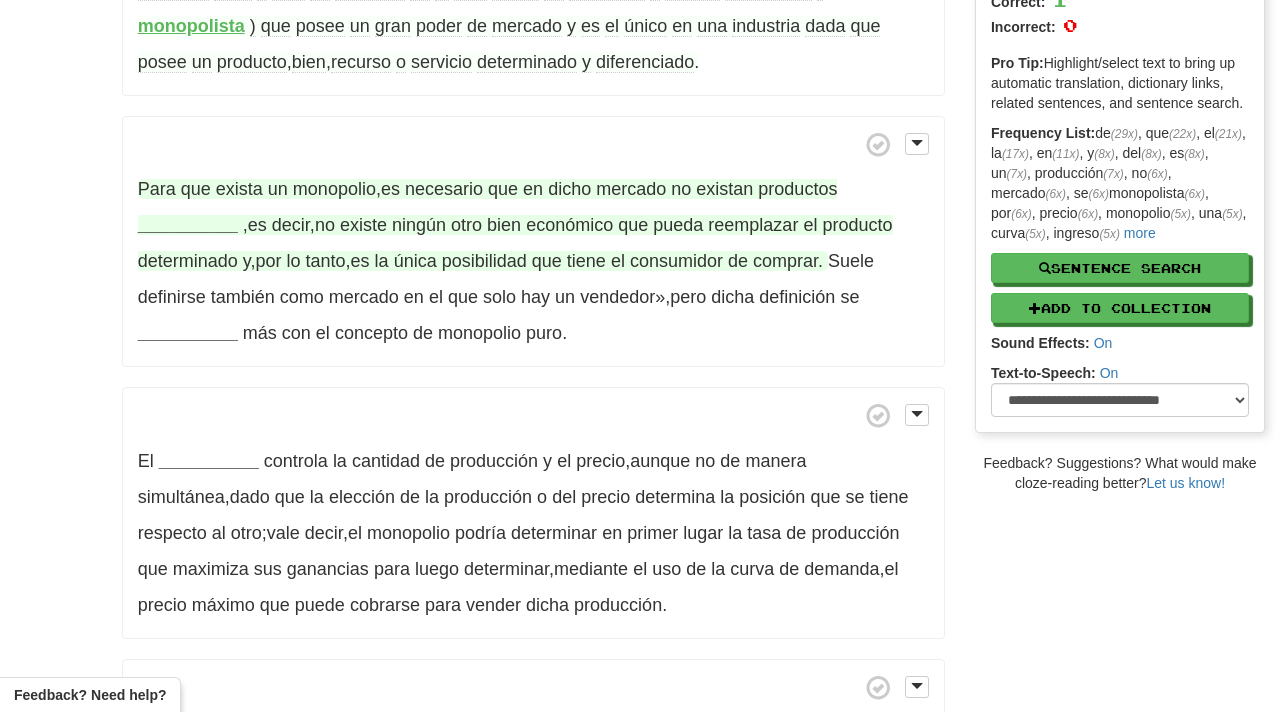 click on "__________" at bounding box center (188, 225) 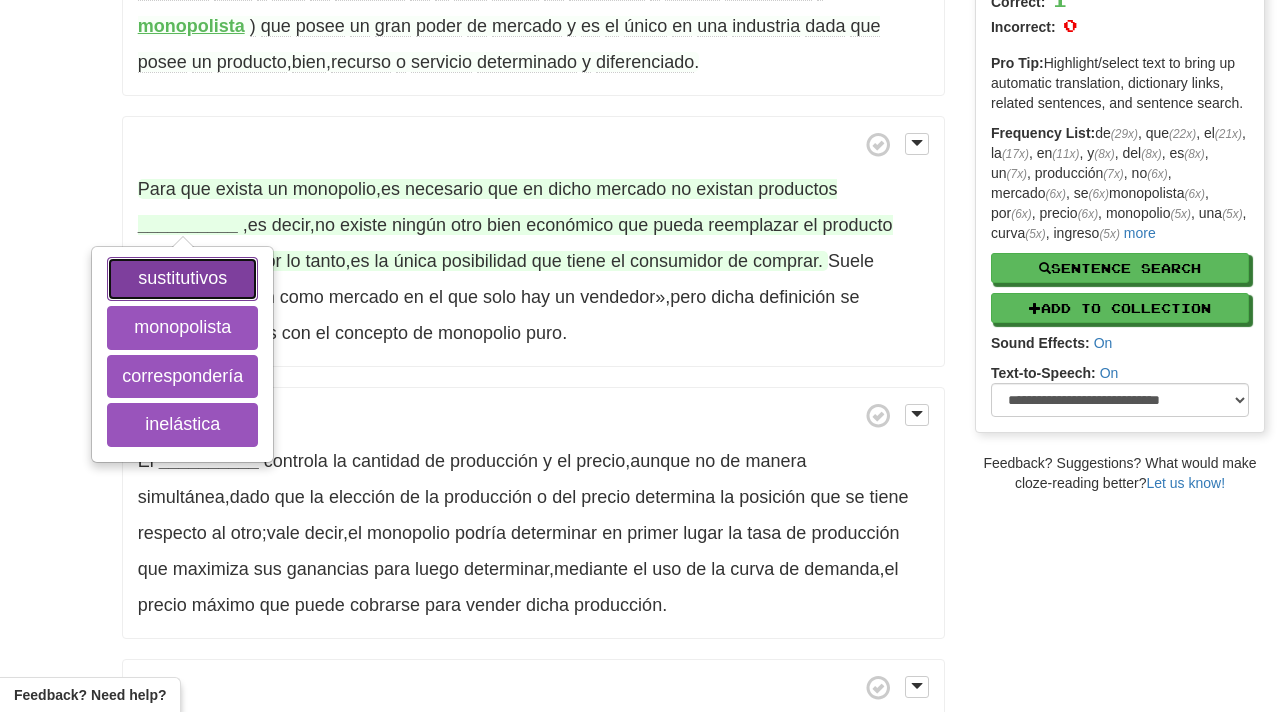 click on "sustitutivos" at bounding box center (182, 279) 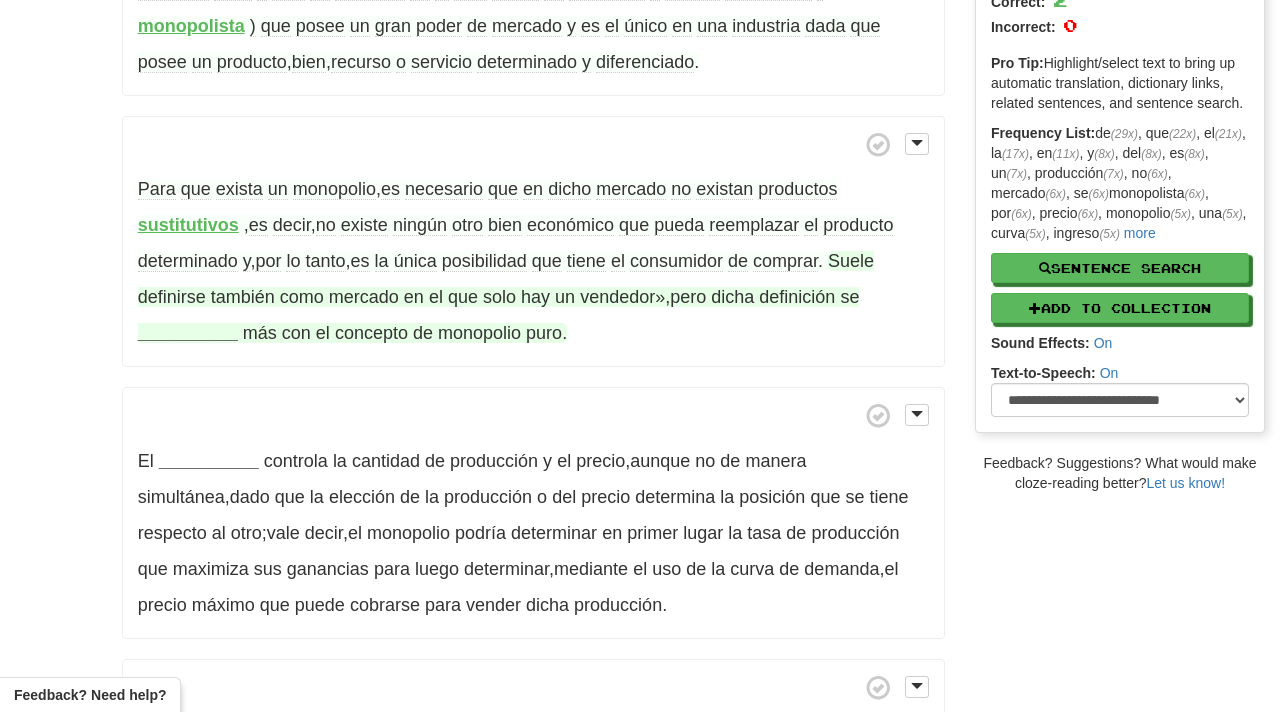click on "__________" at bounding box center (188, 333) 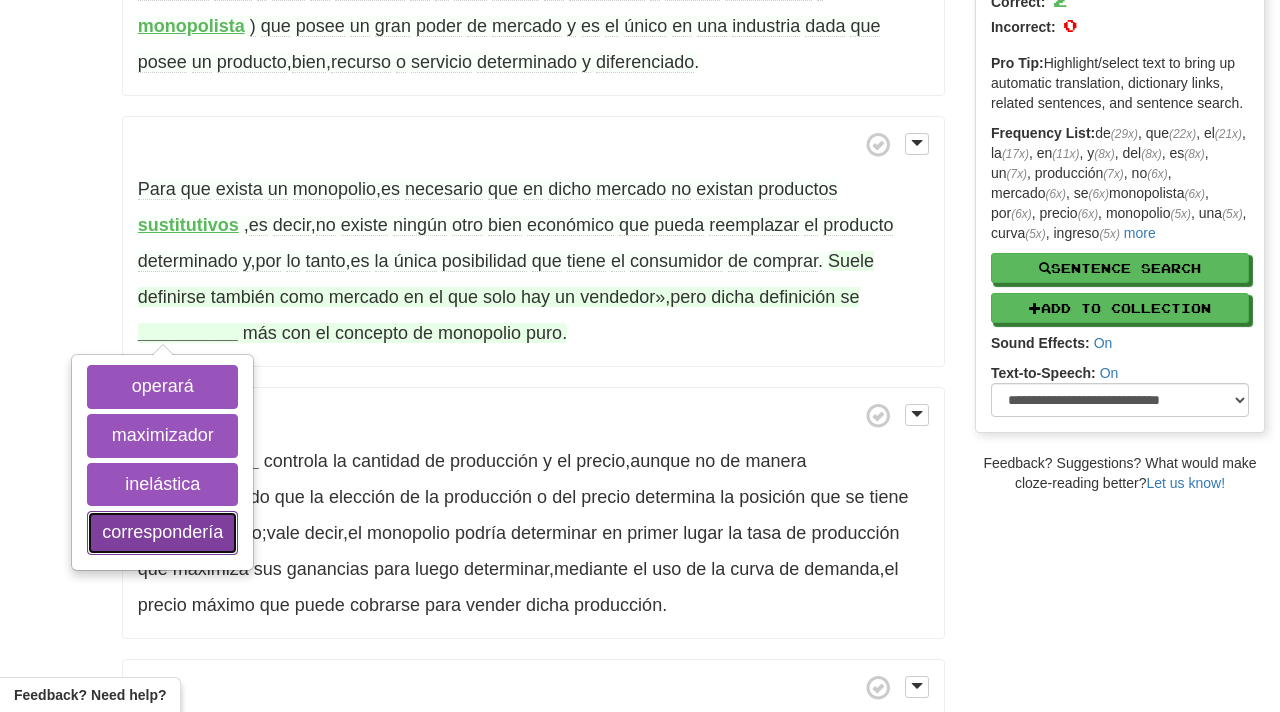 click on "correspondería" at bounding box center [162, 533] 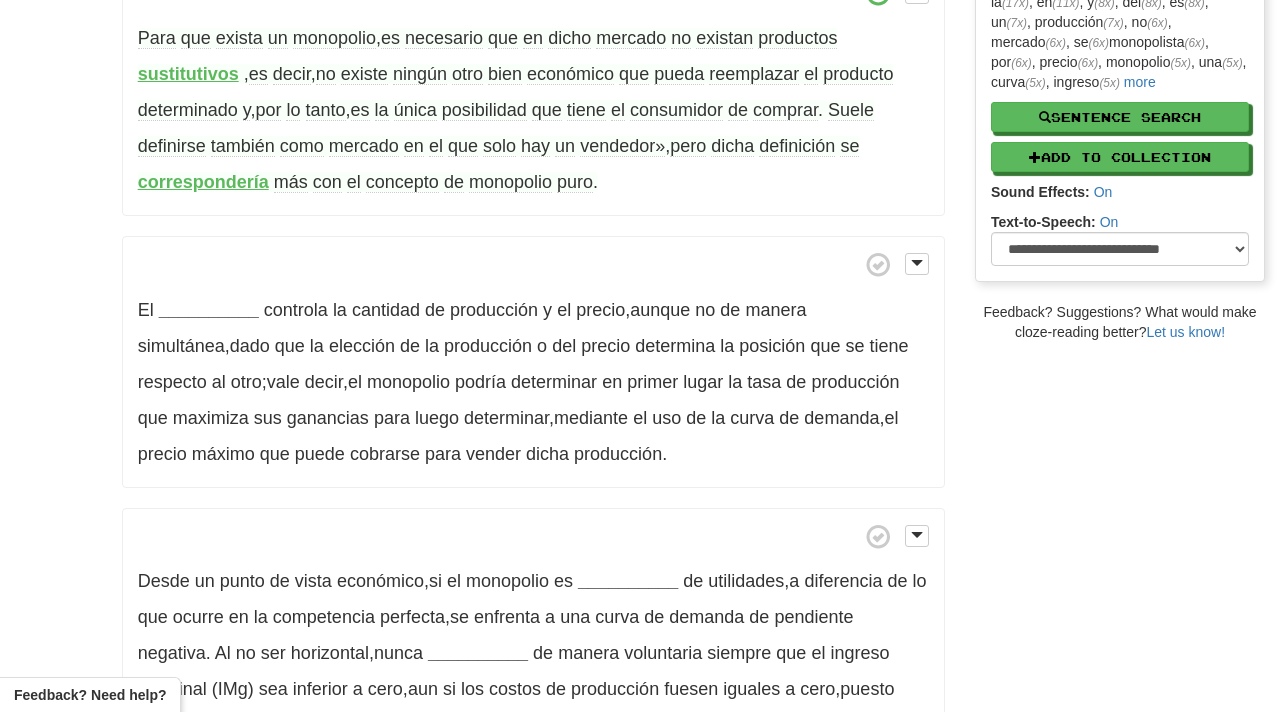 scroll, scrollTop: 441, scrollLeft: 0, axis: vertical 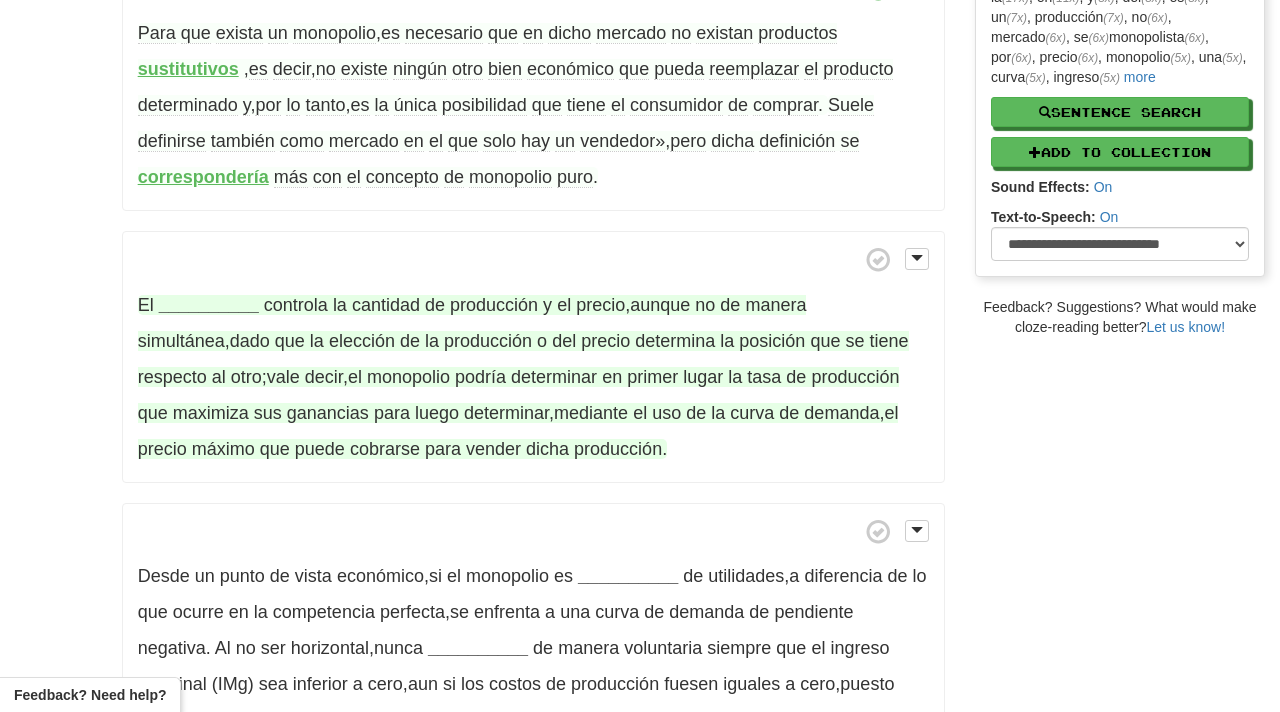 click on "__________" at bounding box center (209, 305) 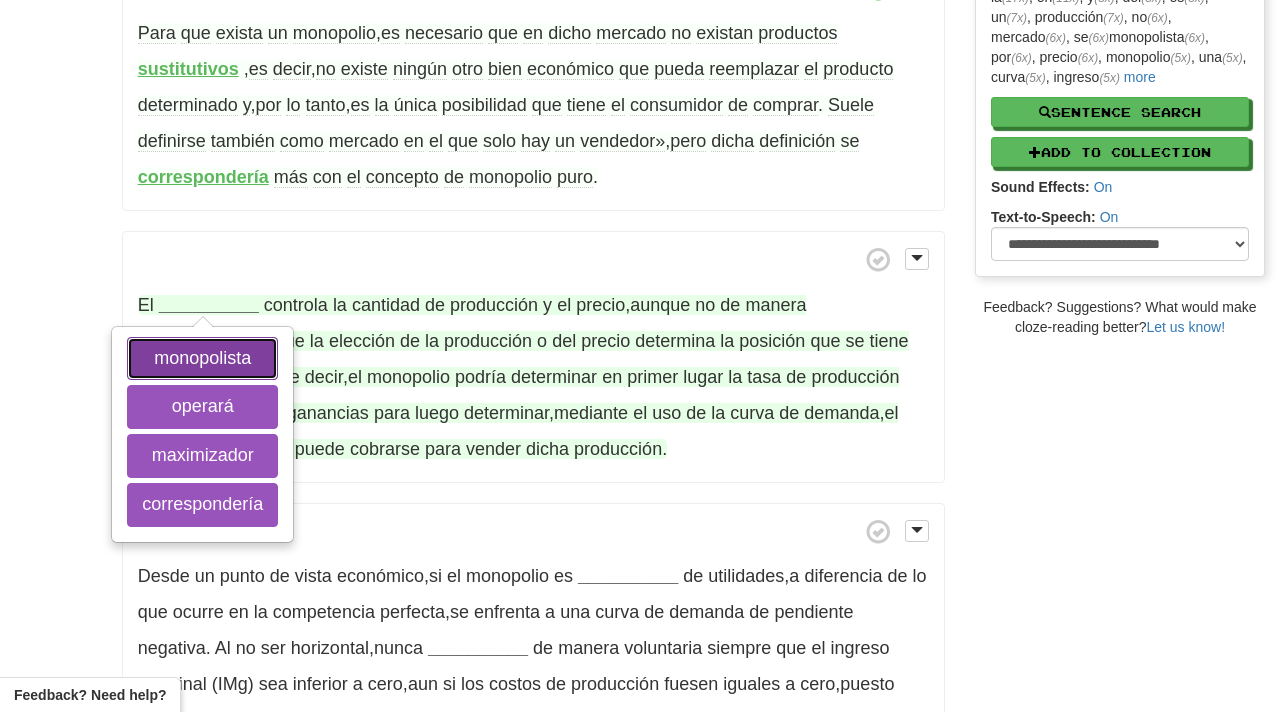 click on "monopolista" at bounding box center (202, 359) 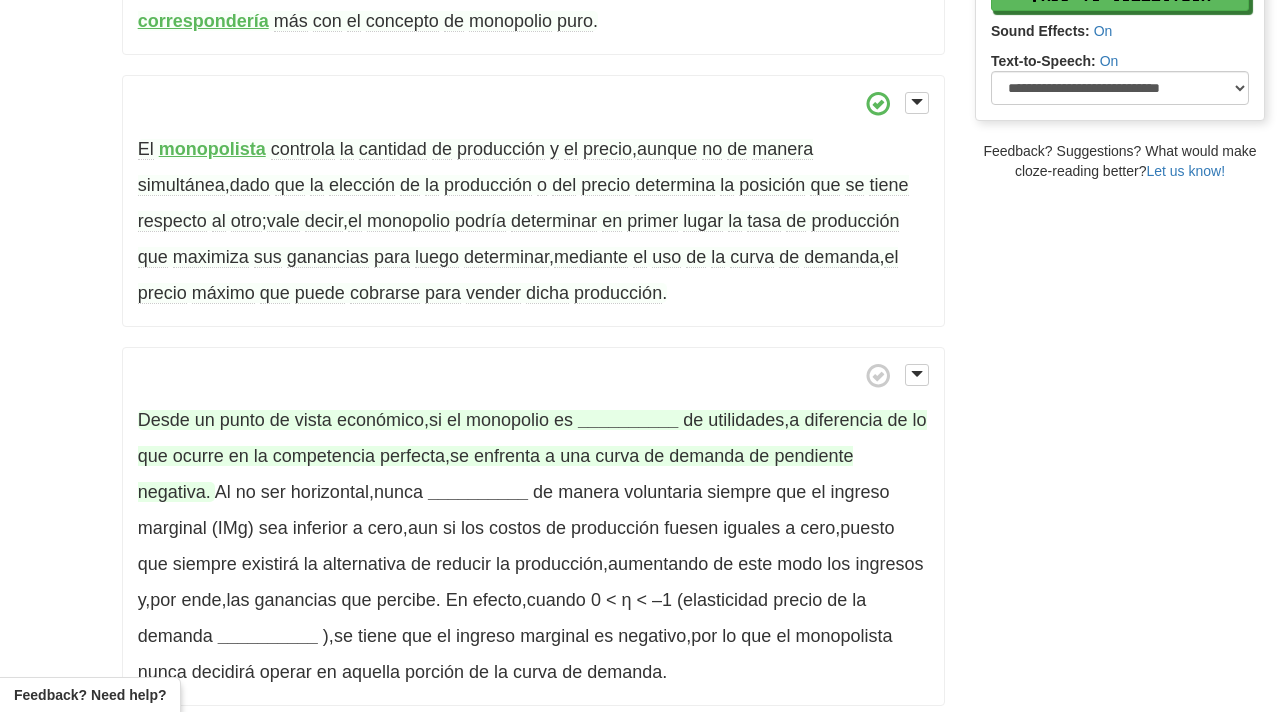 scroll, scrollTop: 642, scrollLeft: 0, axis: vertical 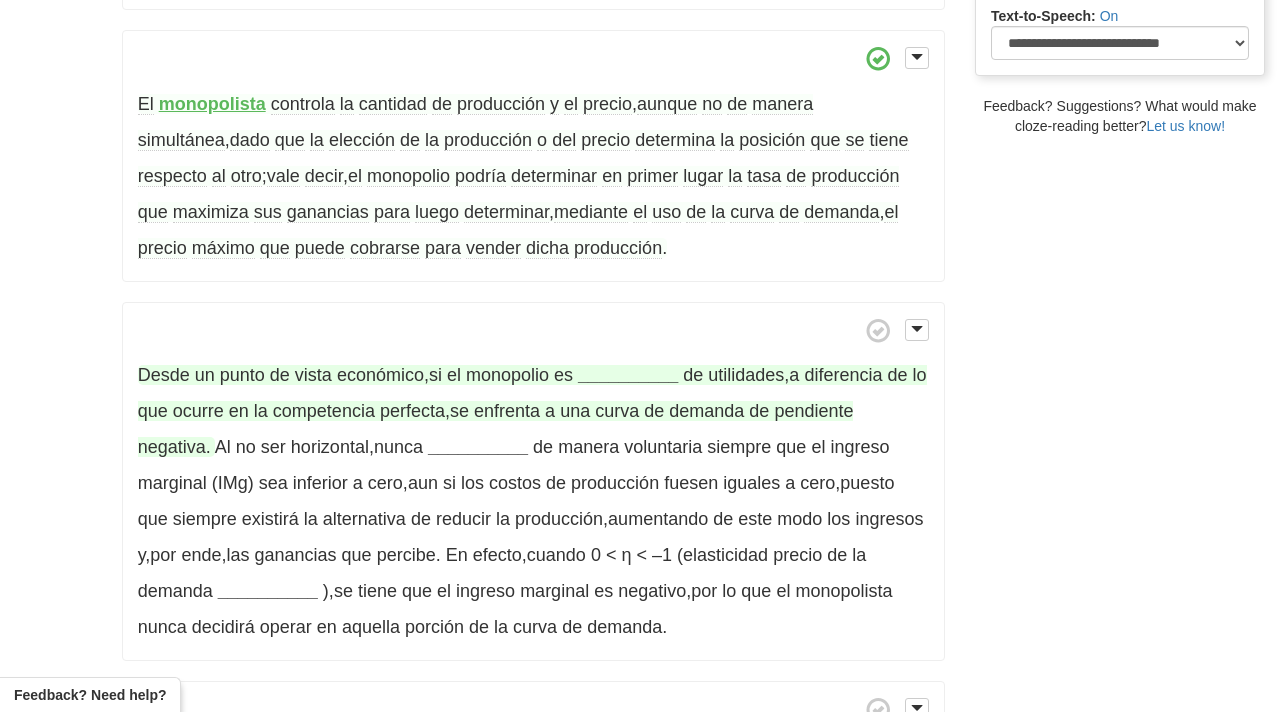 click on "__________" at bounding box center (628, 375) 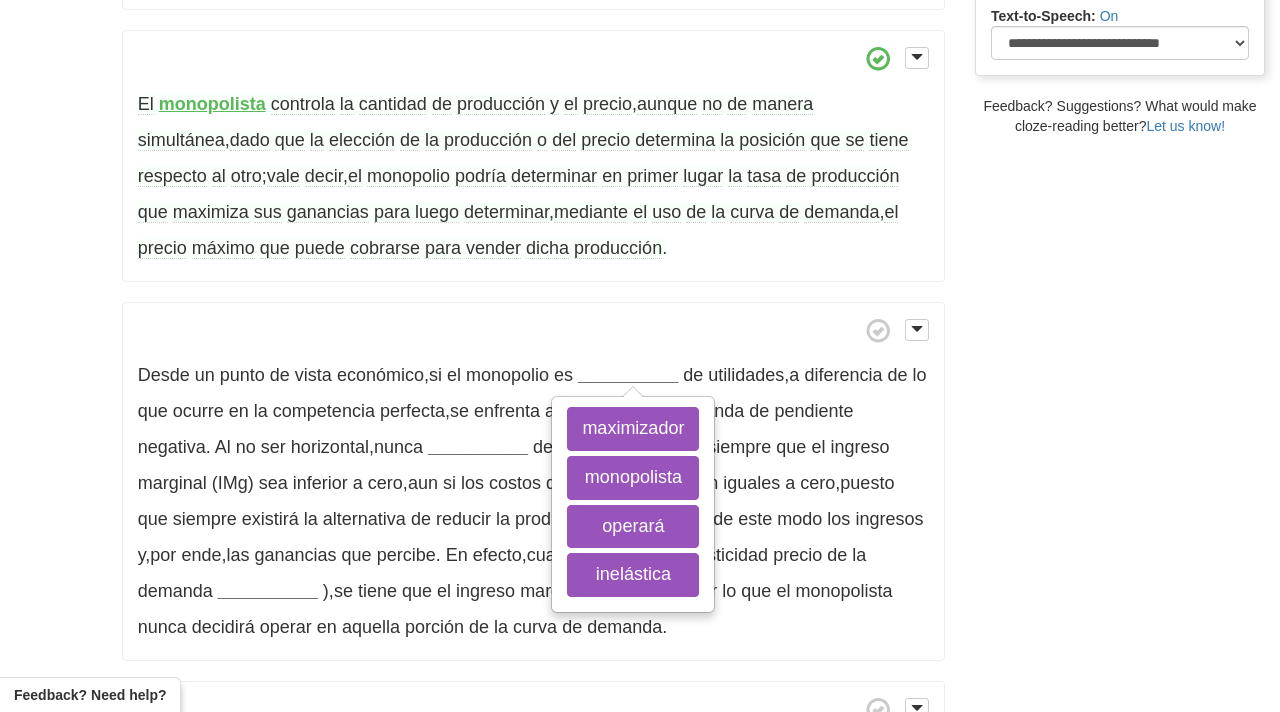 click on "/
Cloze-Reading
Monopolio
Reset
Society and social sciences > Business and economics
Un   monopolio   (del   griego   μόνοϛ   mónos   'uno'   y   πωλέιν   pōléin   'vender')   es   una   situación   de   privilegio   legal   o   fallo   de   mercado ,  en   el   cual   existe   un   productor   o   agente   económico   (
monopolista
)   que   posee   un   gran   poder   de   mercado   y   es   el   único   en   una   industria   dada   que   posee   un   producto ,  bien ,  recurso   o   servicio   determinado   y   diferenciado .
Para   que   exista   un   monopolio ,  es   necesario   que   en   dicho   mercado   no   existan   productos
sustitutivos
,  es   decir ,  no   existe   ningún   otro   bien   económico   que   pueda   reemplazar   el   producto   determinado   y ,  por   lo   tanto ,  es   la   única   posibilidad   que   tiene   el   consumidor   de   ." at bounding box center [640, 232] 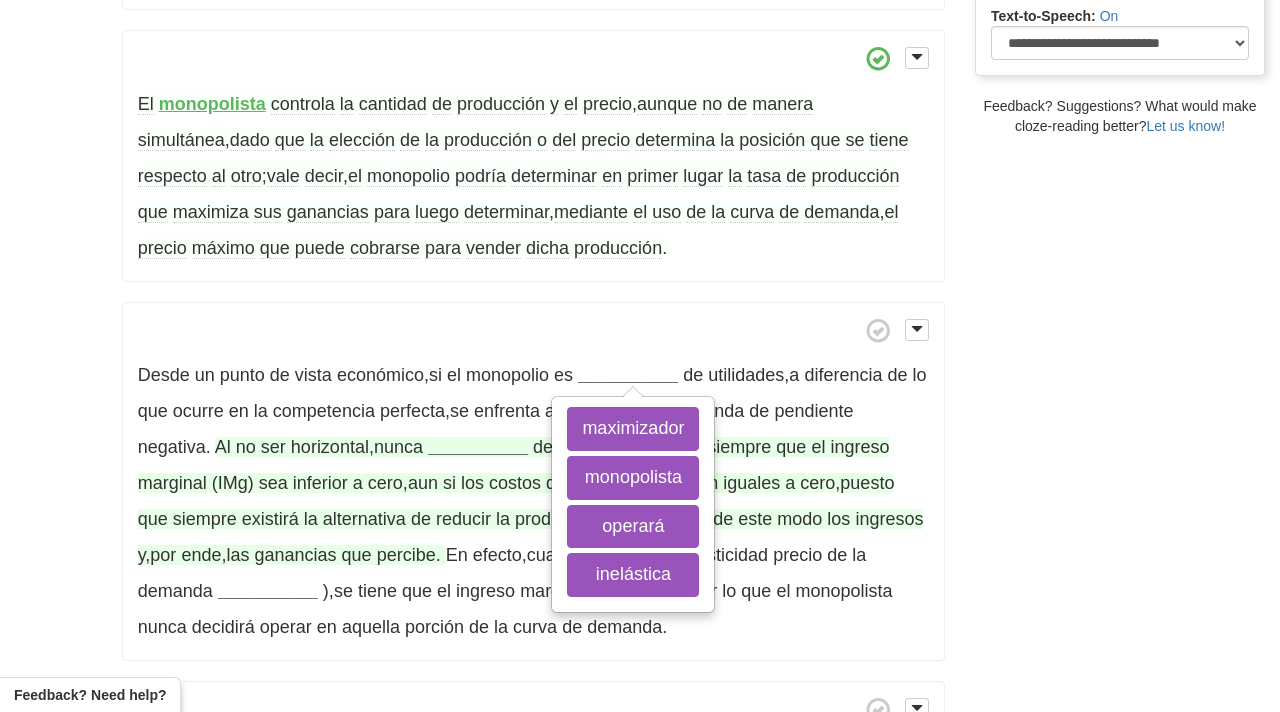 click on "__________" at bounding box center (478, 447) 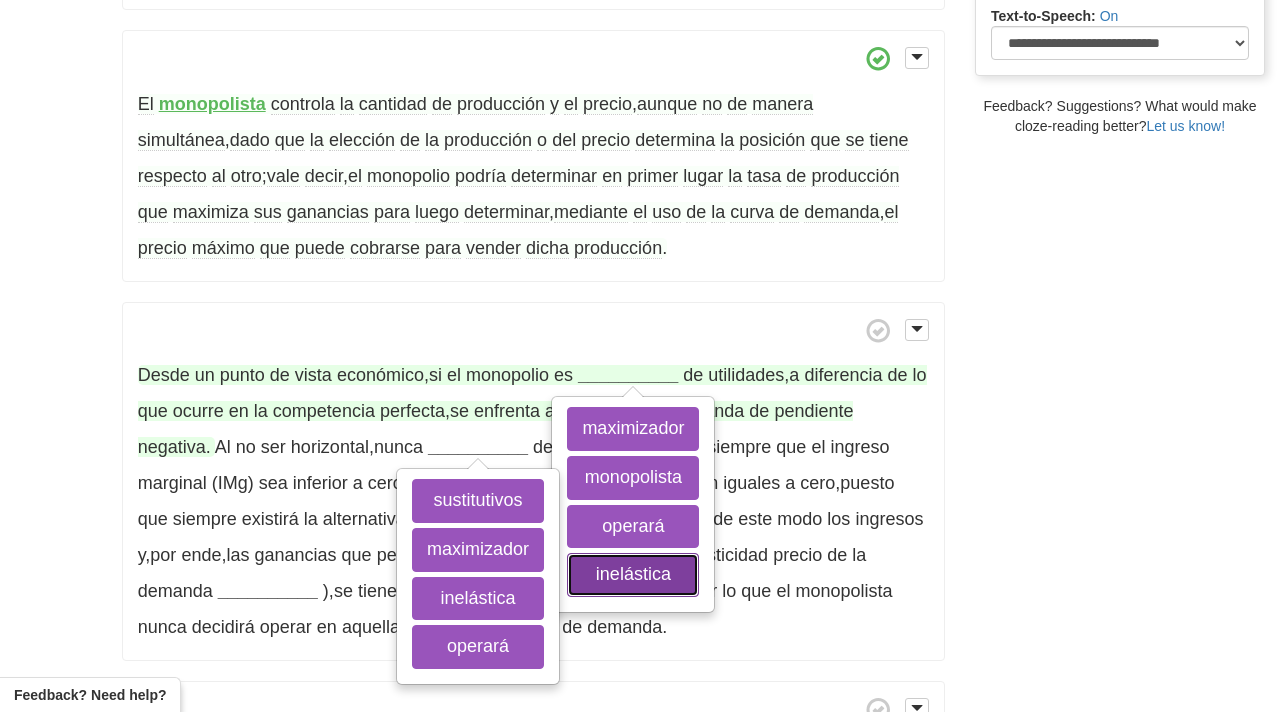 click on "inelástica" at bounding box center (633, 575) 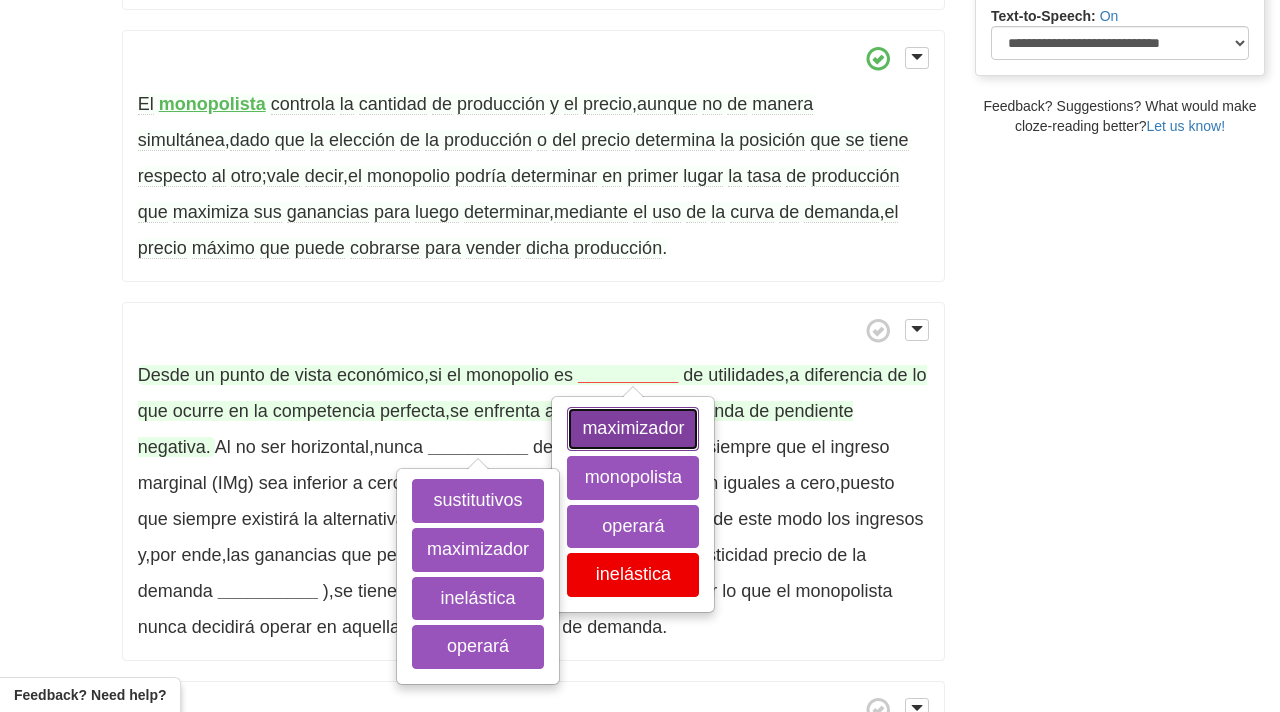 click on "maximizador" at bounding box center (633, 429) 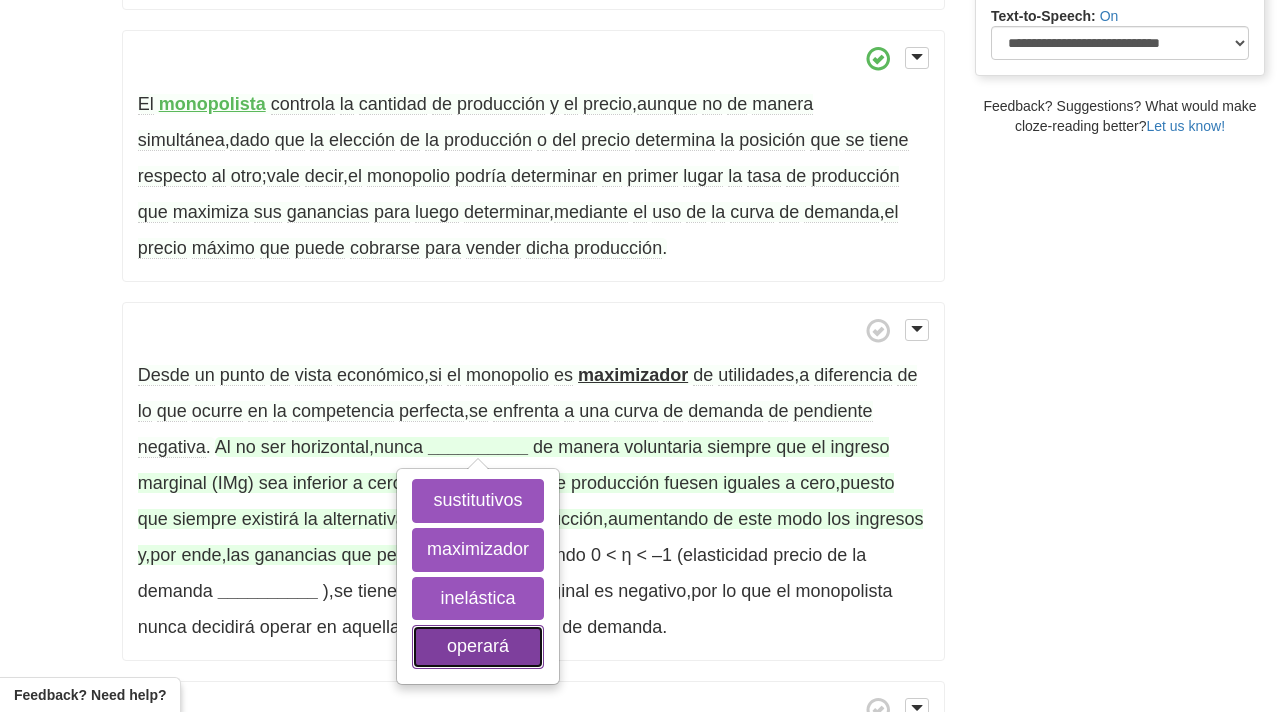 click on "operará" at bounding box center (478, 647) 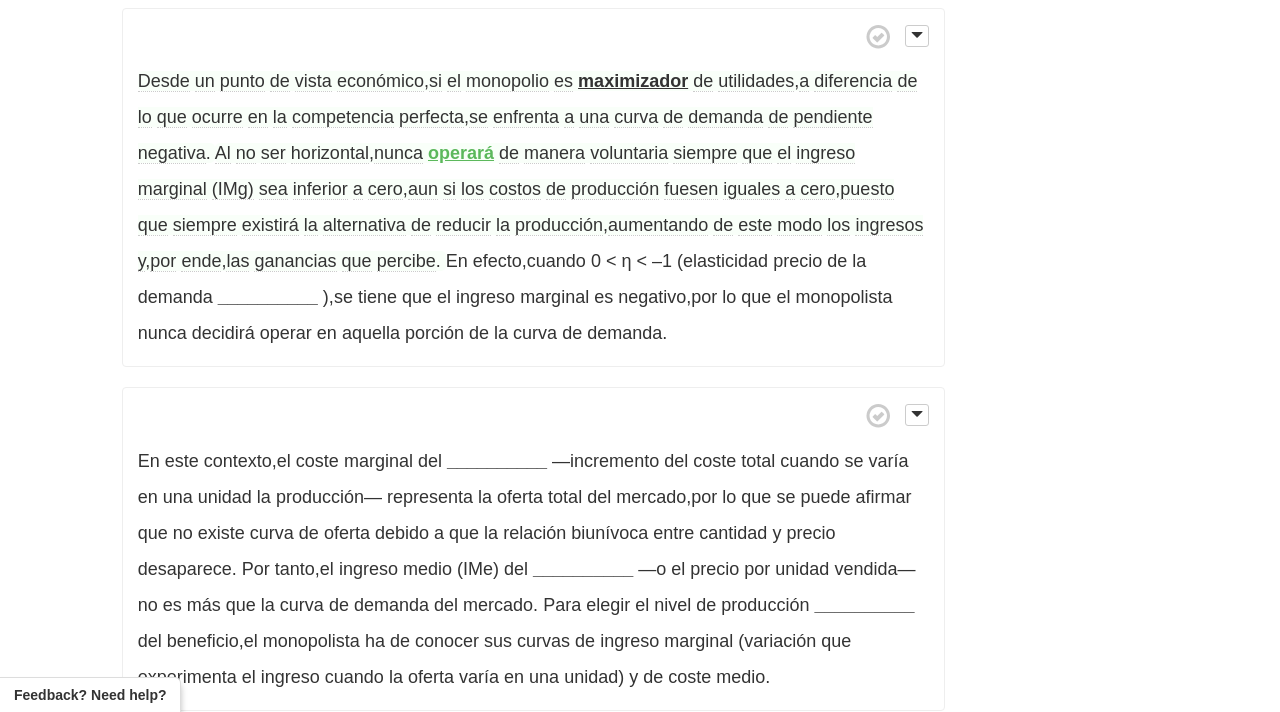scroll, scrollTop: 942, scrollLeft: 0, axis: vertical 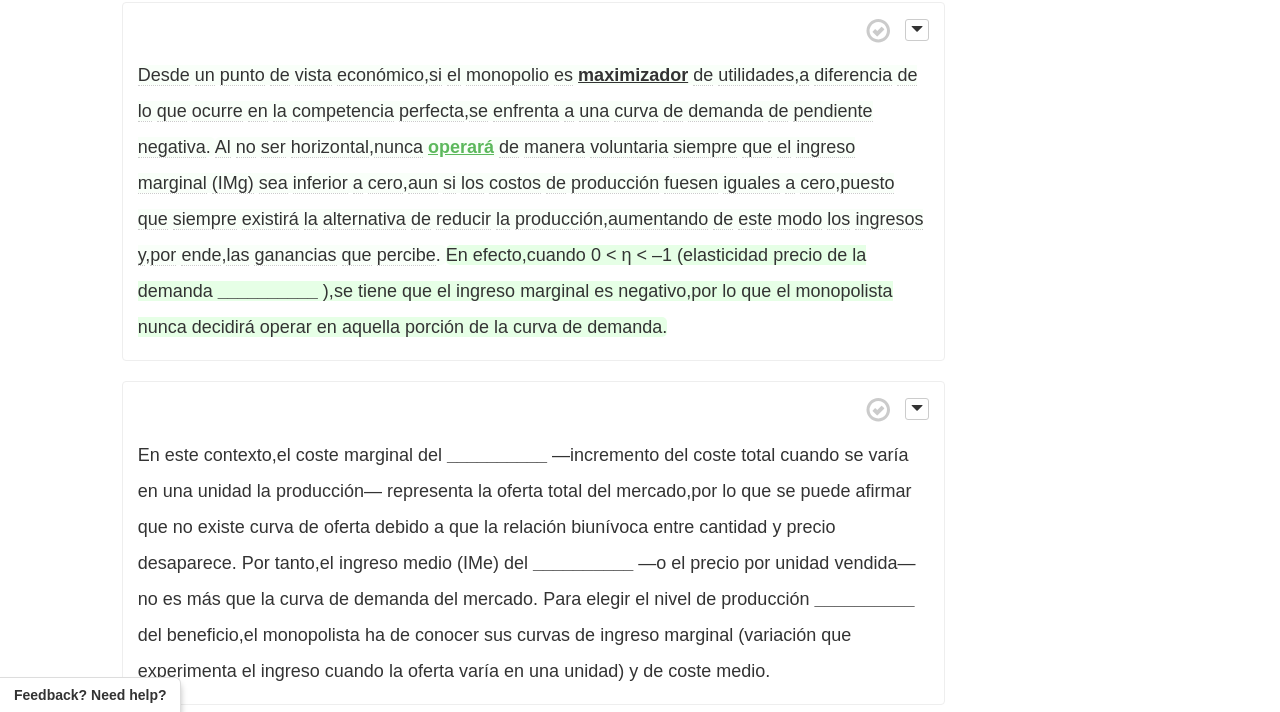 click on "__________" at bounding box center (268, 291) 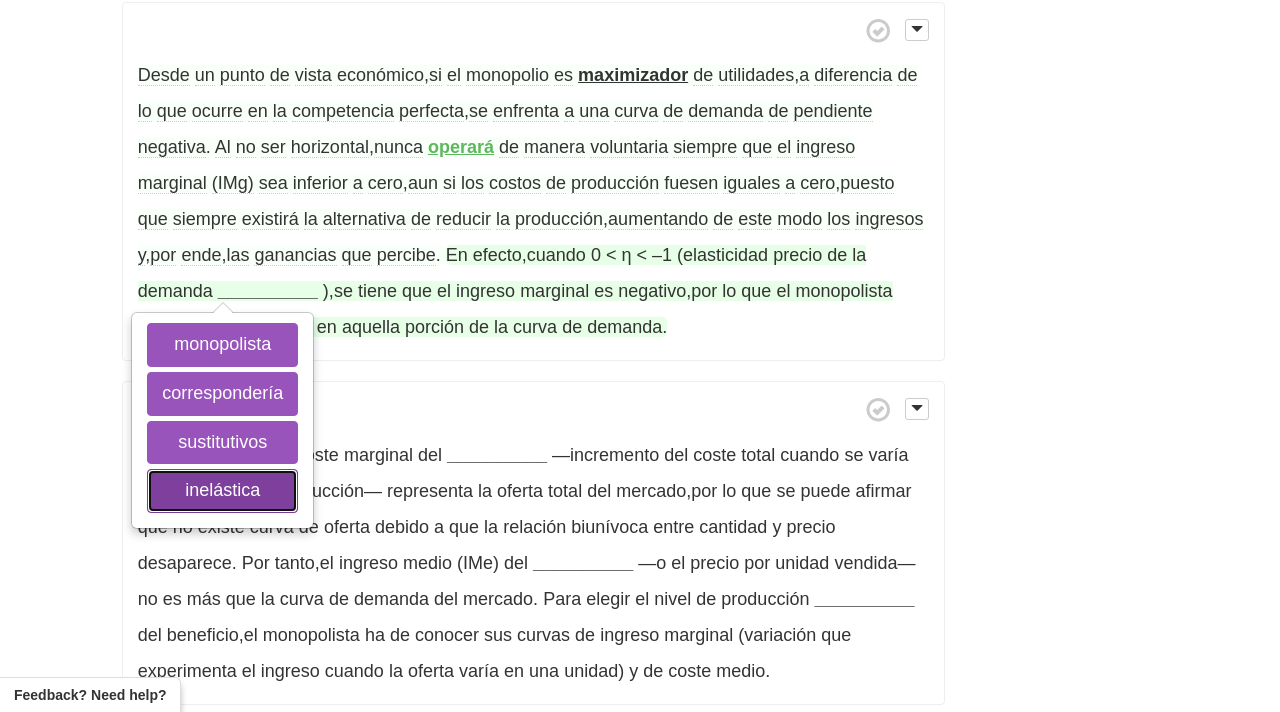 click on "inelástica" at bounding box center [222, 491] 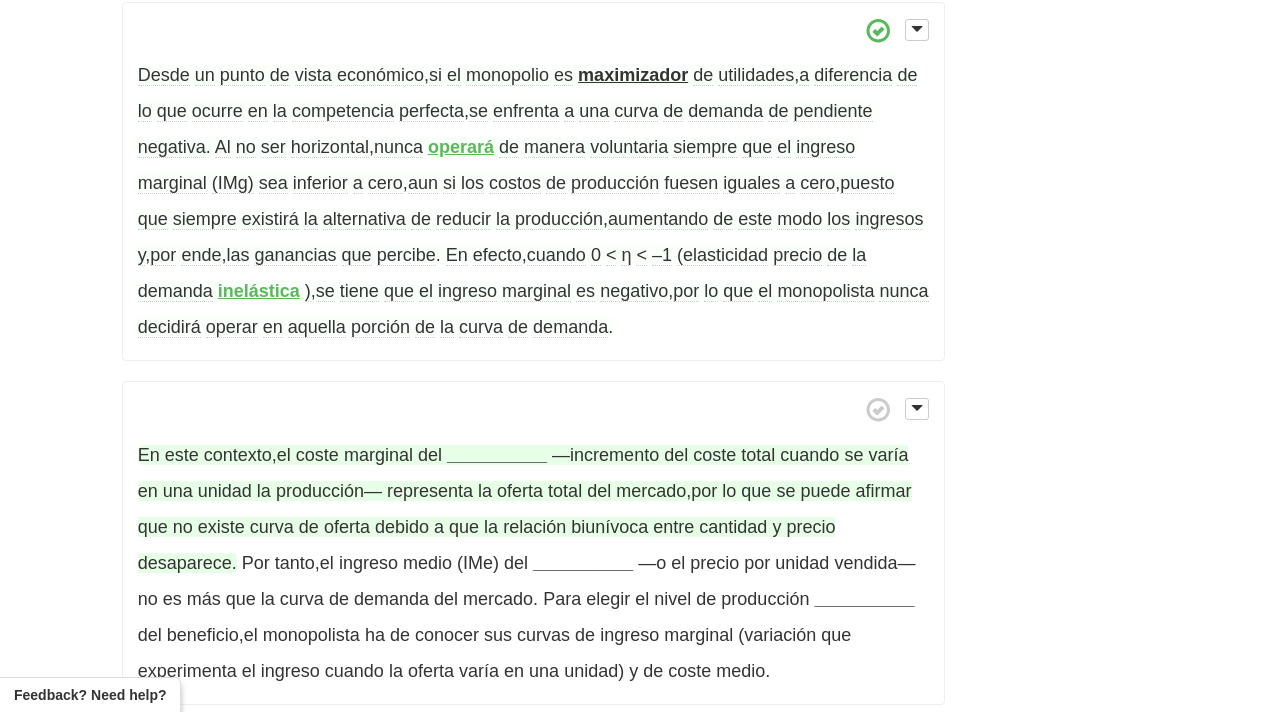 click on "__________" at bounding box center (497, 455) 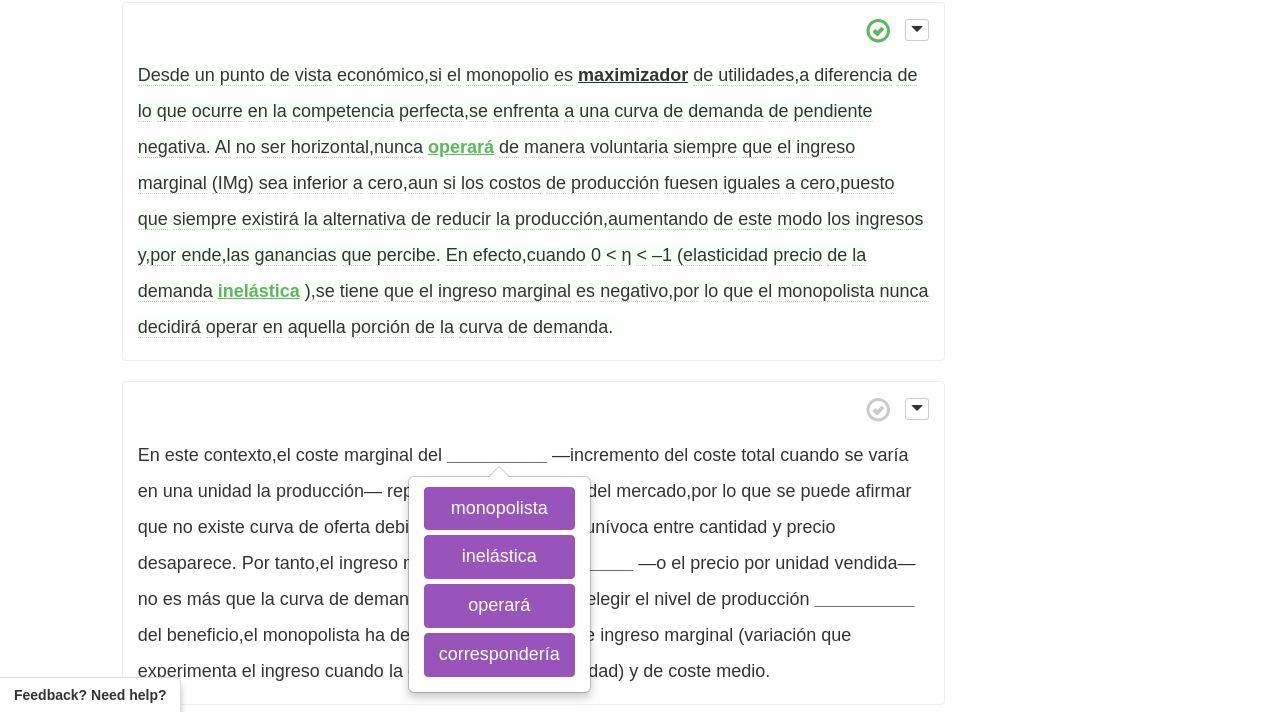 click on "/
Cloze-Reading
Monopolio
Reset
Society and social sciences > Business and economics
Un   monopolio   (del   griego   μόνοϛ   mónos   'uno'   y   πωλέιν   pōléin   'vender')   es   una   situación   de   privilegio   legal   o   fallo   de   mercado ,  en   el   cual   existe   un   productor   o   agente   económico   (
monopolista
)   que   posee   un   gran   poder   de   mercado   y   es   el   único   en   una   industria   dada   que   posee   un   producto ,  bien ,  recurso   o   servicio   determinado   y   diferenciado .
Para   que   exista   un   monopolio ,  es   necesario   que   en   dicho   mercado   no   existan   productos
sustitutivos
,  es   decir ,  no   existe   ningún   otro   bien   económico   que   pueda   reemplazar   el   producto   determinado   y ,  por   lo   tanto ,  es   la   única   posibilidad   que   tiene   el   consumidor   de   ." at bounding box center (640, -68) 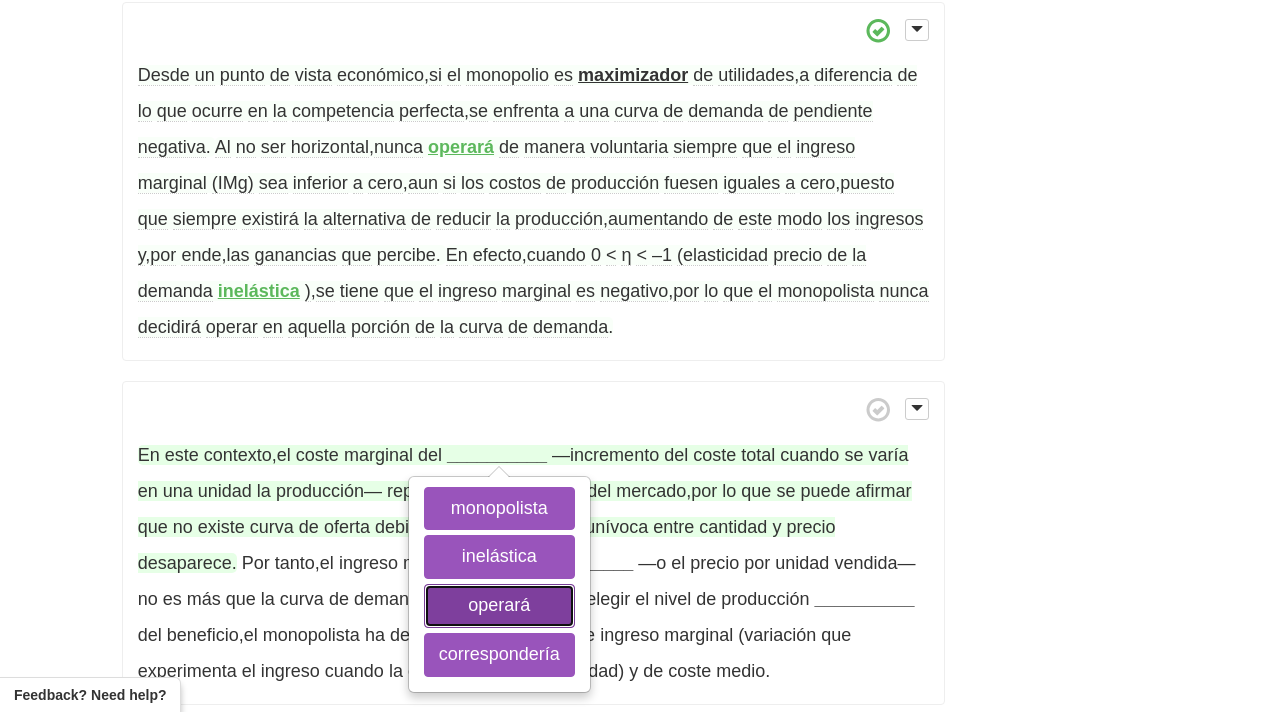 click on "operará" at bounding box center (499, 606) 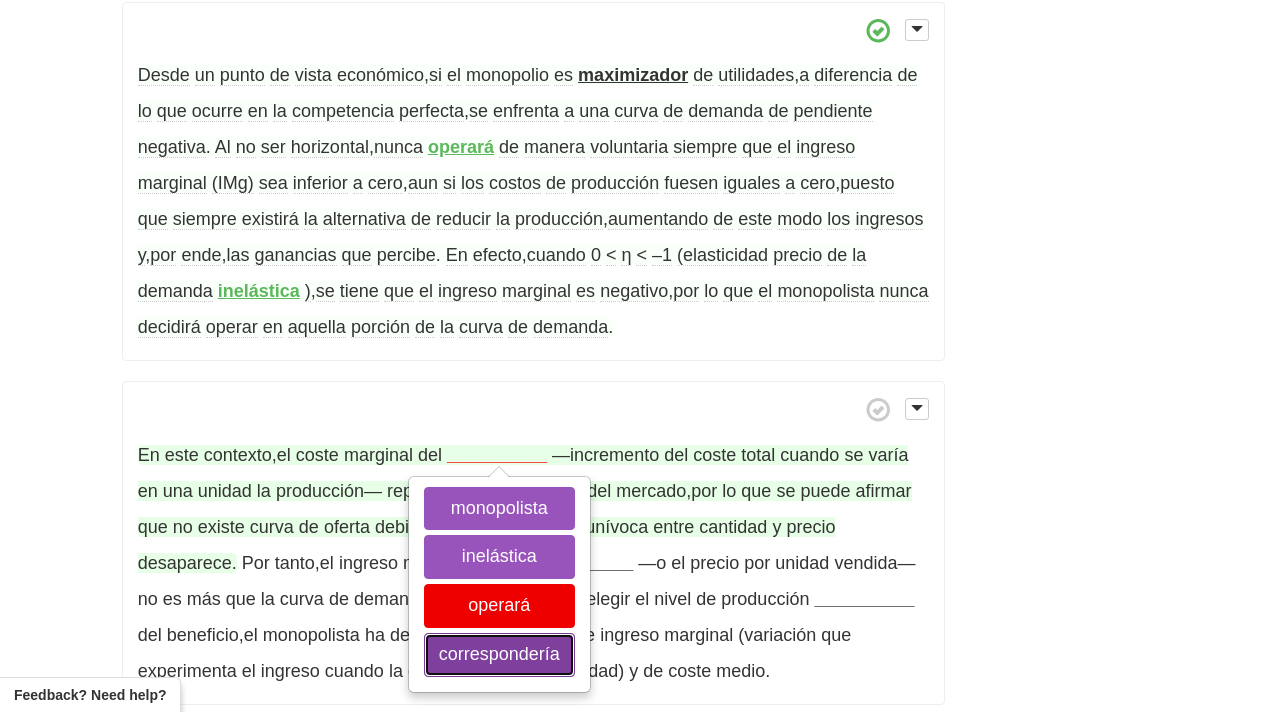 click on "correspondería" at bounding box center (499, 655) 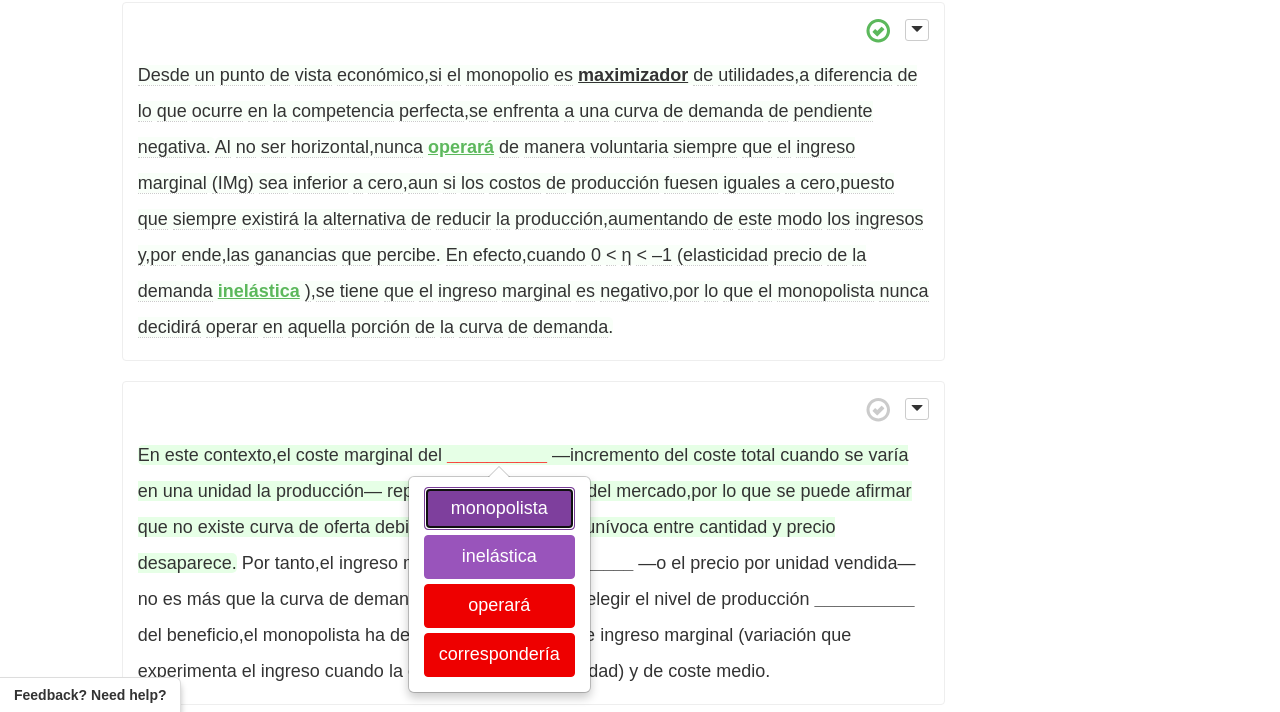 click on "monopolista" at bounding box center (499, 509) 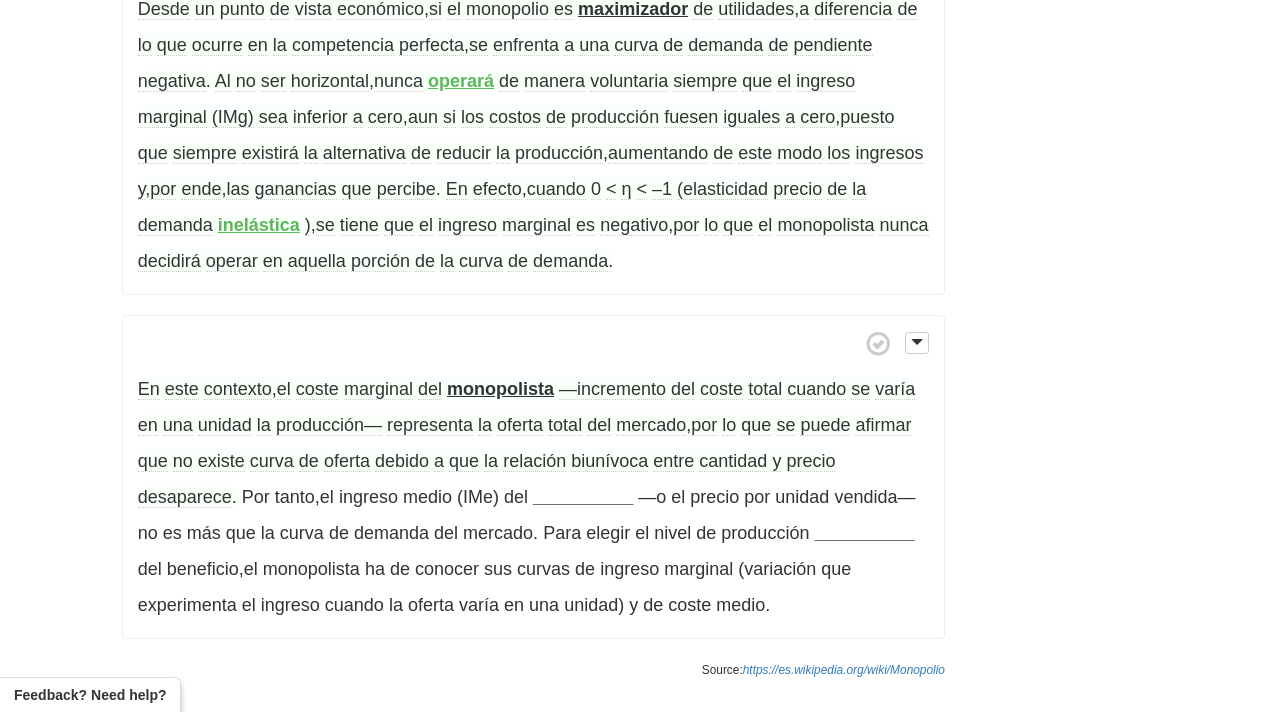 scroll, scrollTop: 1010, scrollLeft: 0, axis: vertical 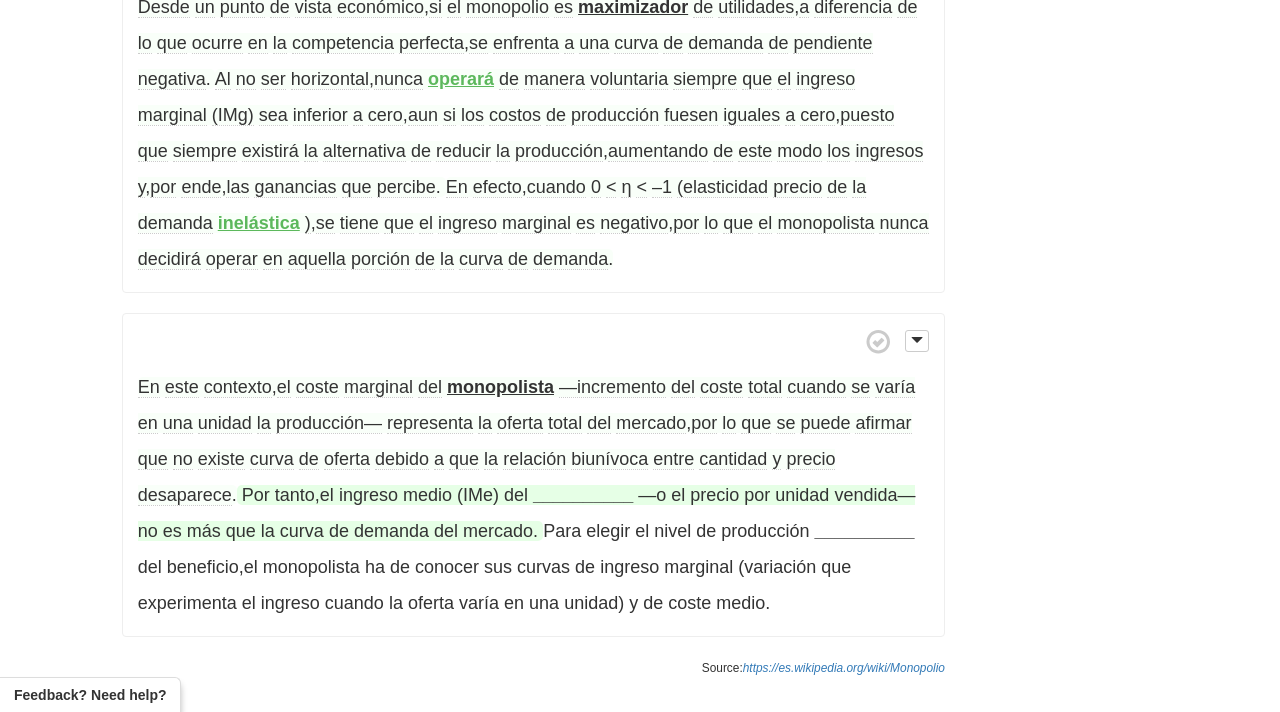 click on "__________" at bounding box center [583, 495] 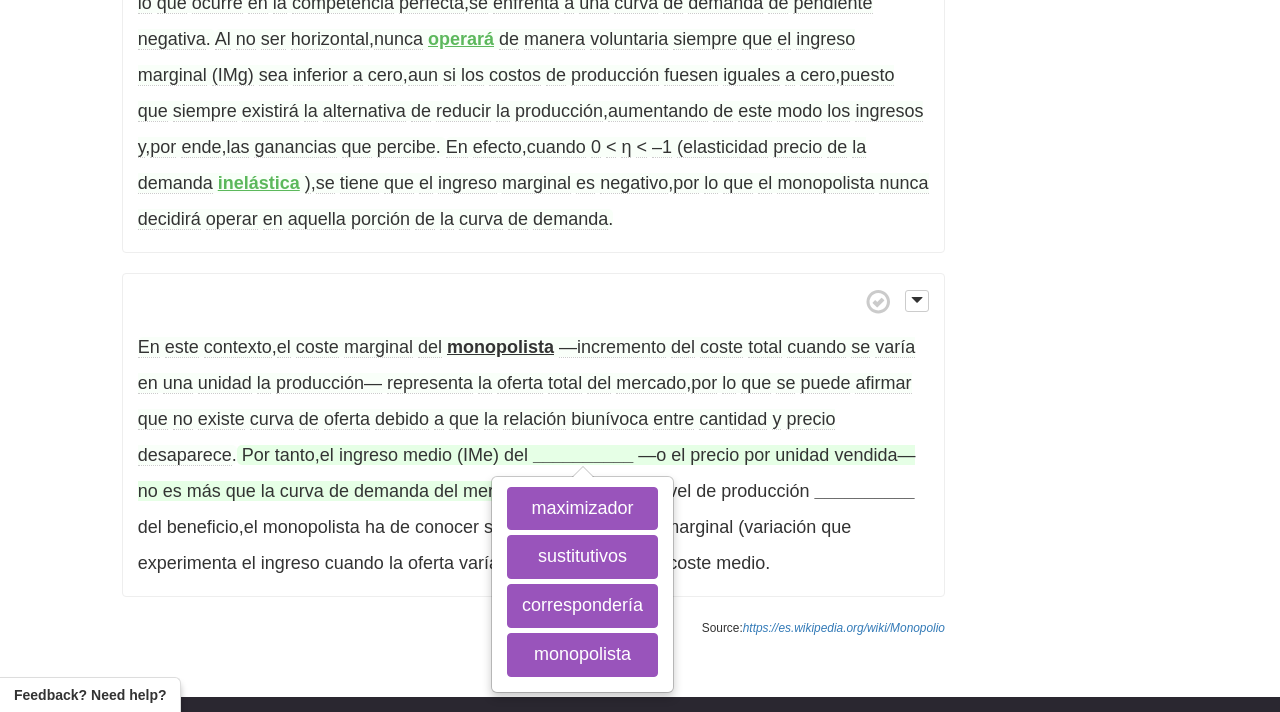 scroll, scrollTop: 1052, scrollLeft: 0, axis: vertical 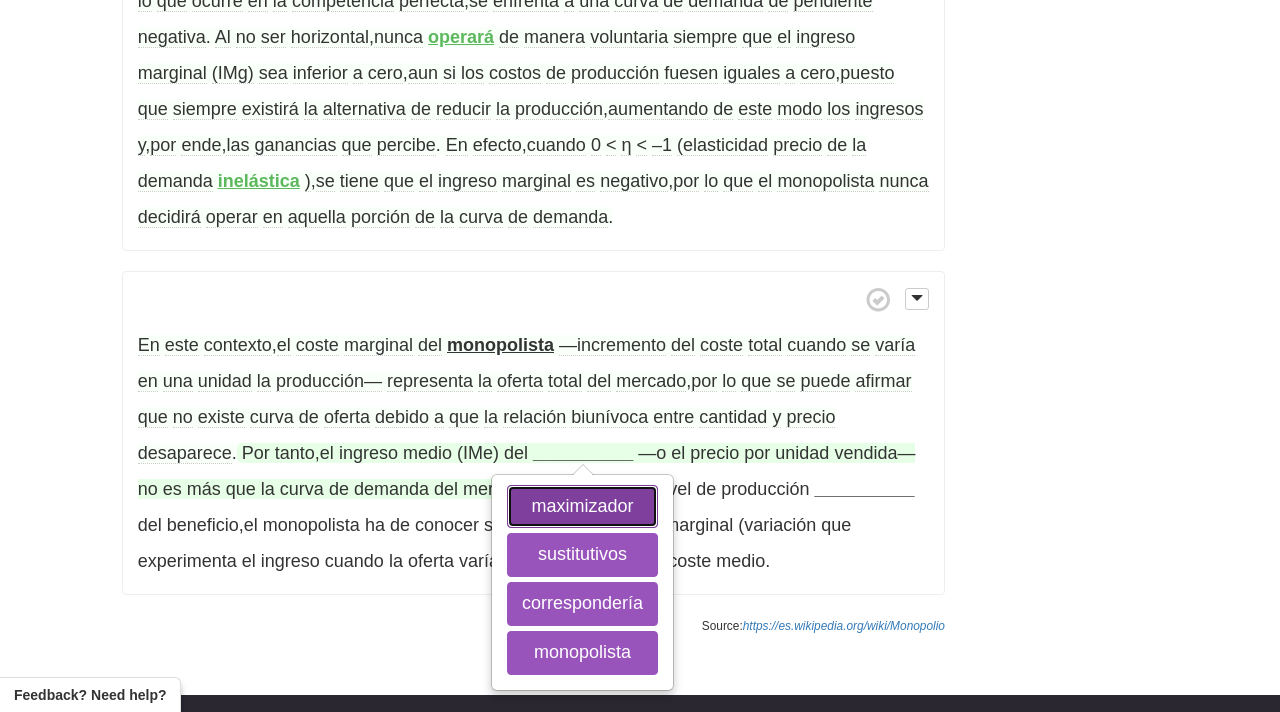 click on "maximizador" at bounding box center (582, 507) 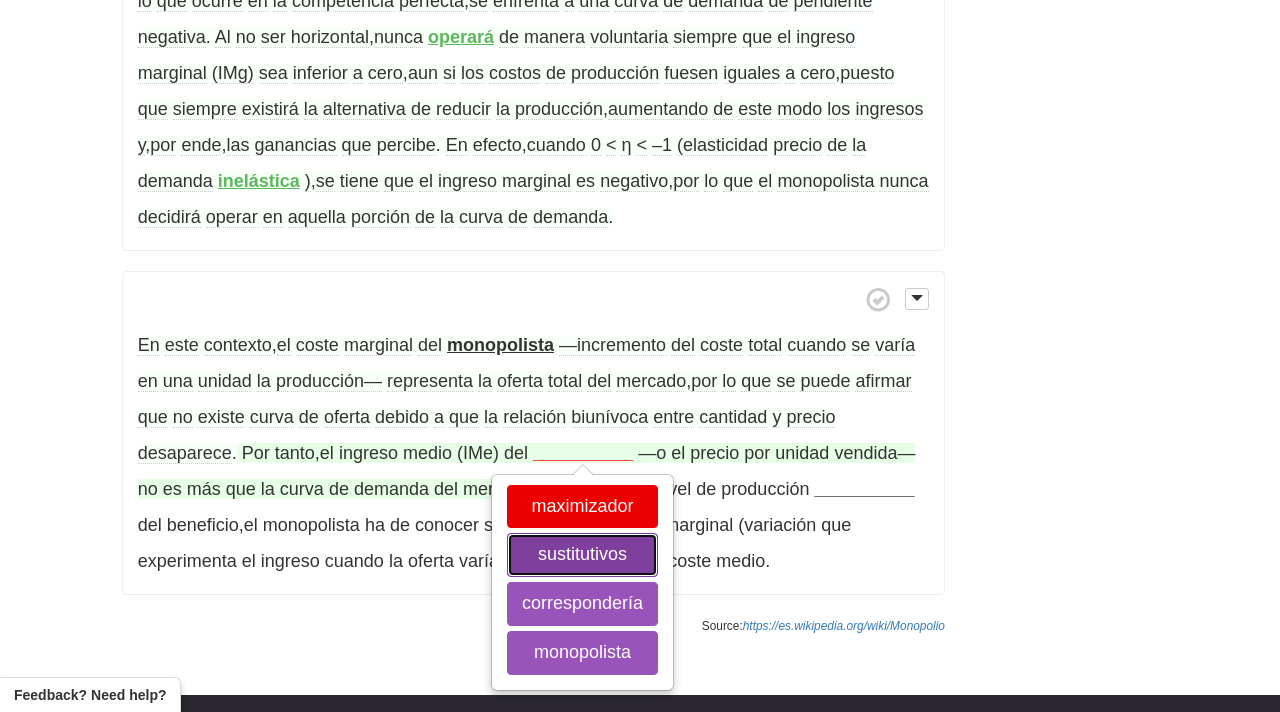 click on "sustitutivos" at bounding box center (582, 555) 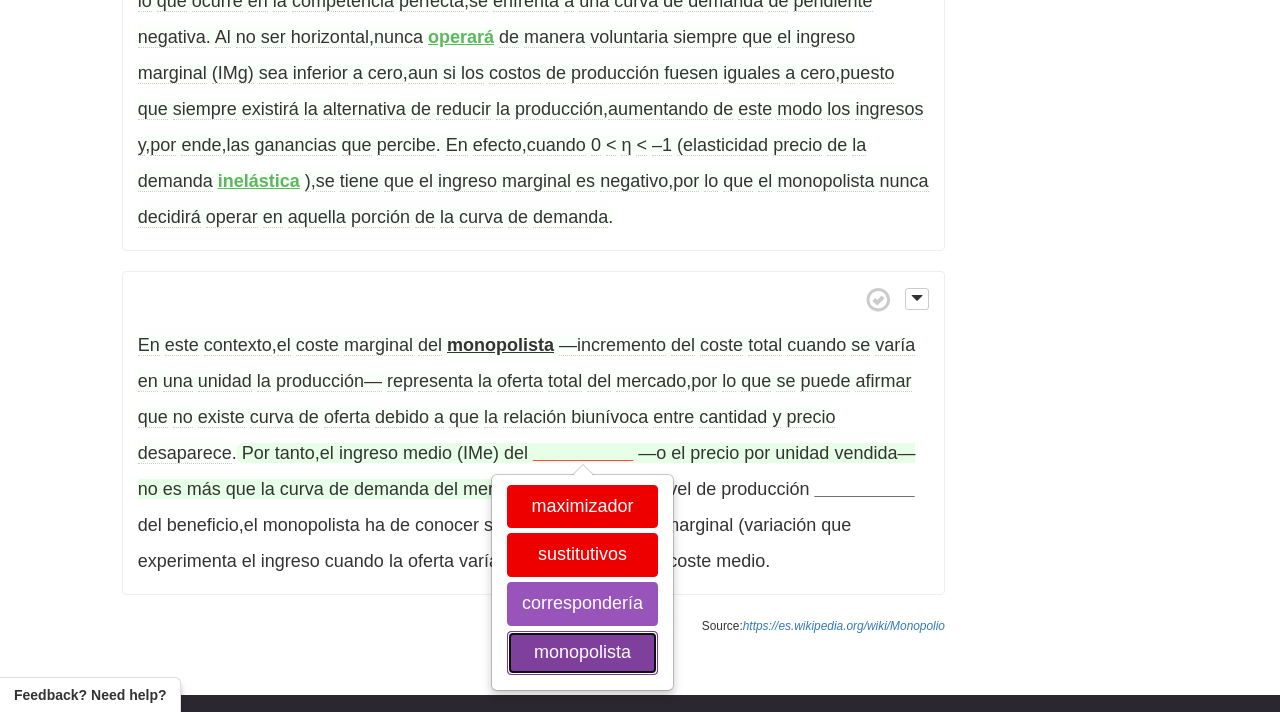 click on "monopolista" at bounding box center [582, 653] 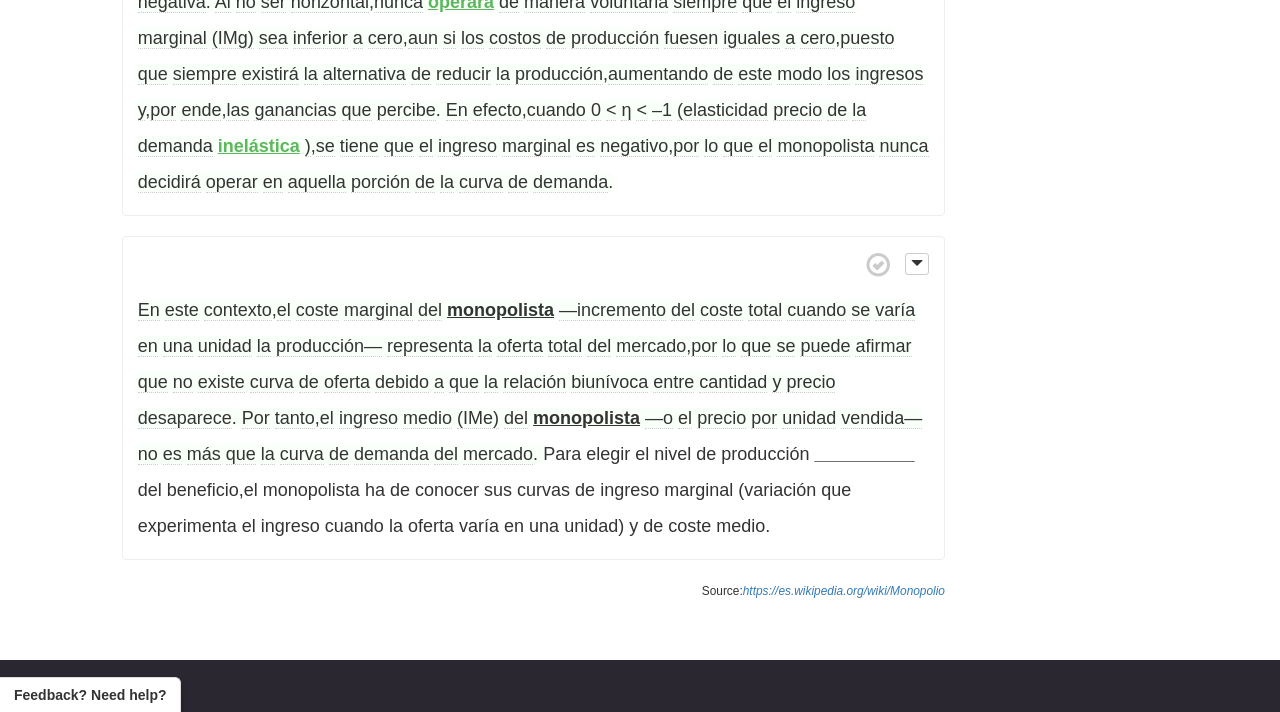 scroll, scrollTop: 1100, scrollLeft: 0, axis: vertical 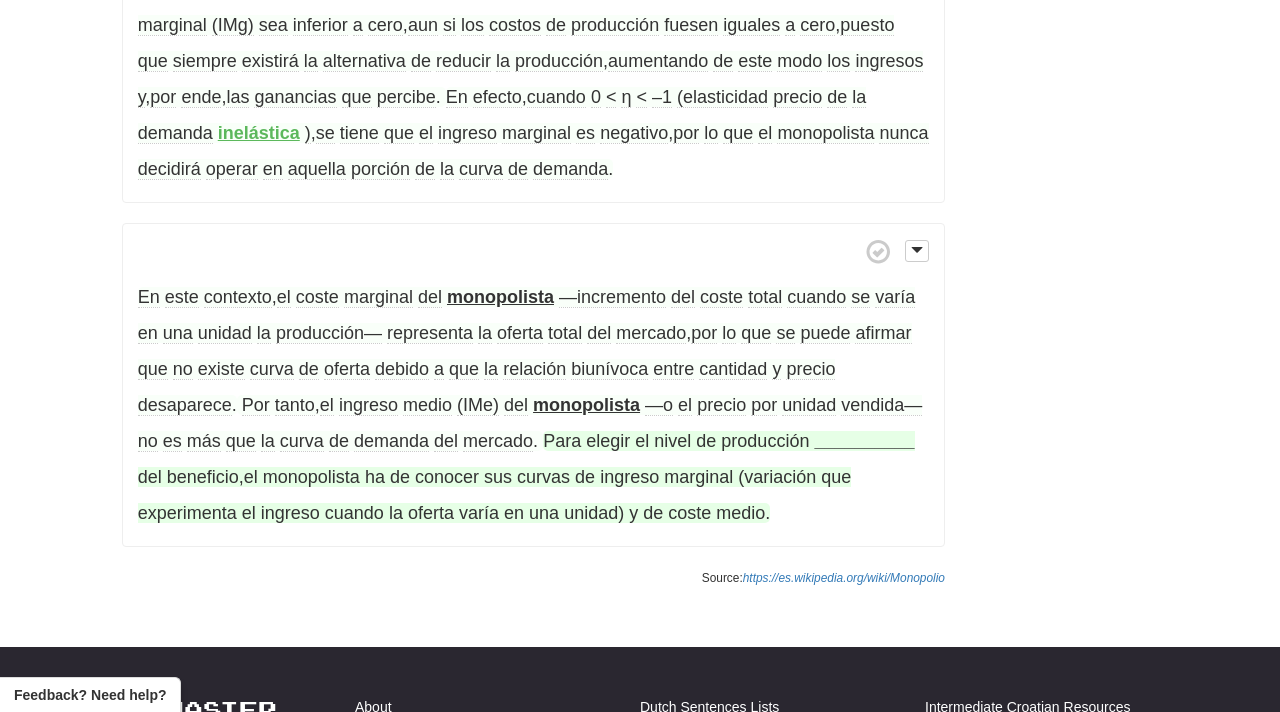 click on "__________" at bounding box center [864, 441] 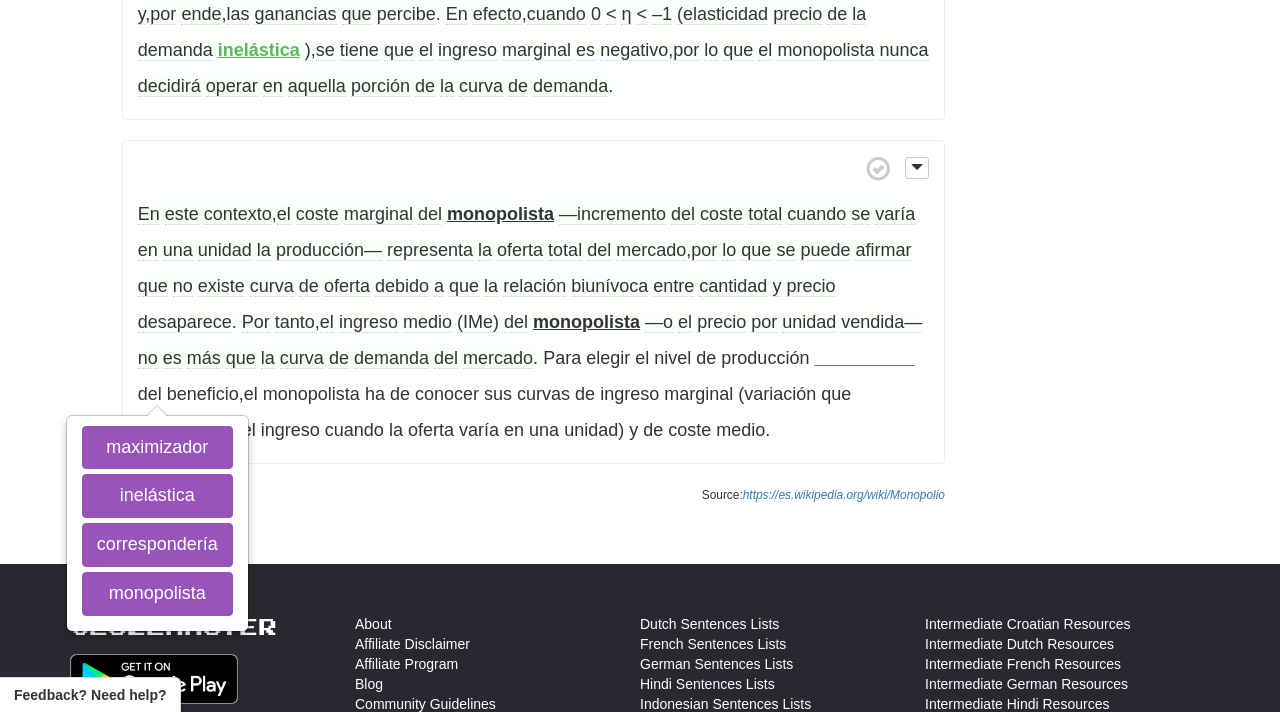 scroll, scrollTop: 1184, scrollLeft: 0, axis: vertical 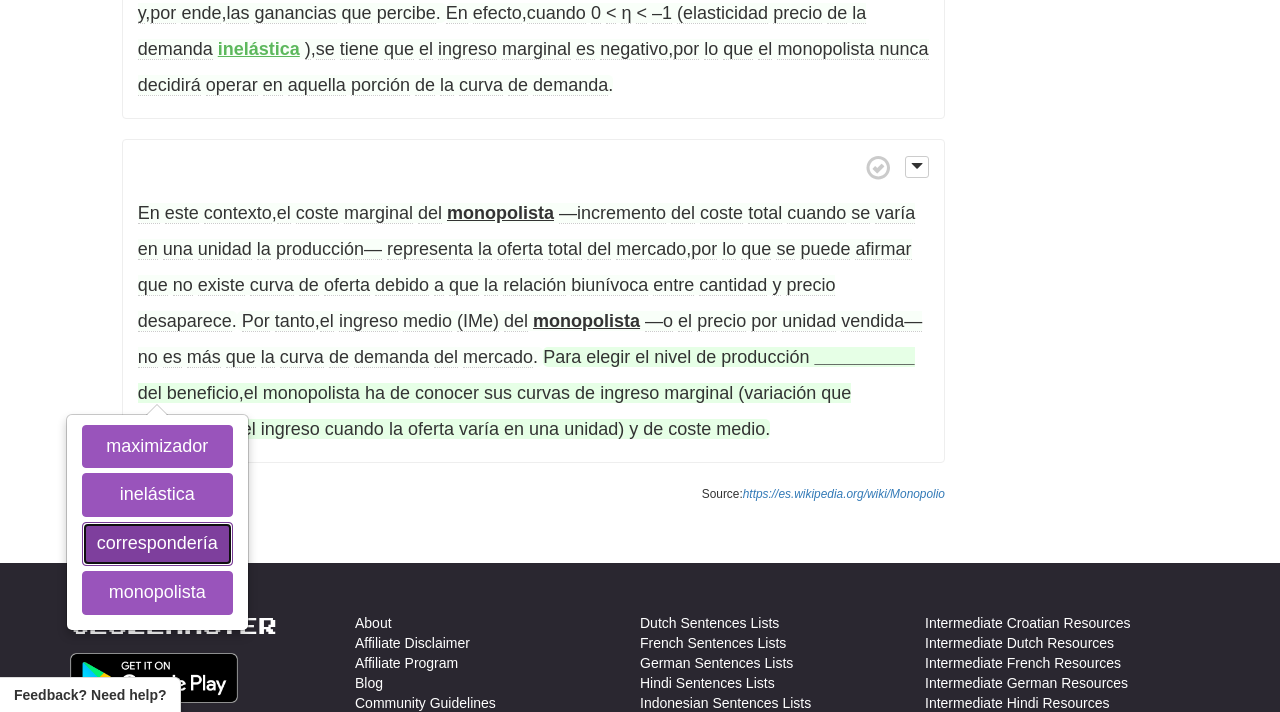 click on "correspondería" at bounding box center [157, 544] 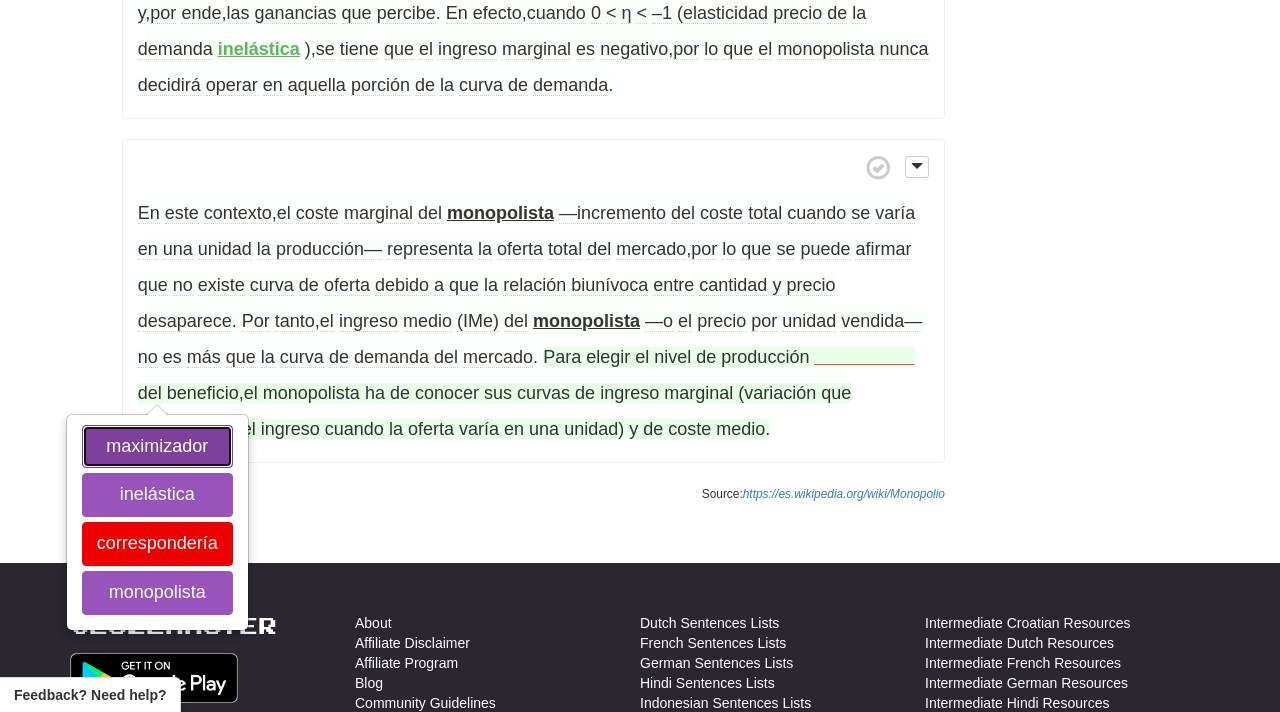 click on "maximizador" at bounding box center [157, 447] 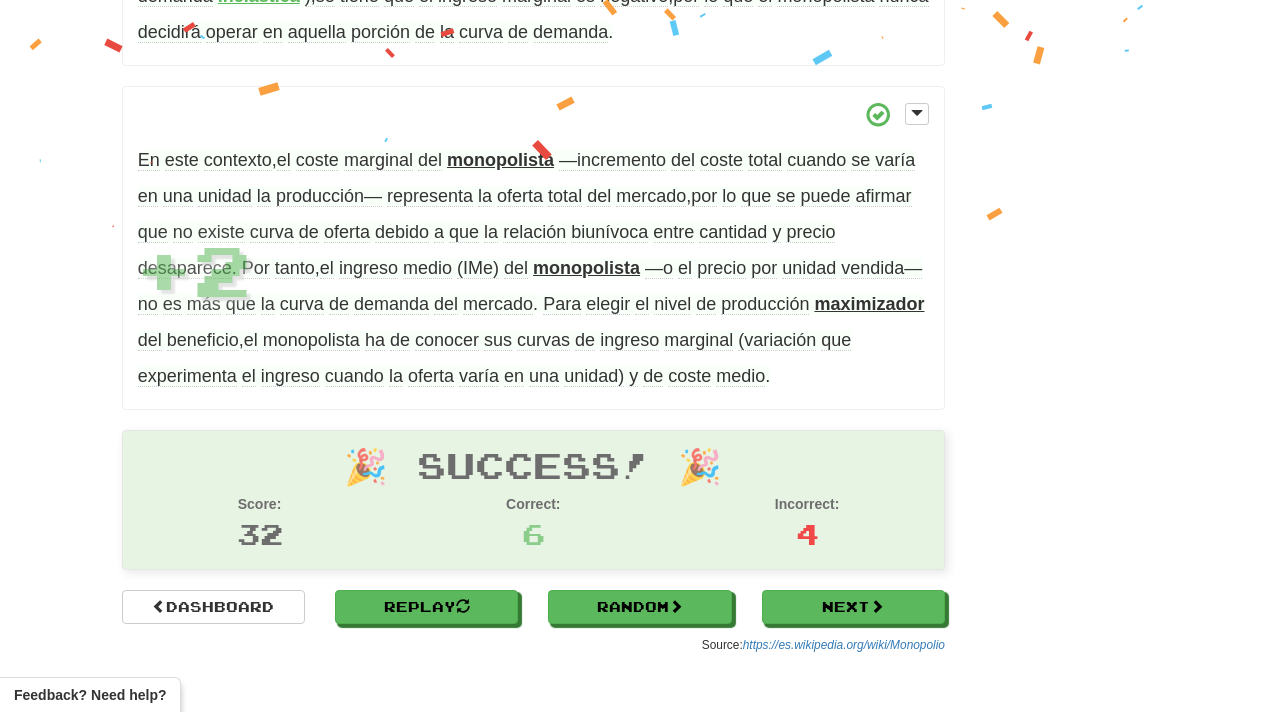 scroll, scrollTop: 1240, scrollLeft: 0, axis: vertical 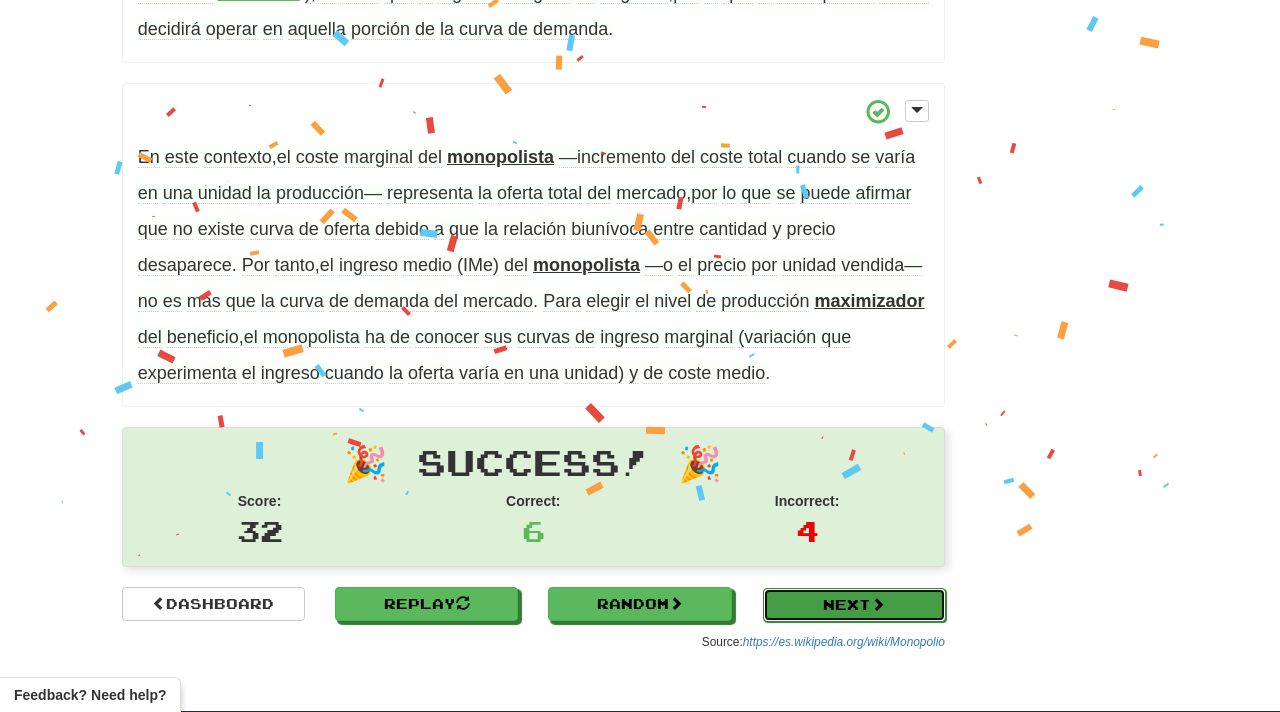 click on "Next" at bounding box center [854, 605] 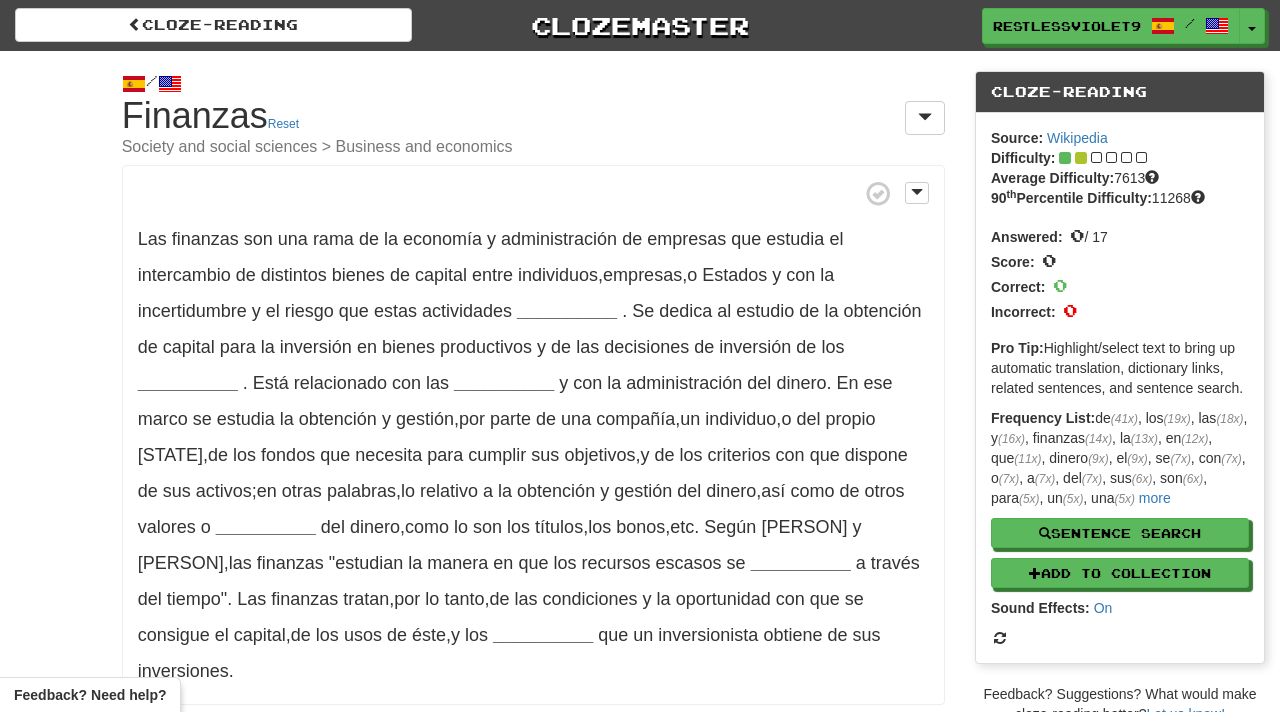 scroll, scrollTop: 0, scrollLeft: 0, axis: both 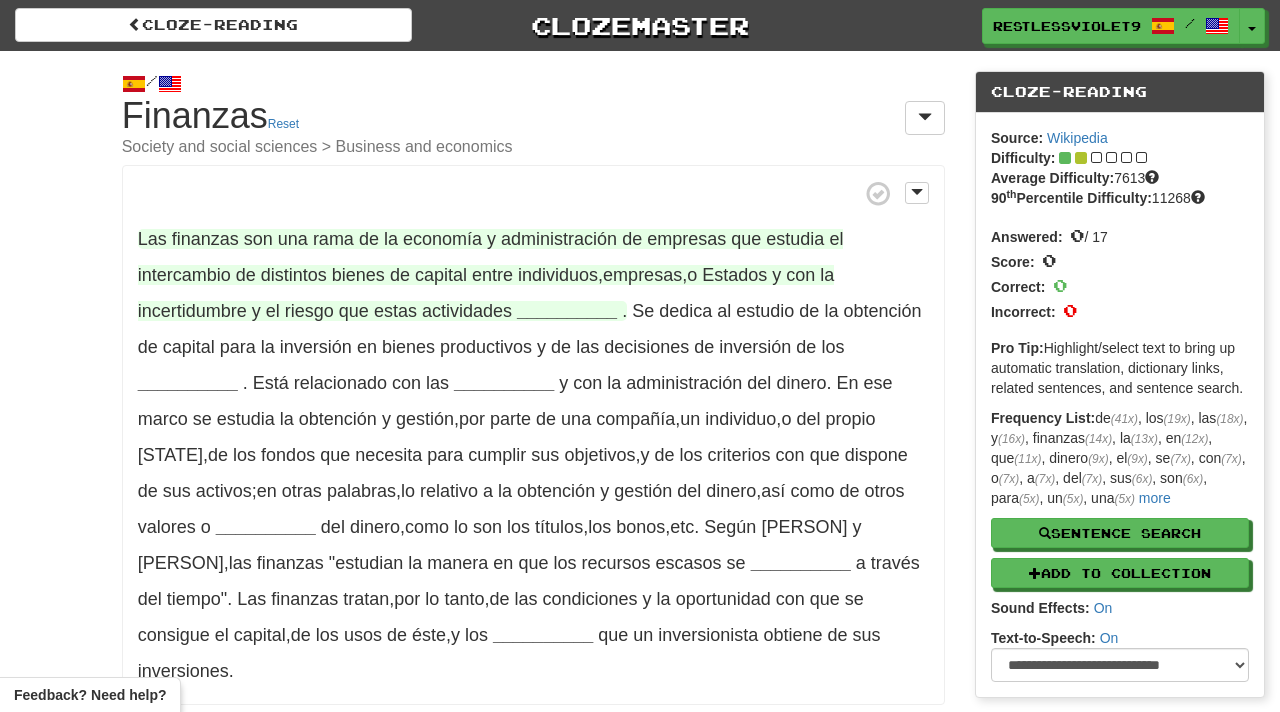 click on "__________" at bounding box center [567, 311] 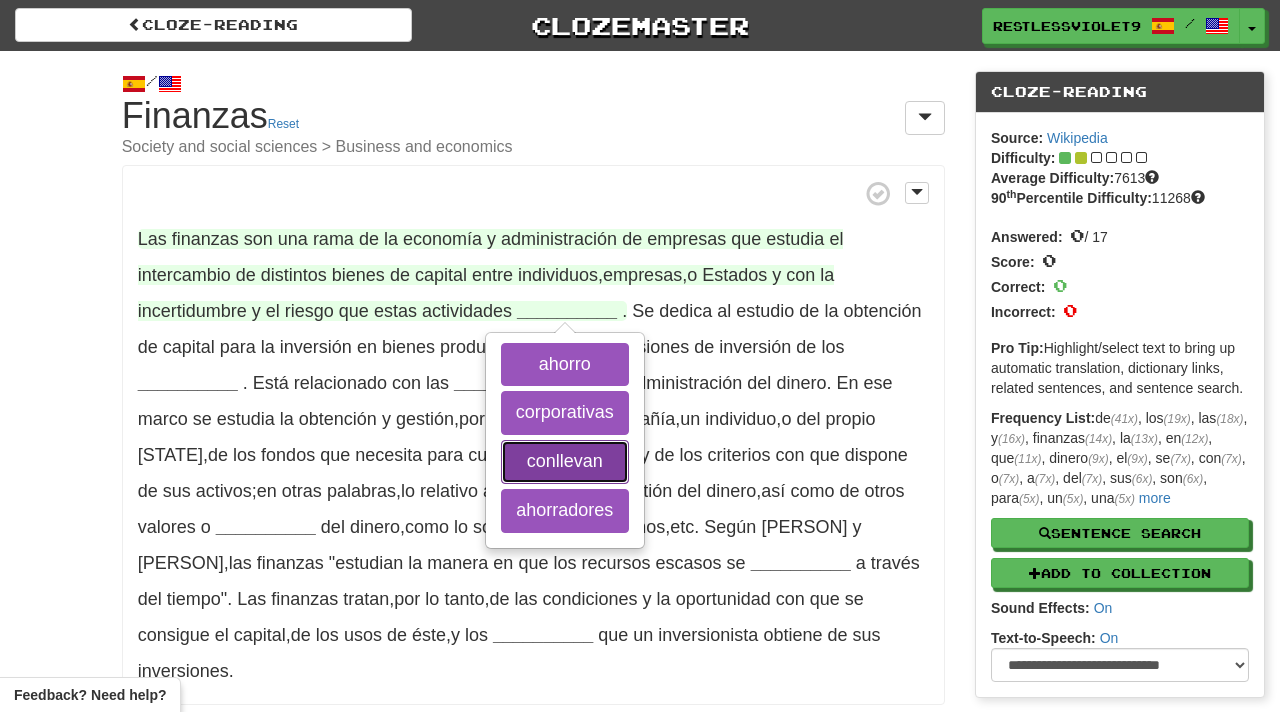 click on "conllevan" at bounding box center (565, 462) 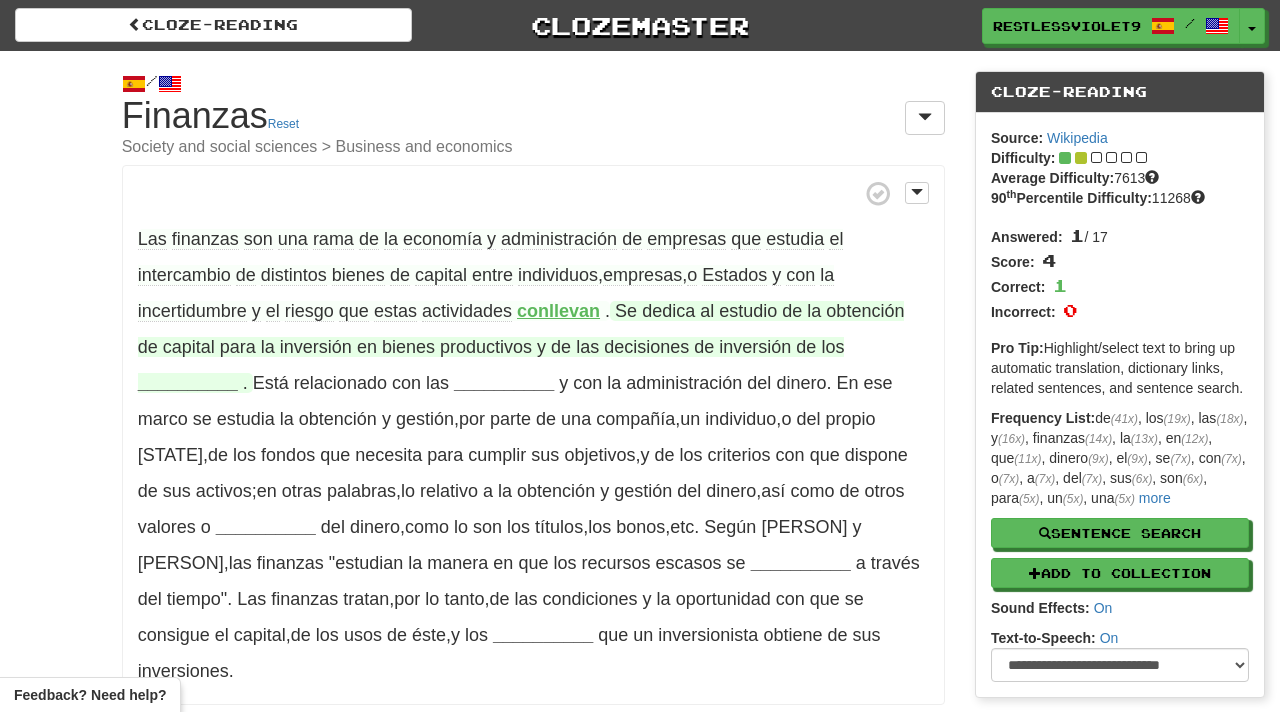 click on "__________" at bounding box center [188, 383] 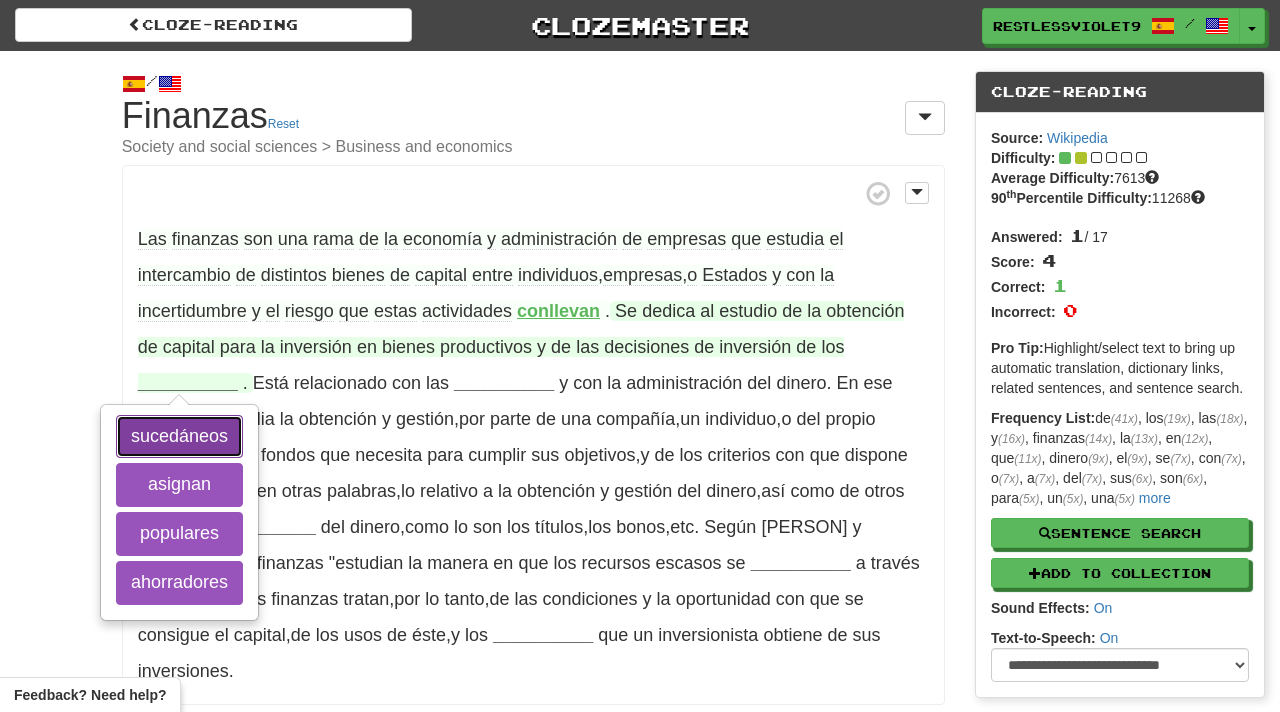 click on "sucedáneos" at bounding box center (179, 437) 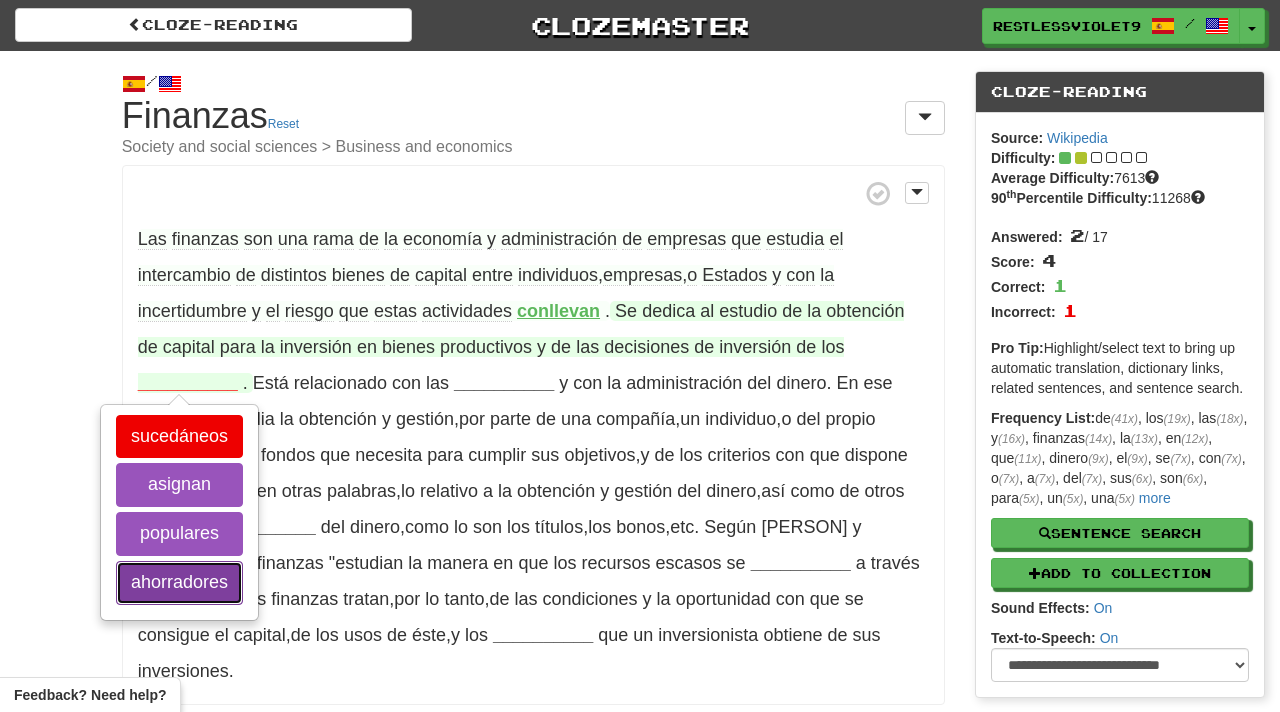 click on "ahorradores" at bounding box center [179, 583] 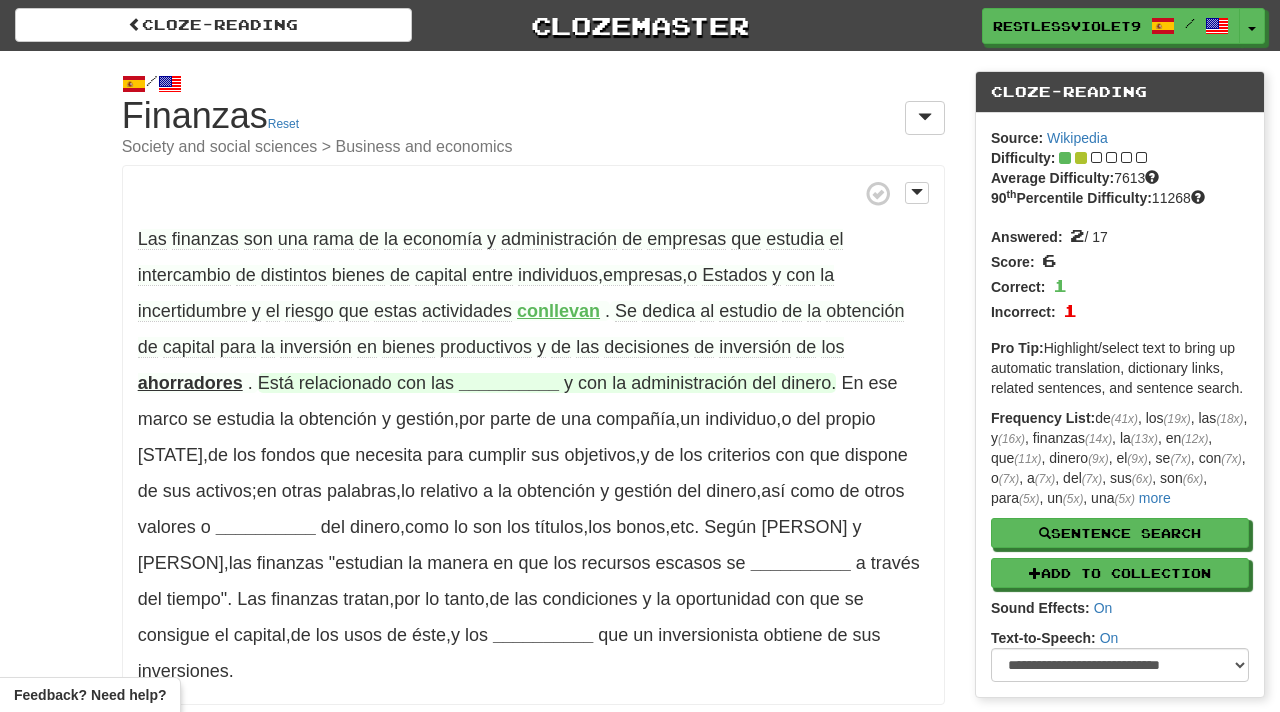 click on "__________" at bounding box center [509, 383] 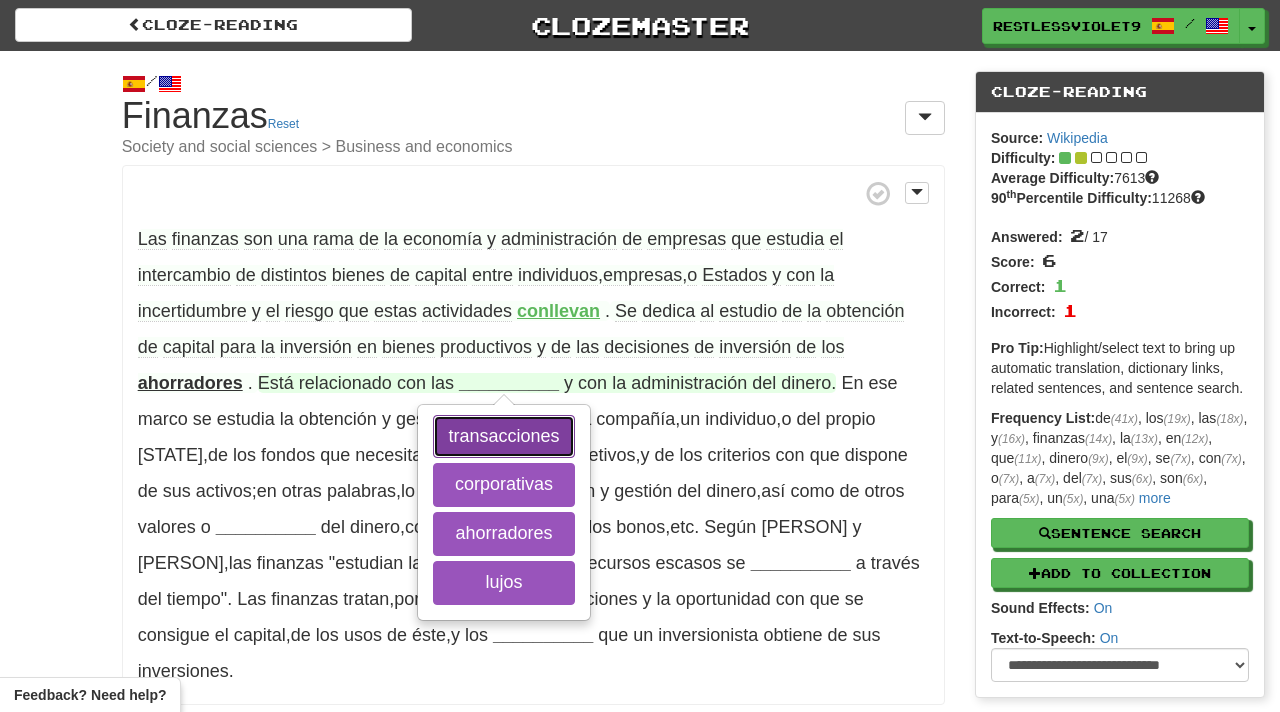 click on "transacciones" at bounding box center (503, 437) 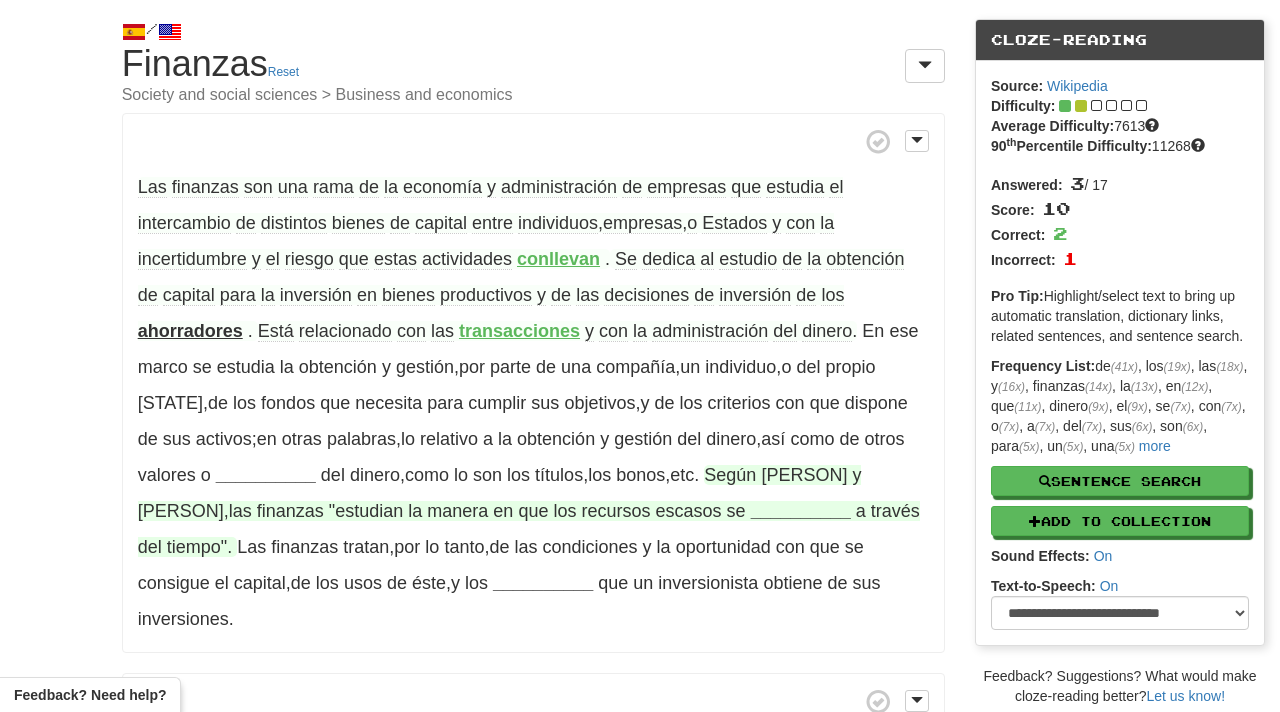 scroll, scrollTop: 68, scrollLeft: 0, axis: vertical 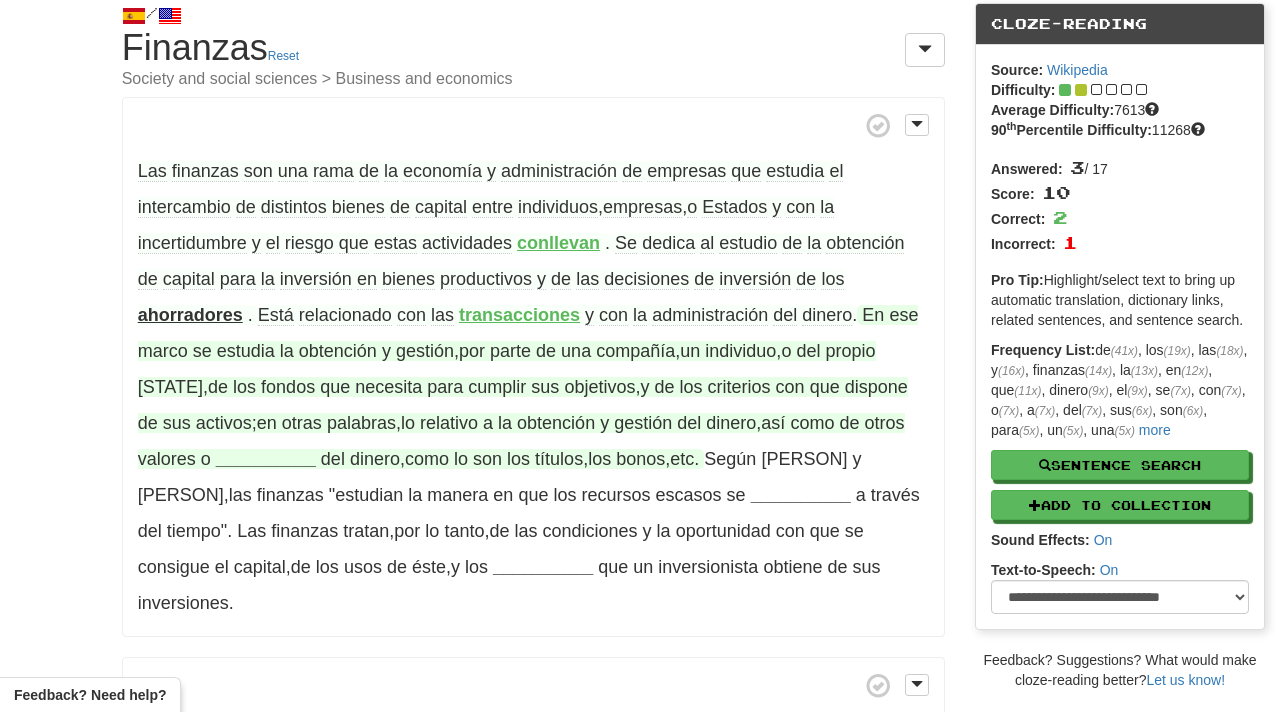 click on "__________" at bounding box center (266, 459) 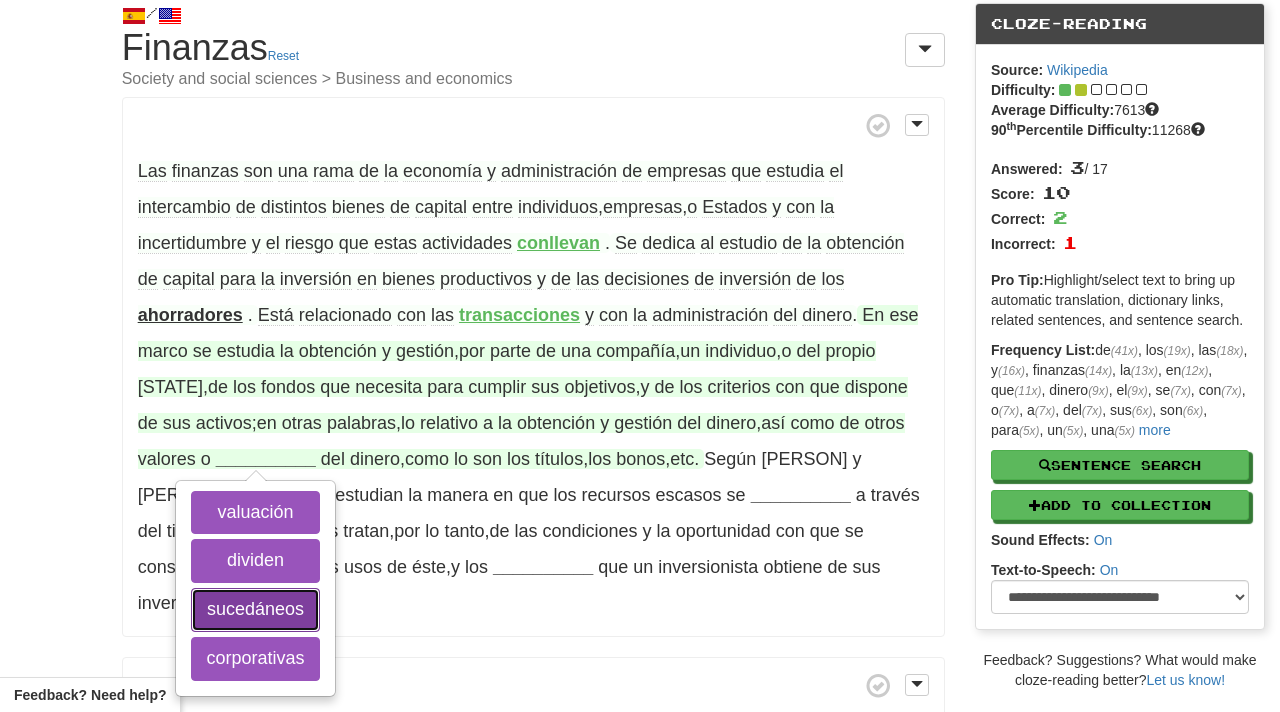 click on "sucedáneos" at bounding box center [255, 610] 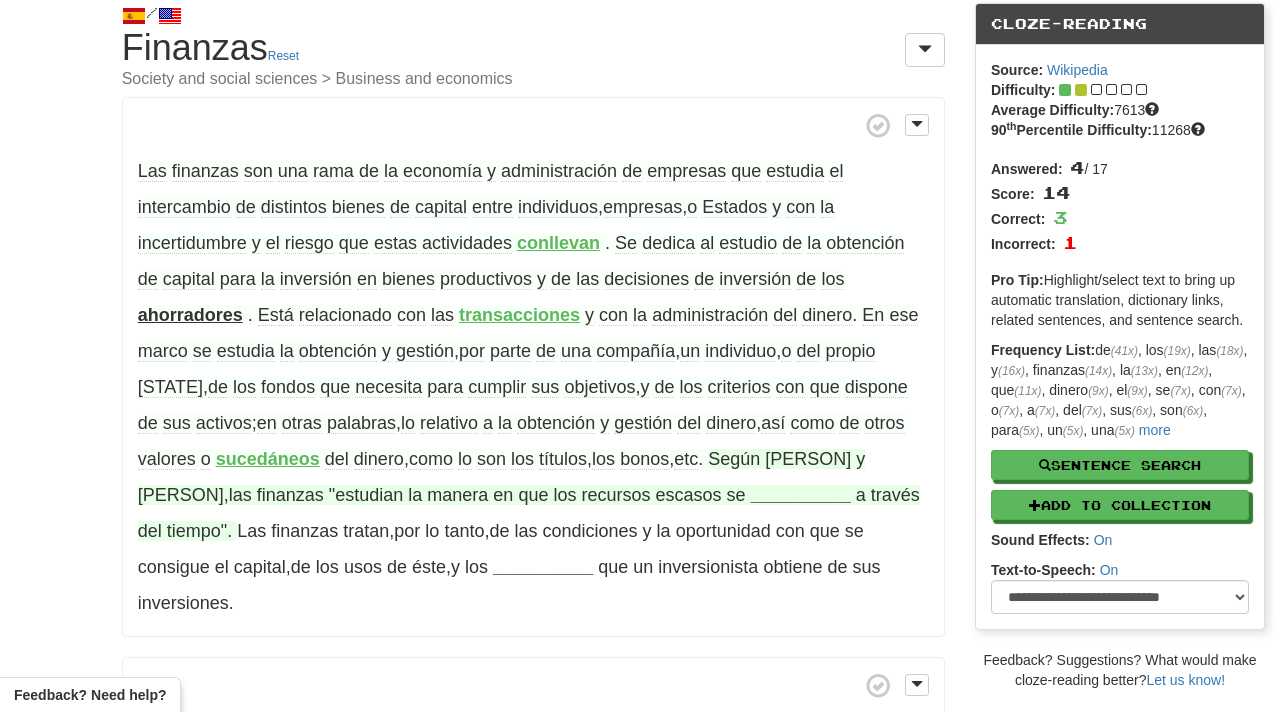 click on "__________" at bounding box center (801, 495) 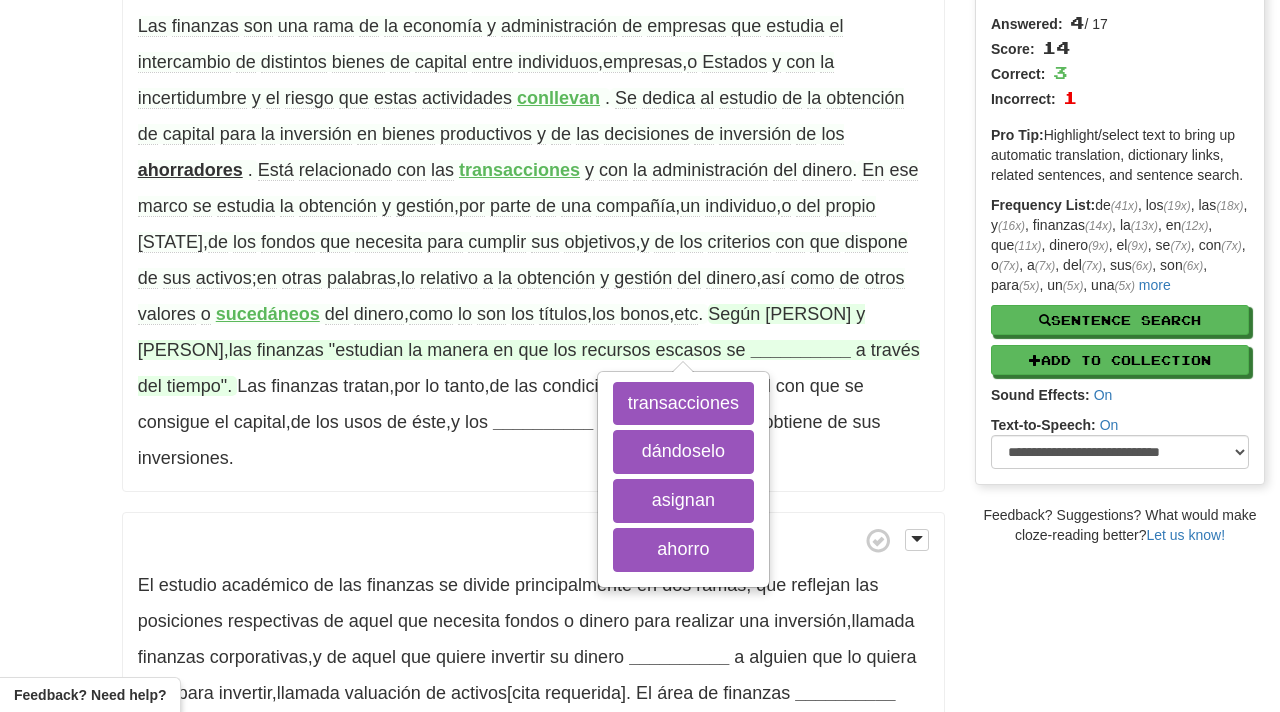 scroll, scrollTop: 217, scrollLeft: 0, axis: vertical 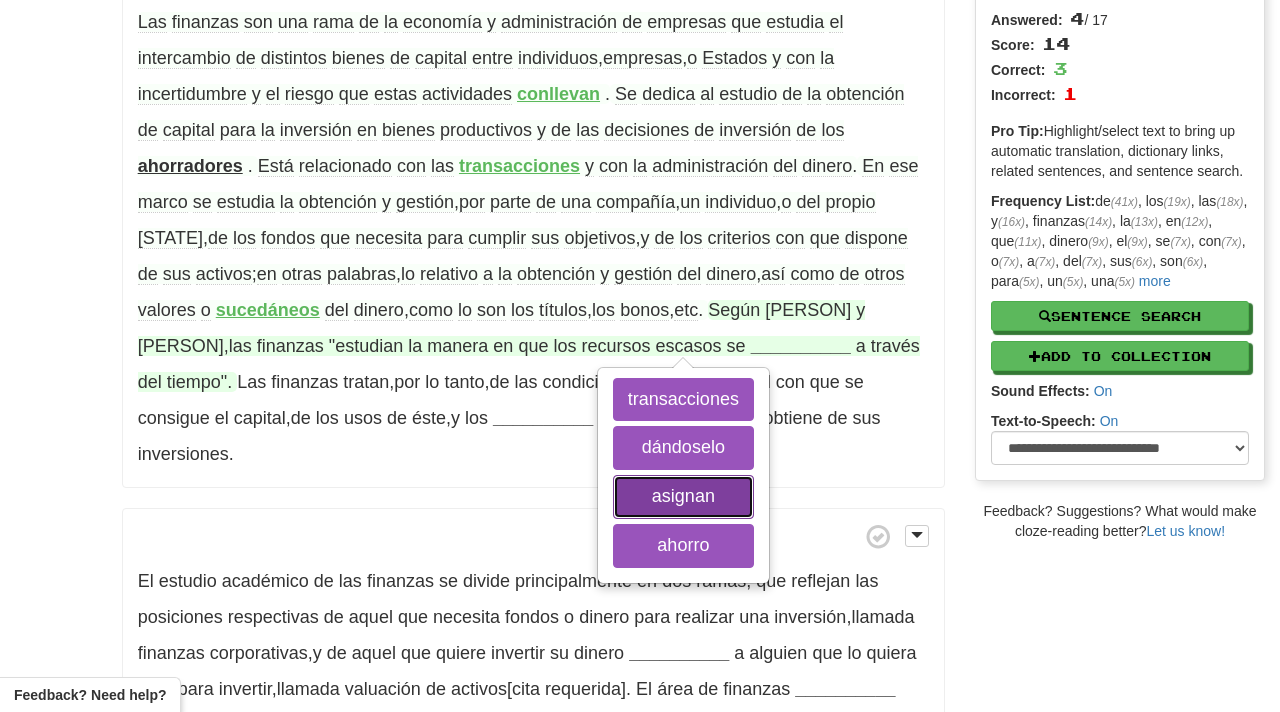 click on "asignan" at bounding box center [683, 497] 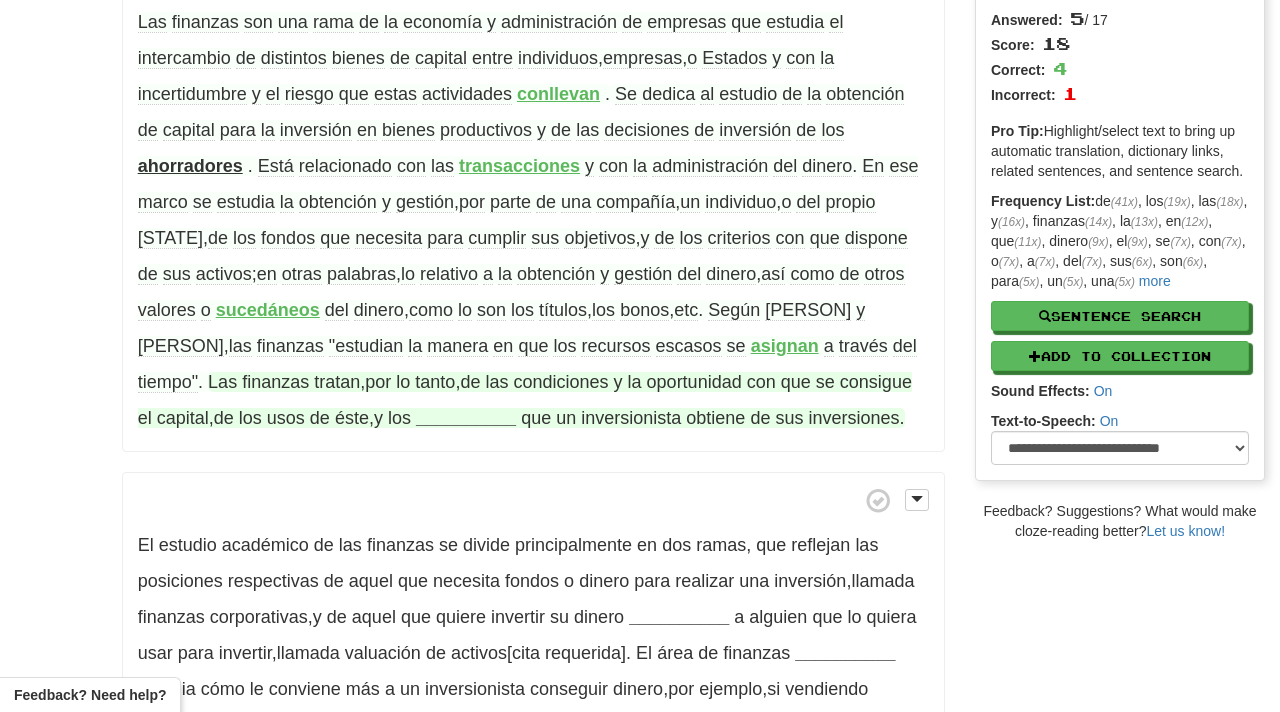 click on "__________" at bounding box center [466, 418] 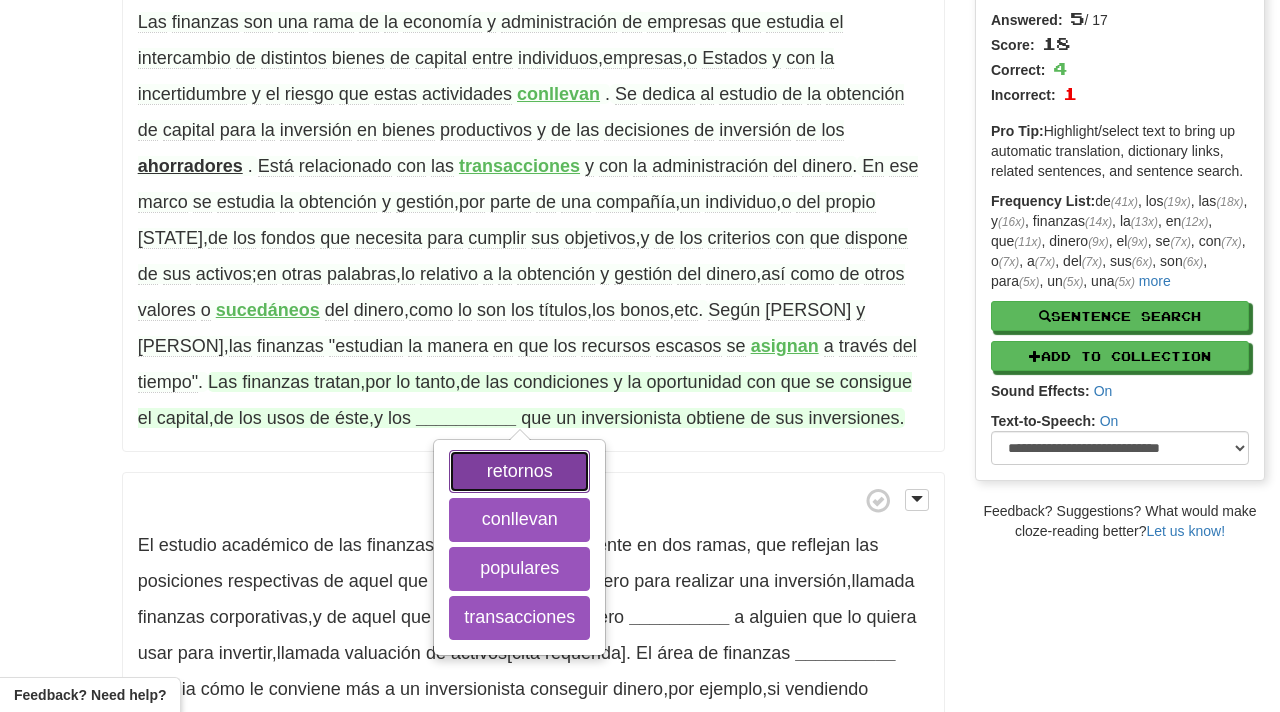 click on "retornos" at bounding box center [519, 472] 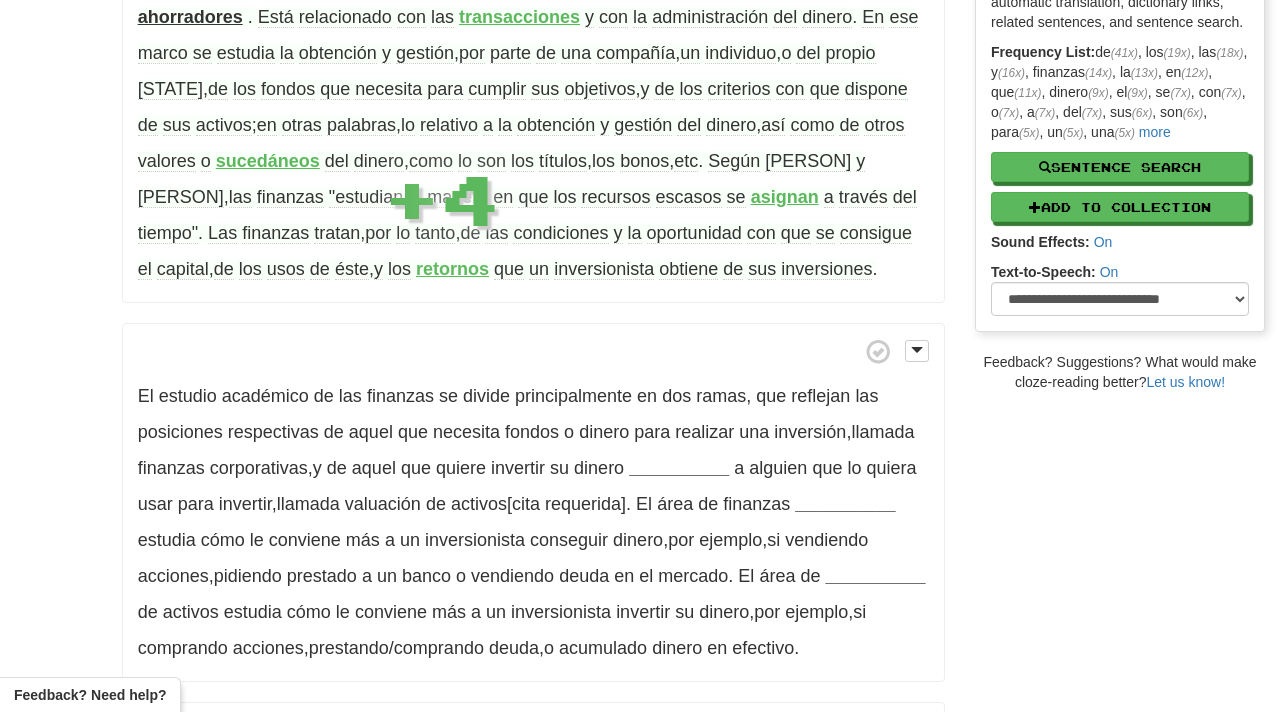 scroll, scrollTop: 372, scrollLeft: 0, axis: vertical 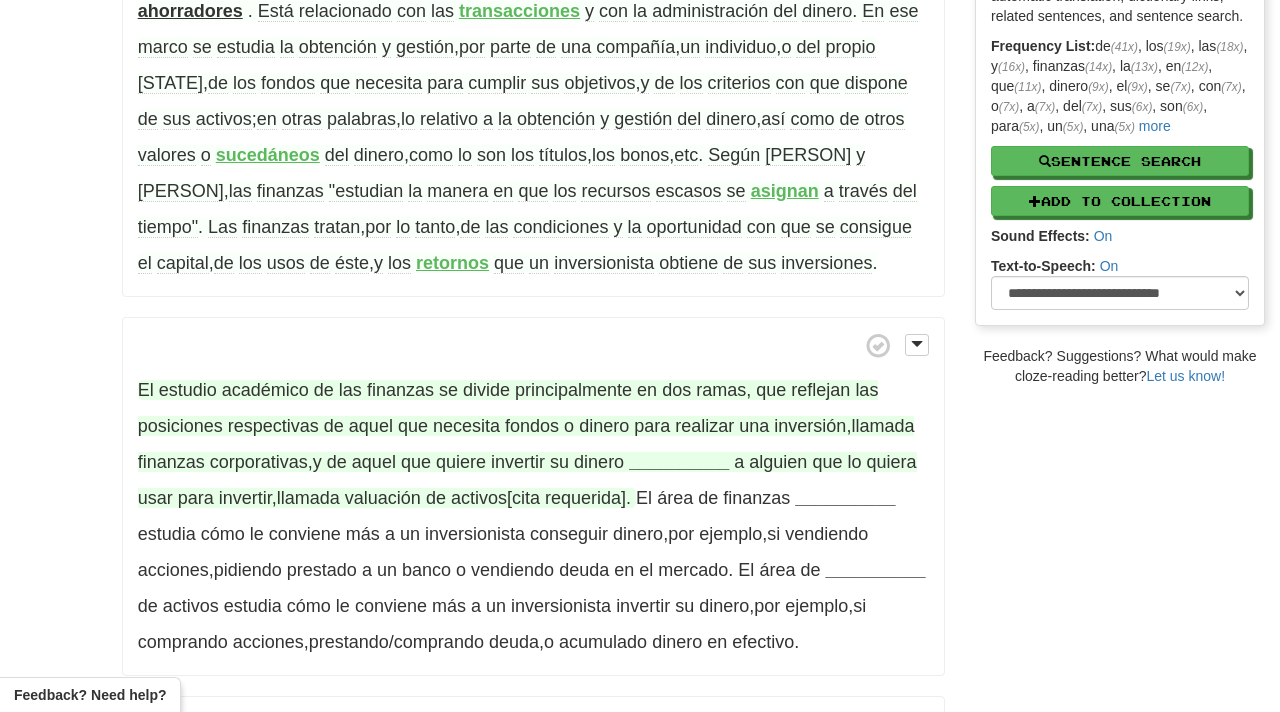 click on "__________" at bounding box center [679, 462] 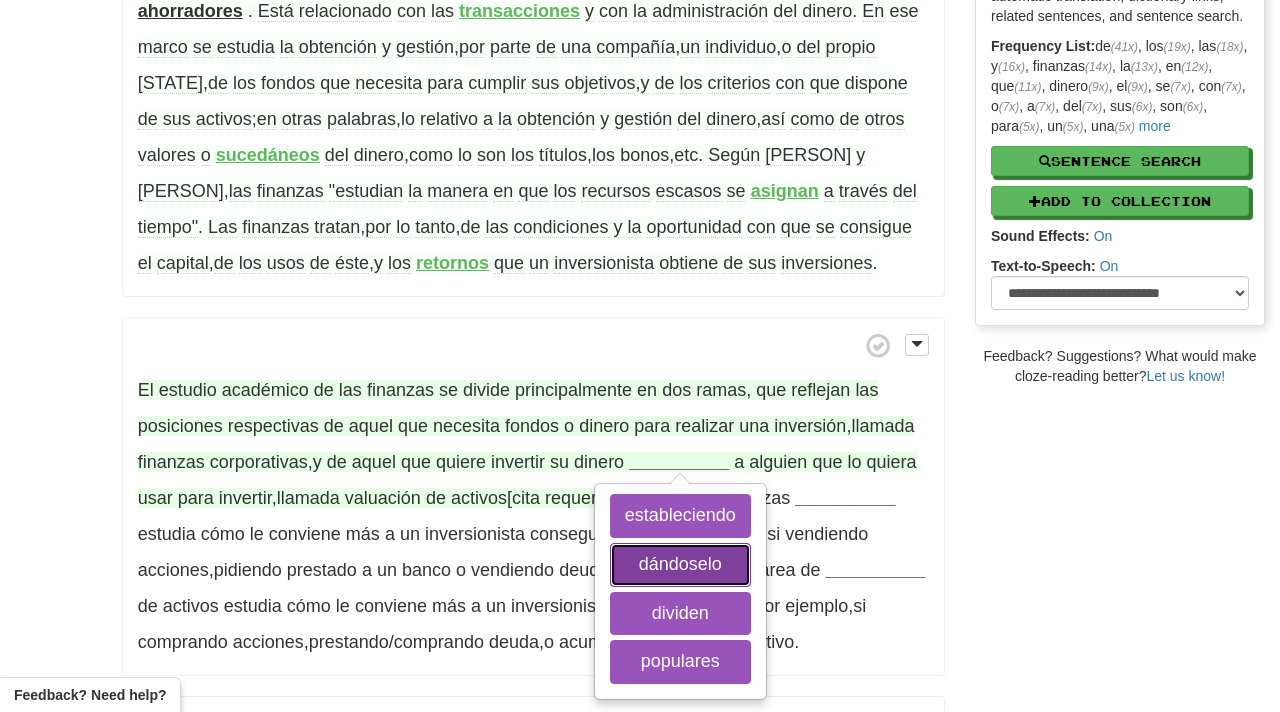 click on "dándoselo" at bounding box center (680, 565) 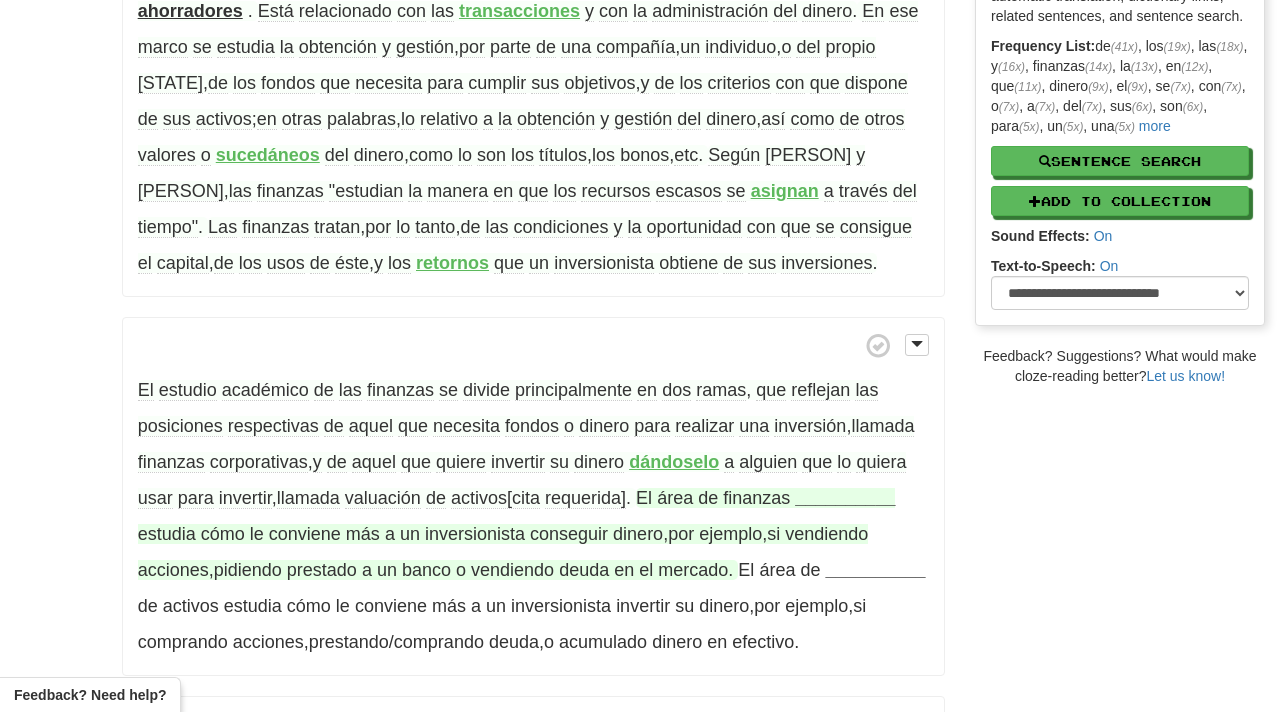 click on "__________" at bounding box center (845, 498) 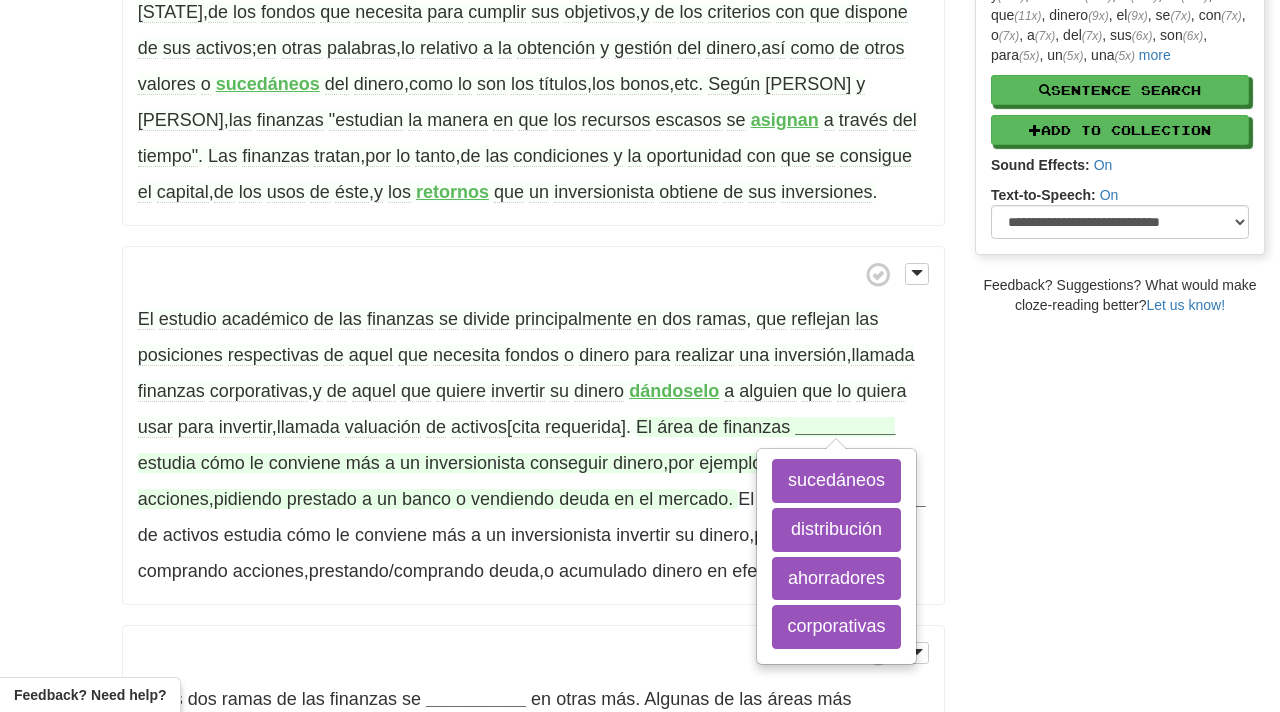 scroll, scrollTop: 445, scrollLeft: 0, axis: vertical 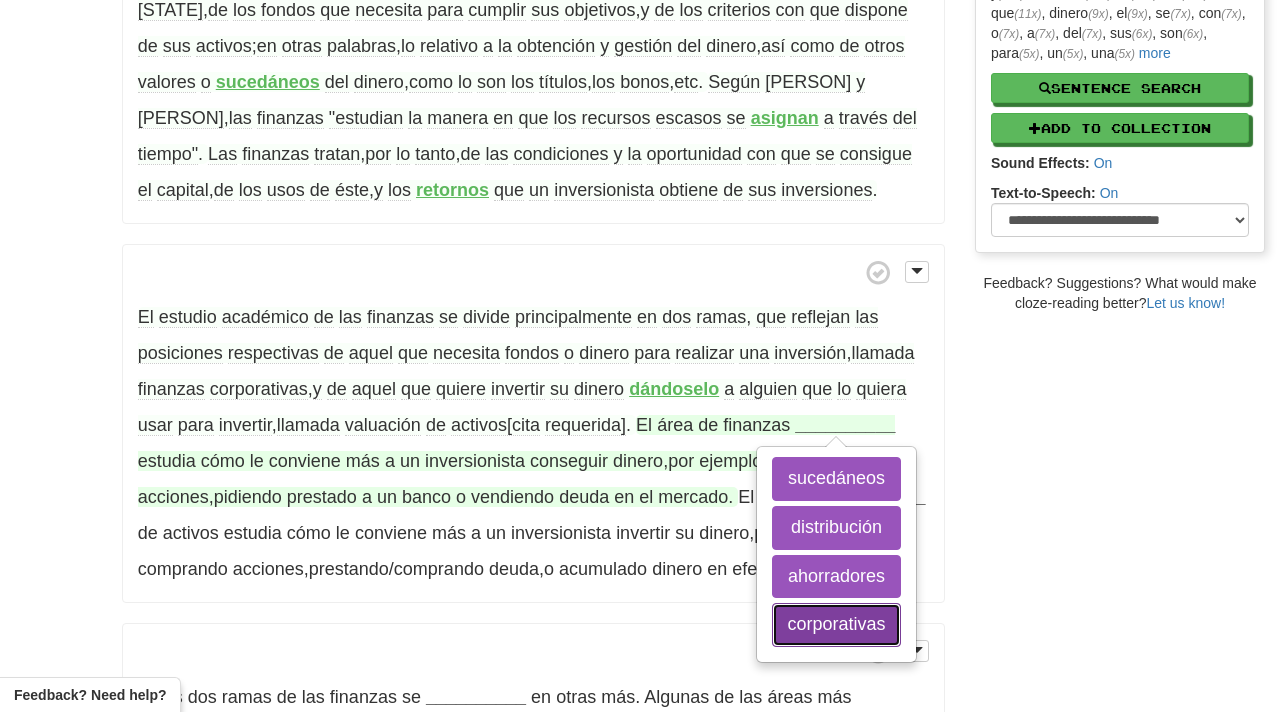 click on "corporativas" at bounding box center (836, 625) 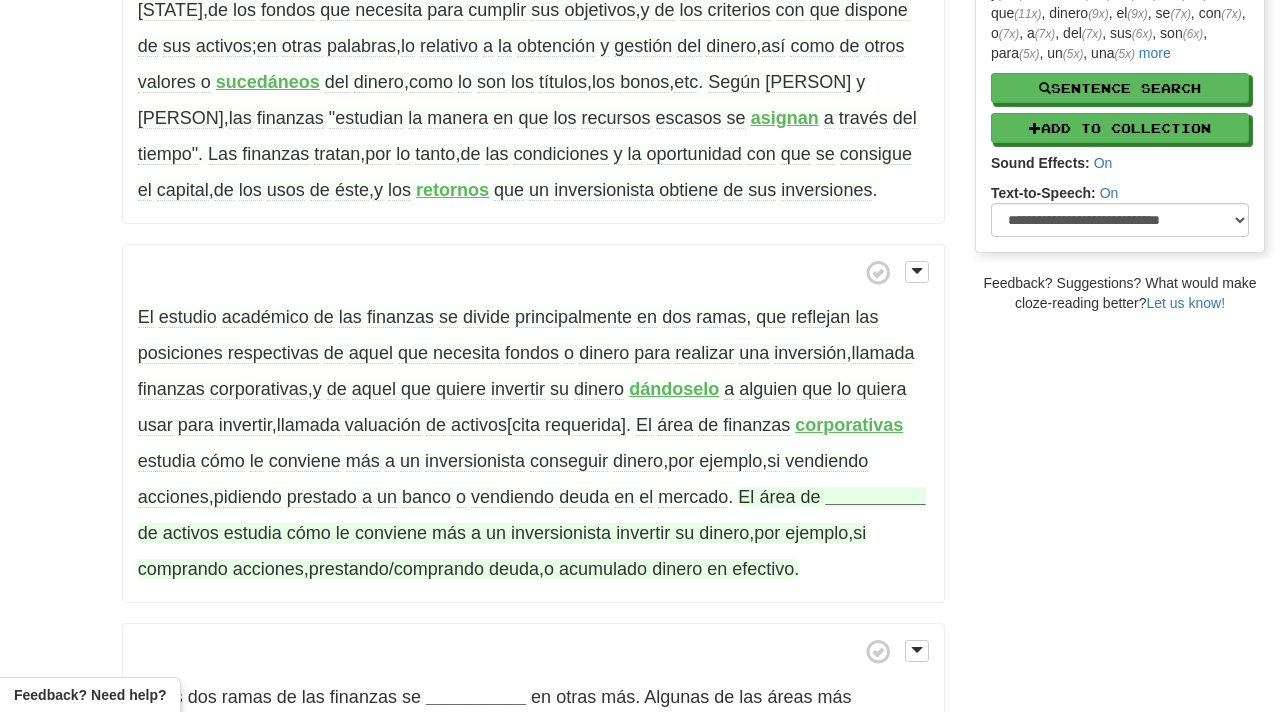 click on "__________" at bounding box center [875, 497] 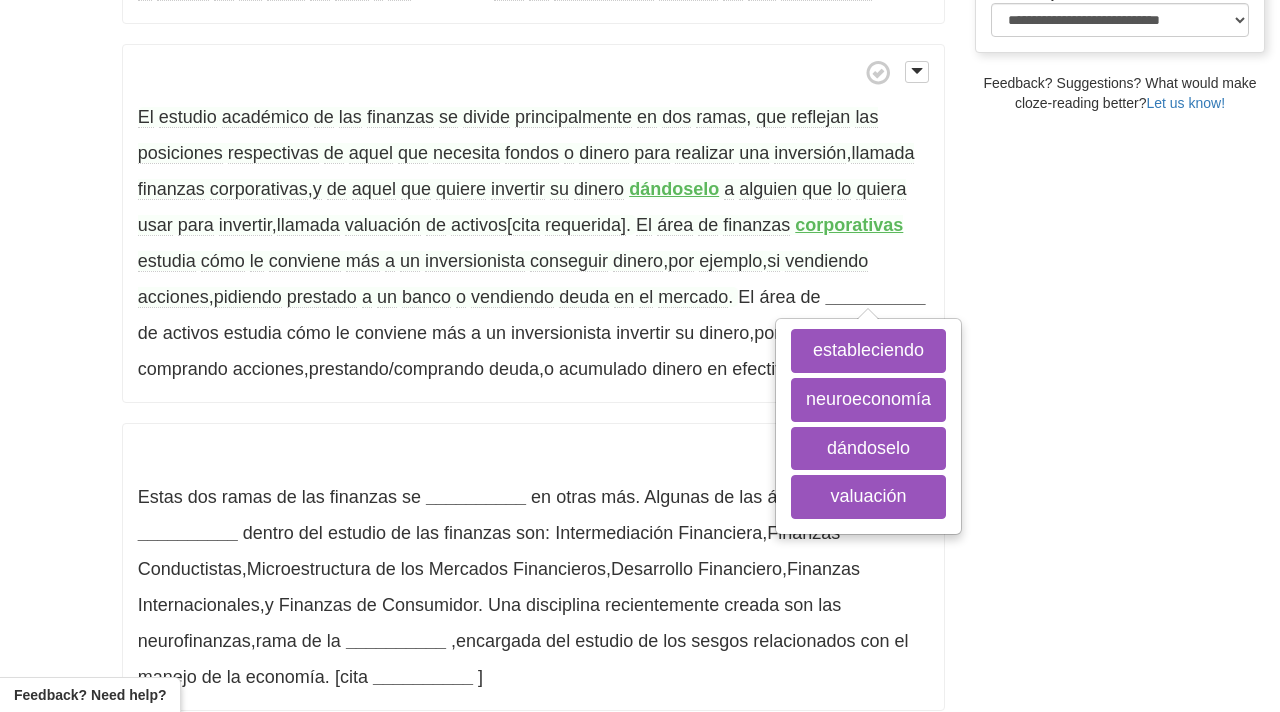 scroll, scrollTop: 648, scrollLeft: 0, axis: vertical 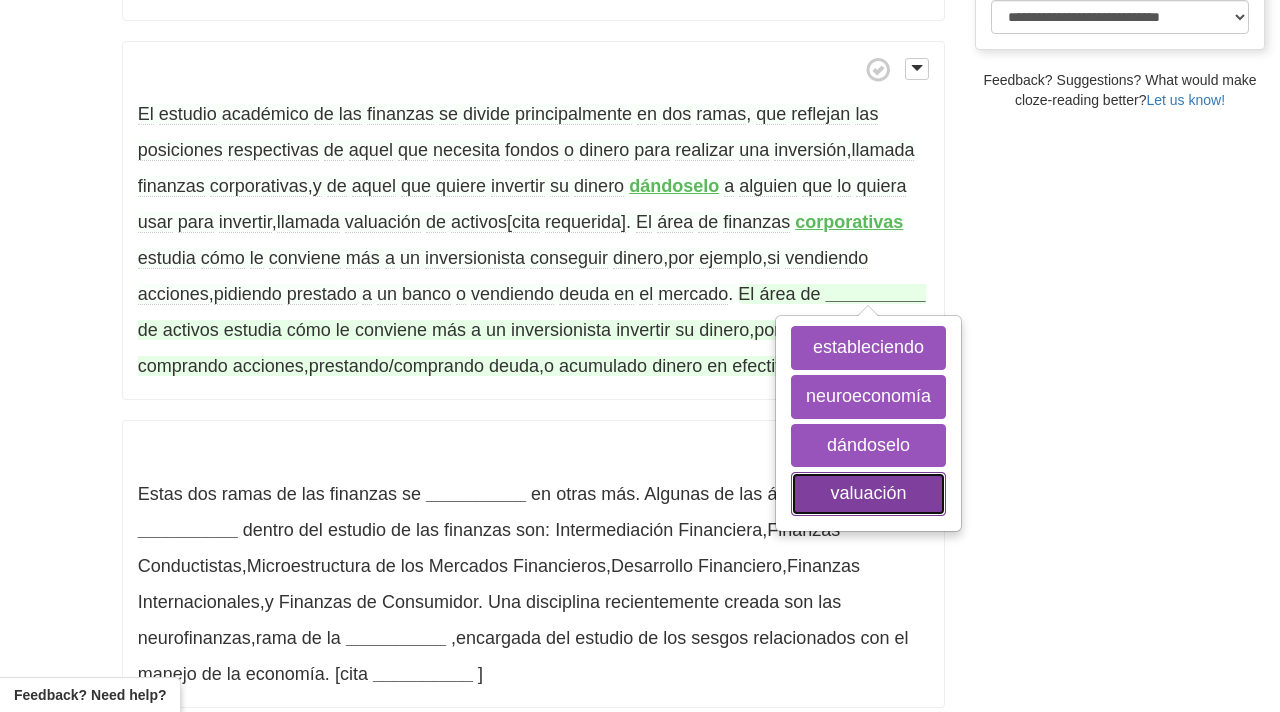 click on "valuación" at bounding box center (868, 494) 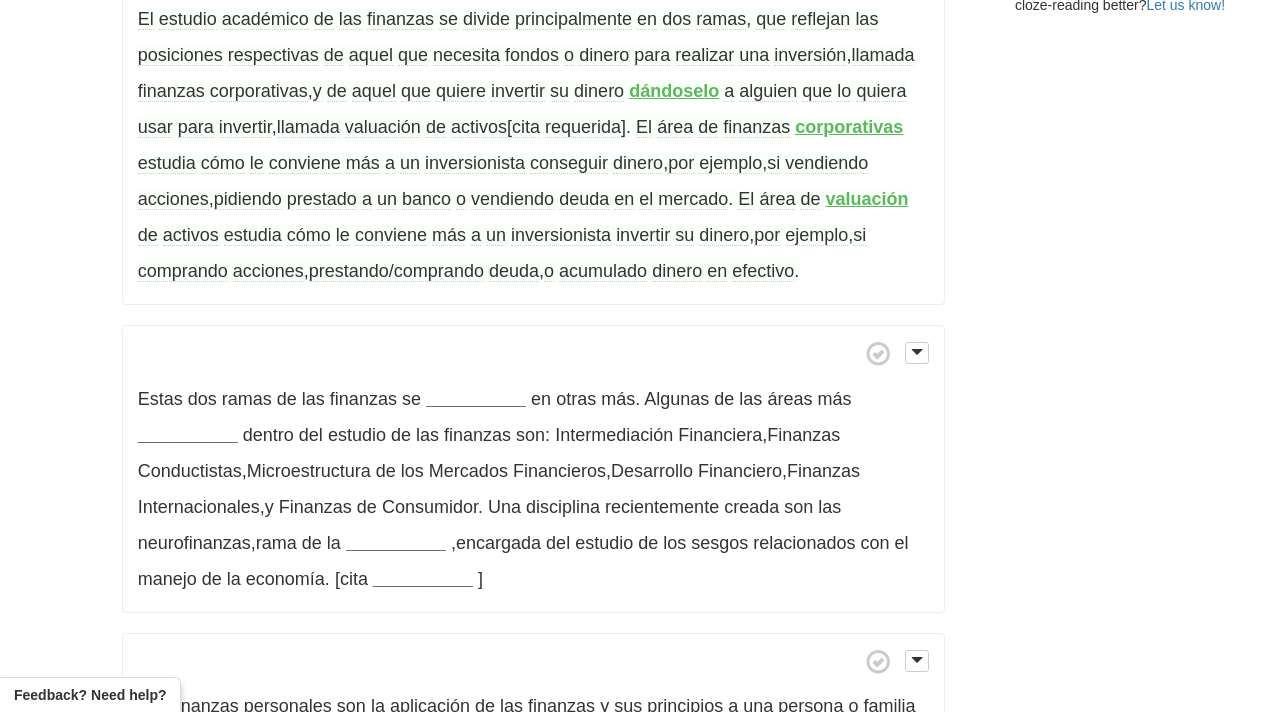 scroll, scrollTop: 764, scrollLeft: 0, axis: vertical 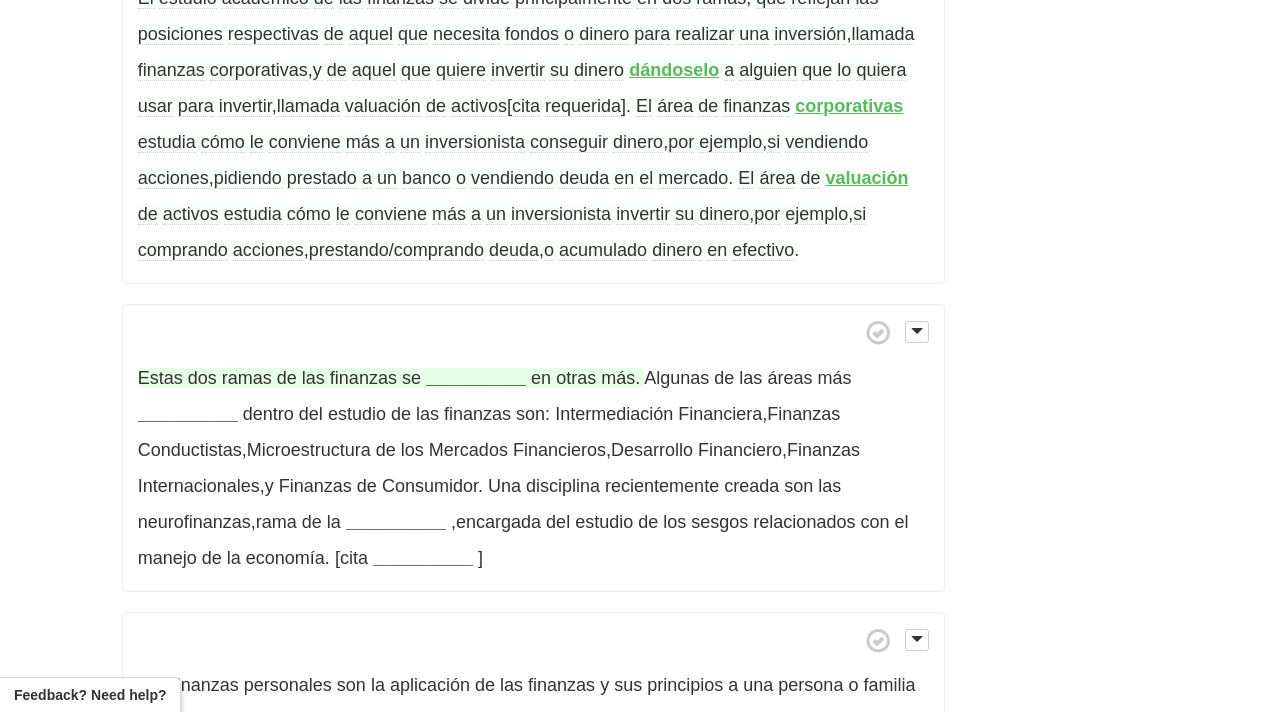 click on "__________" at bounding box center [476, 378] 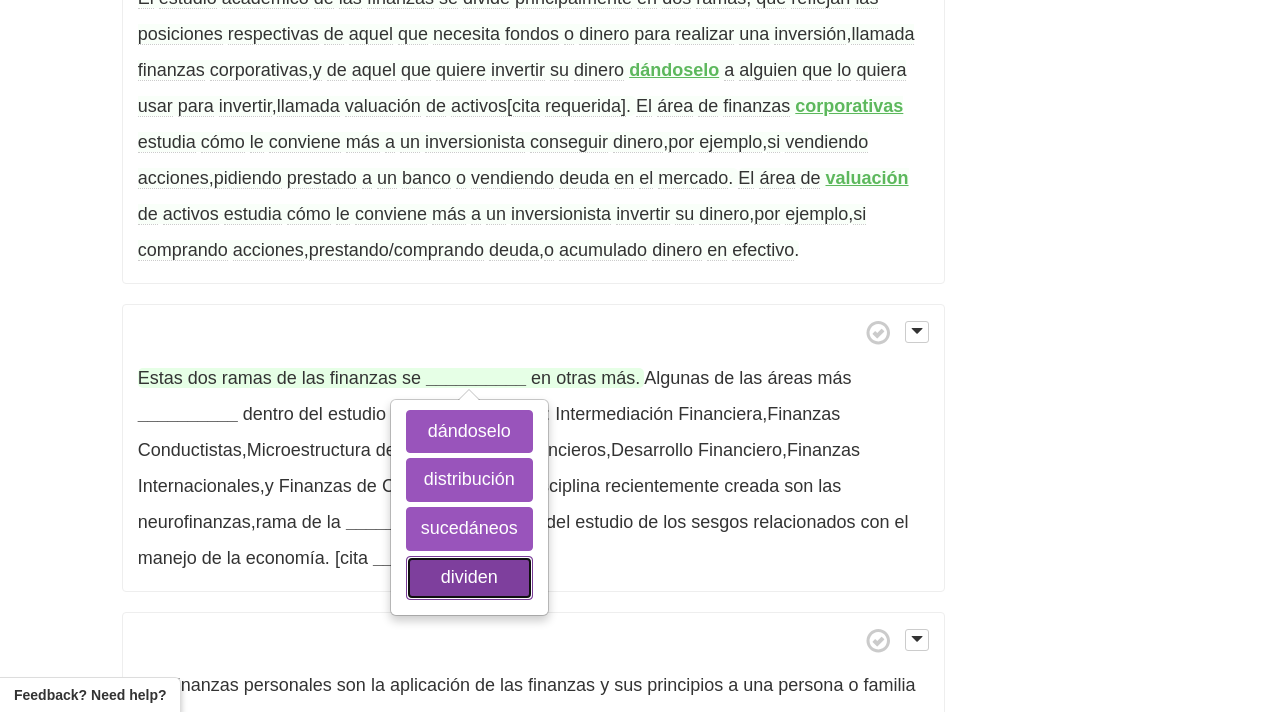 click on "dividen" at bounding box center (469, 578) 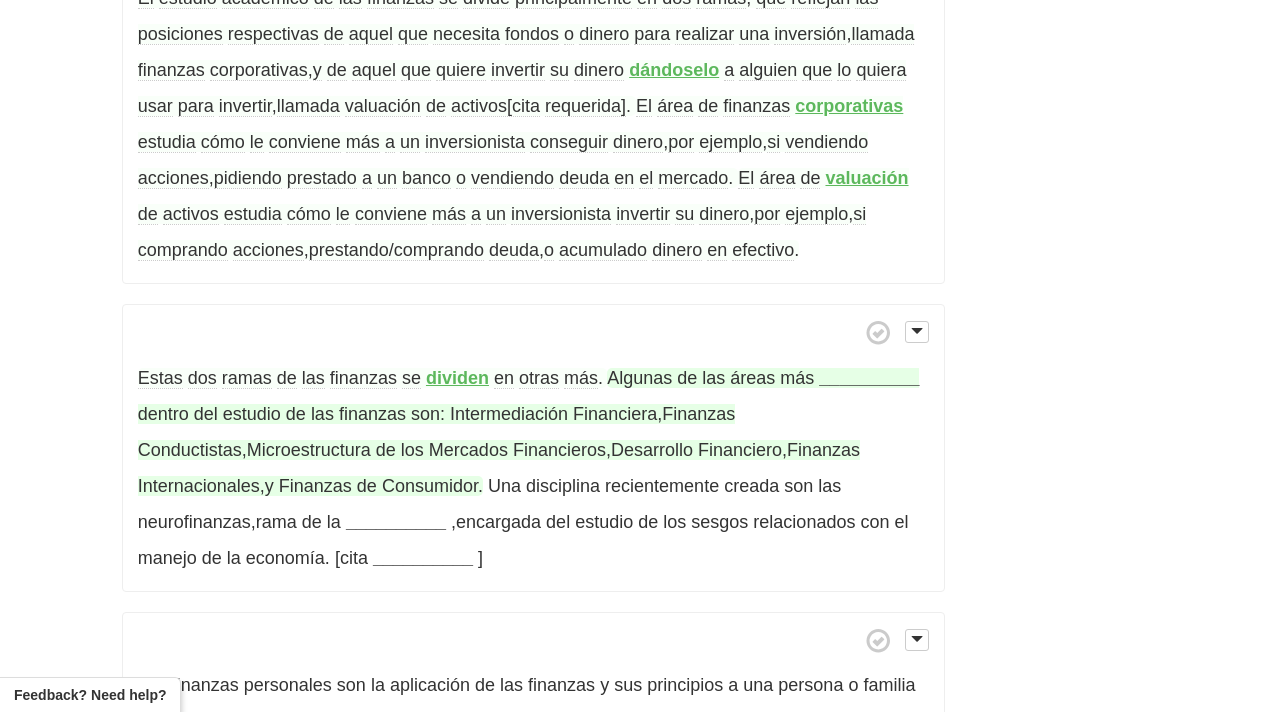 click on "__________" at bounding box center (869, 378) 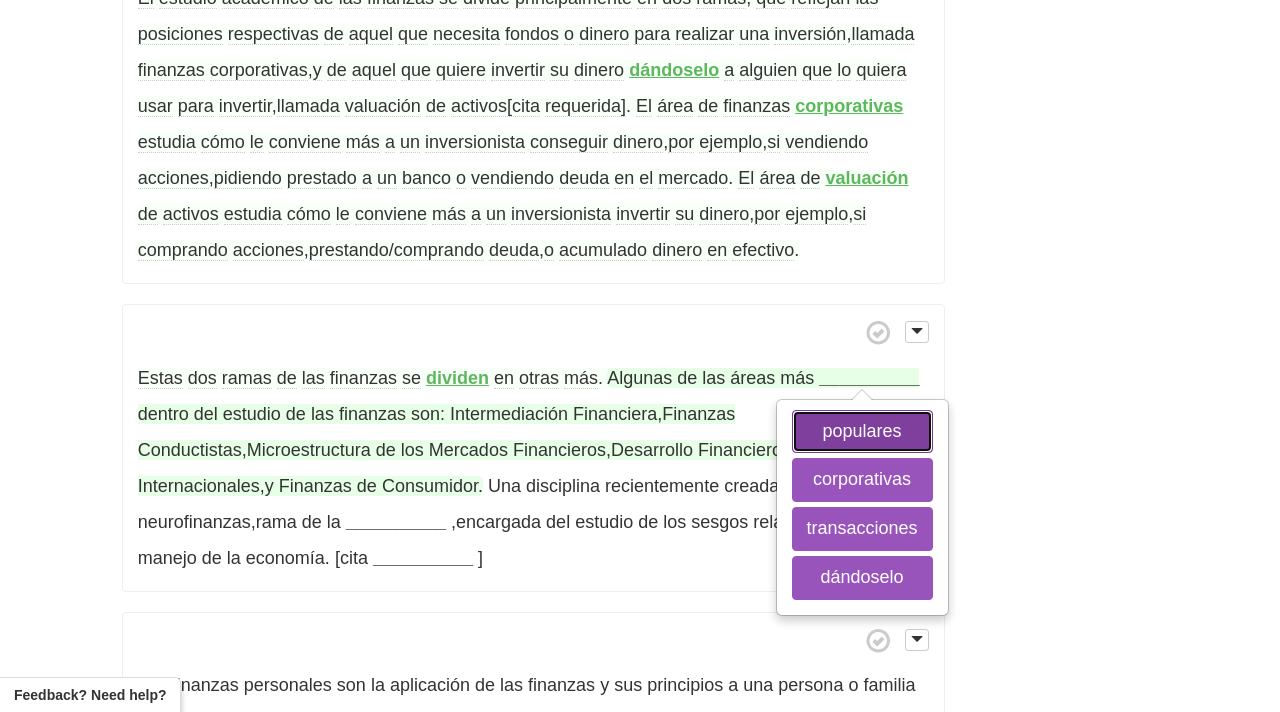 click on "populares" at bounding box center (862, 432) 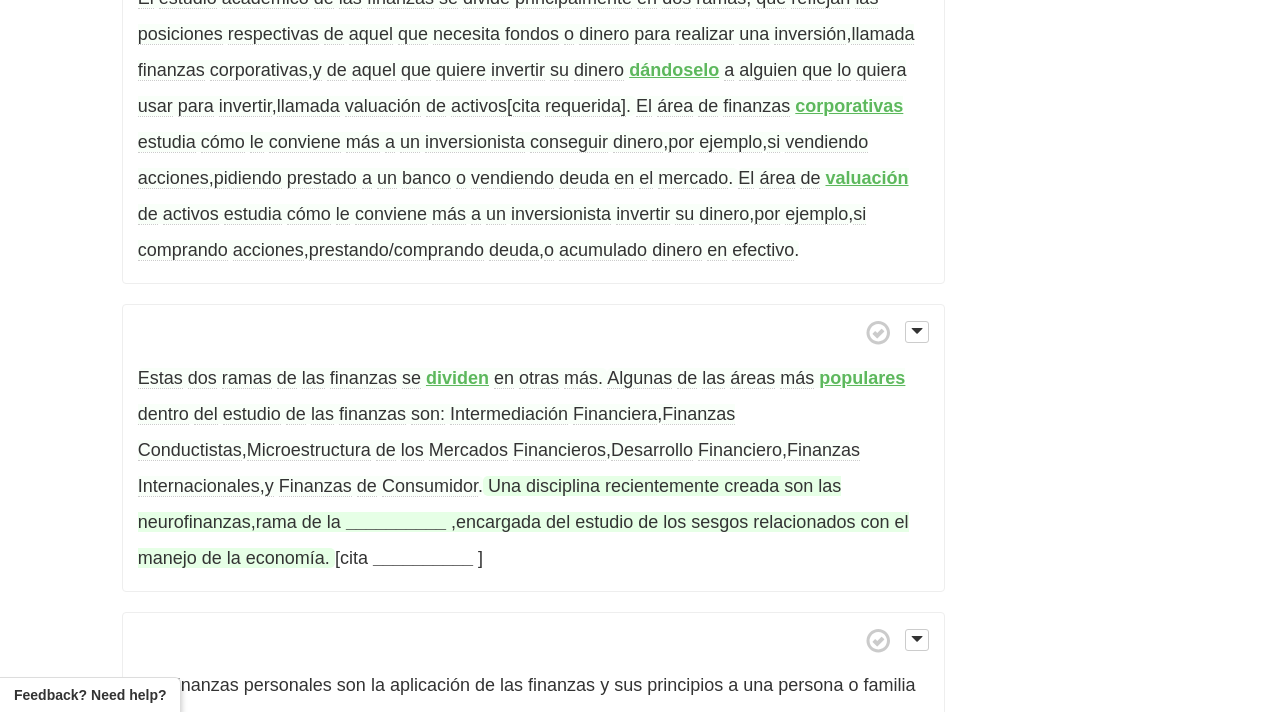 click on "__________" at bounding box center [396, 522] 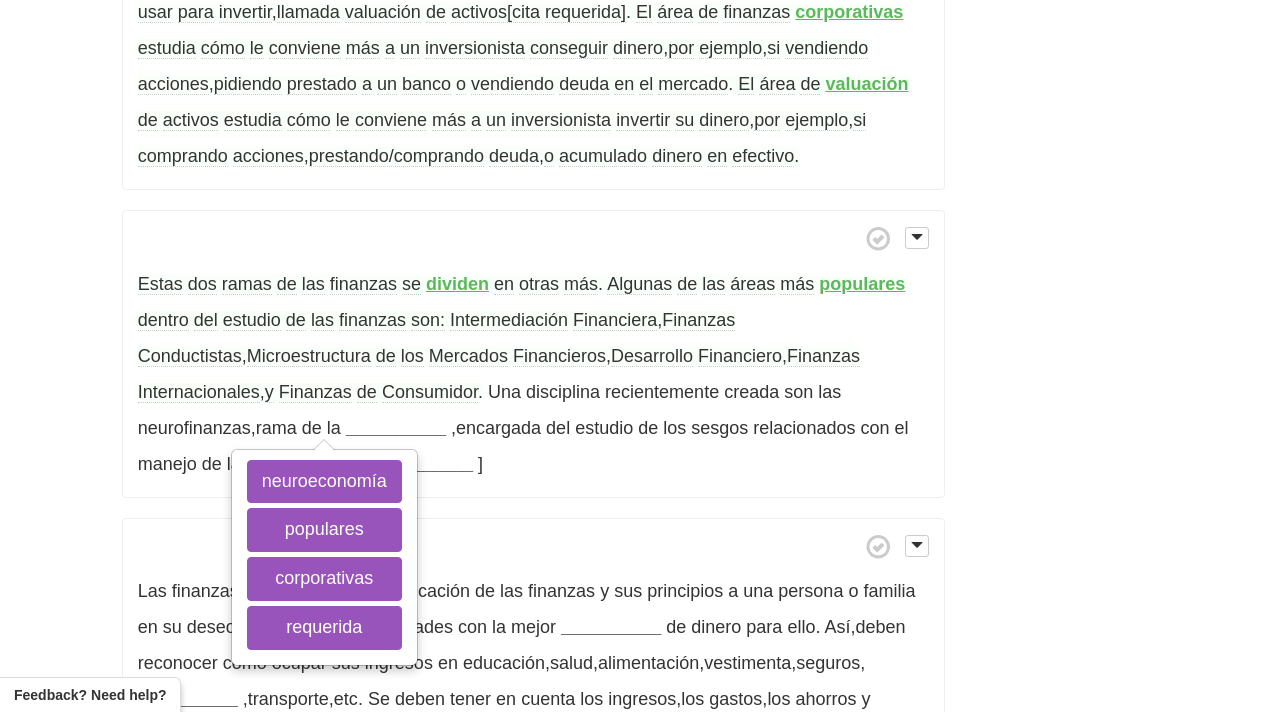 scroll, scrollTop: 874, scrollLeft: 0, axis: vertical 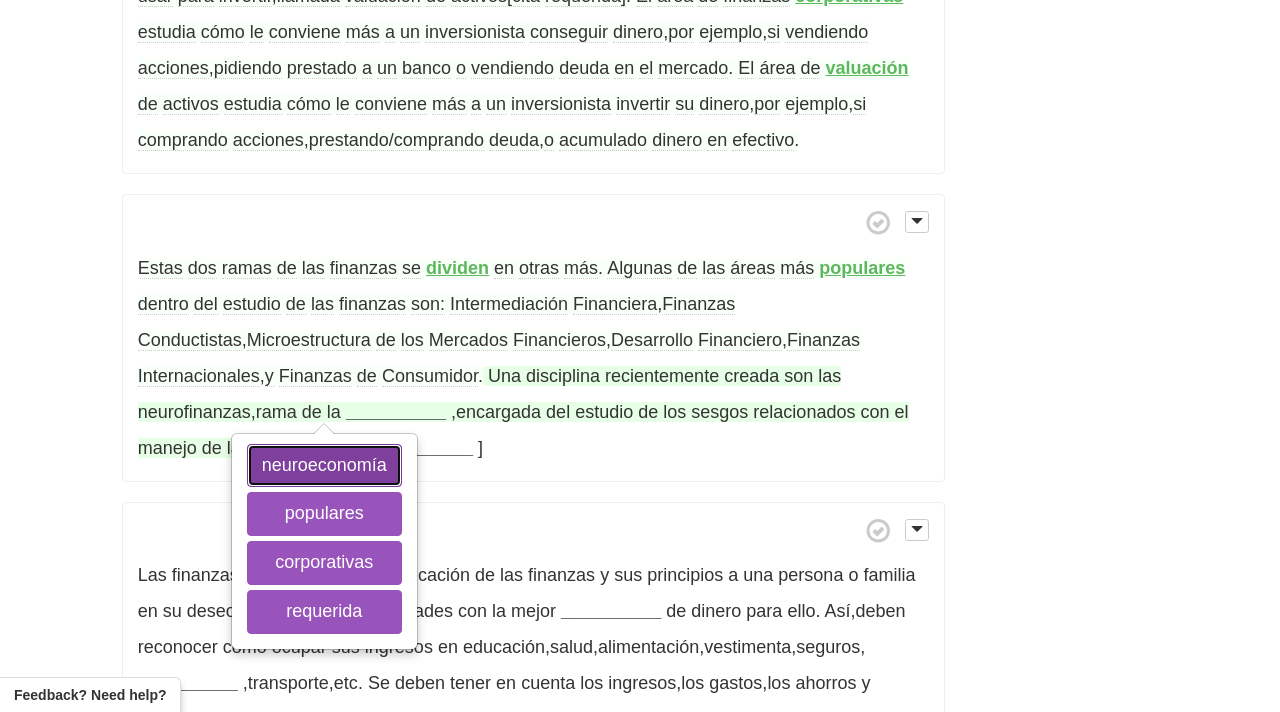 click on "neuroeconomía" at bounding box center (324, 466) 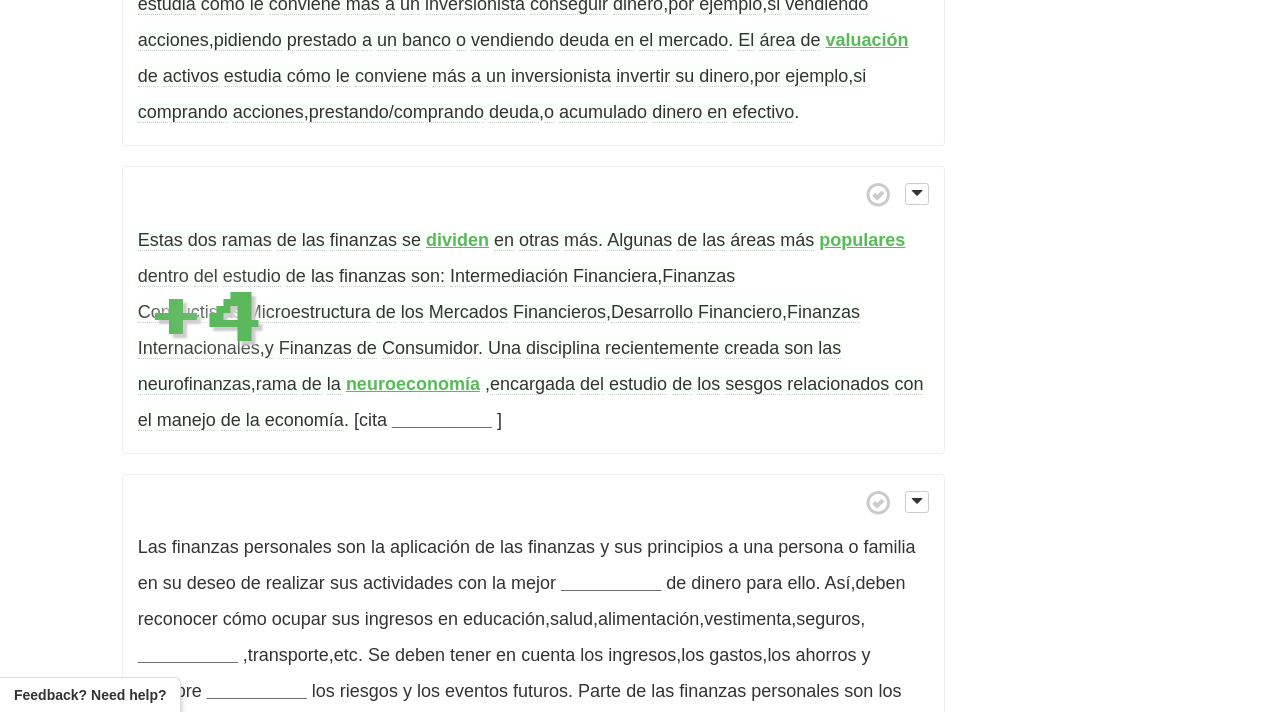 scroll, scrollTop: 938, scrollLeft: 0, axis: vertical 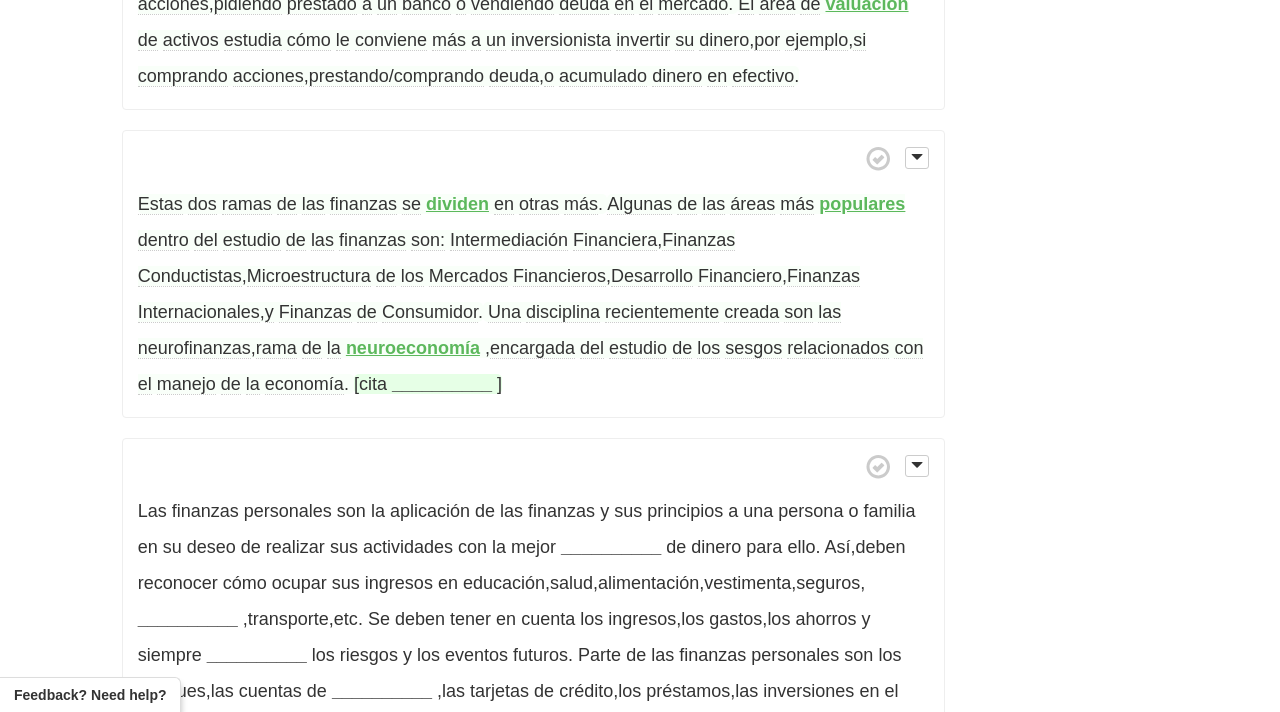 click on "__________" at bounding box center [442, 384] 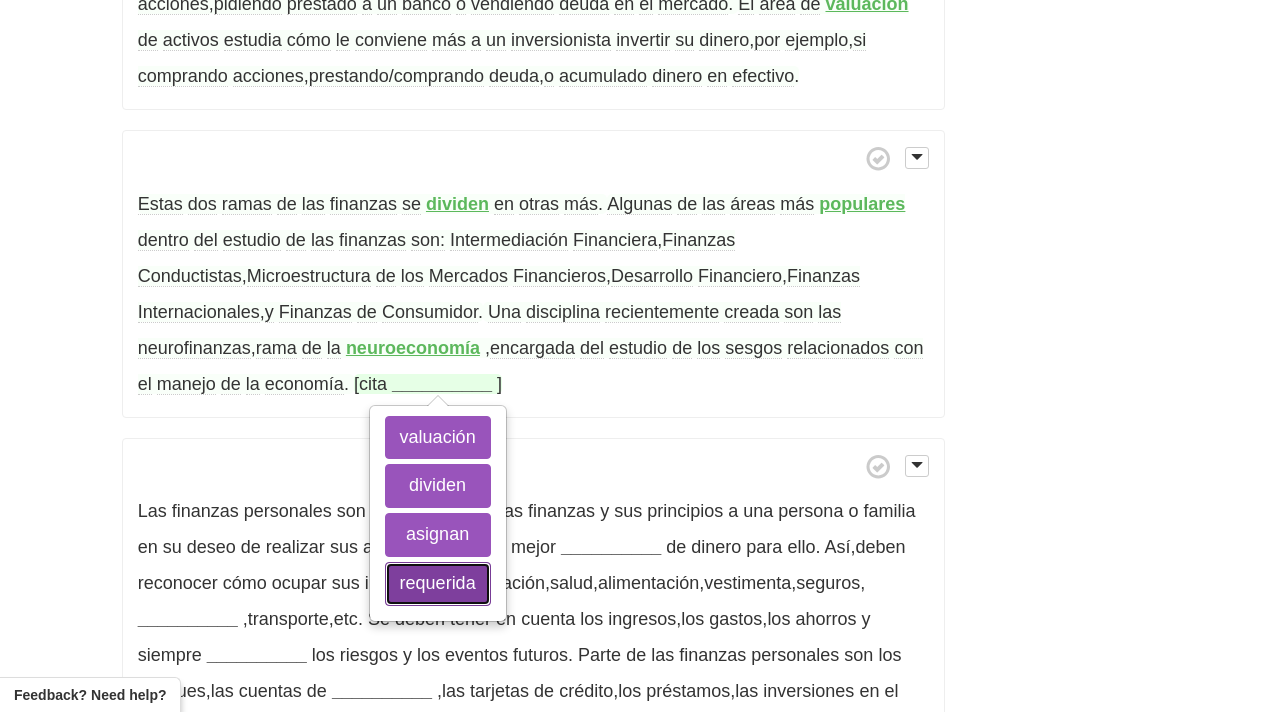 click on "requerida" at bounding box center (438, 584) 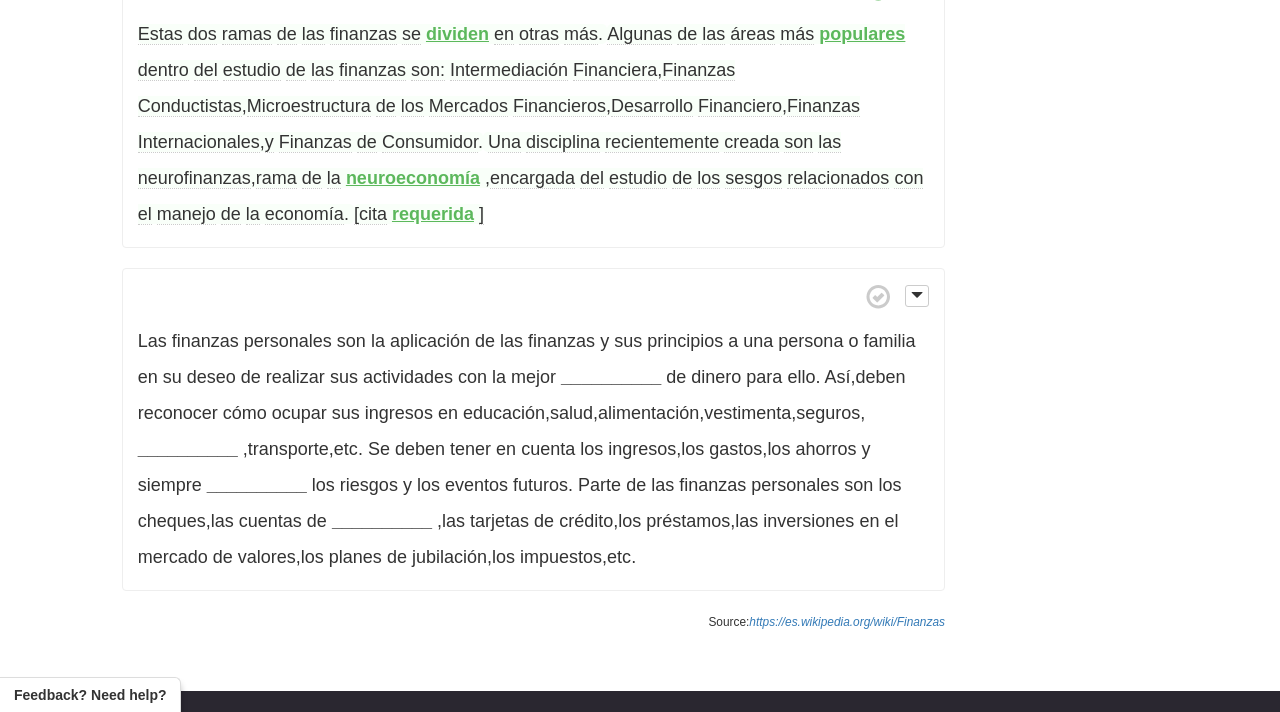 scroll, scrollTop: 1110, scrollLeft: 0, axis: vertical 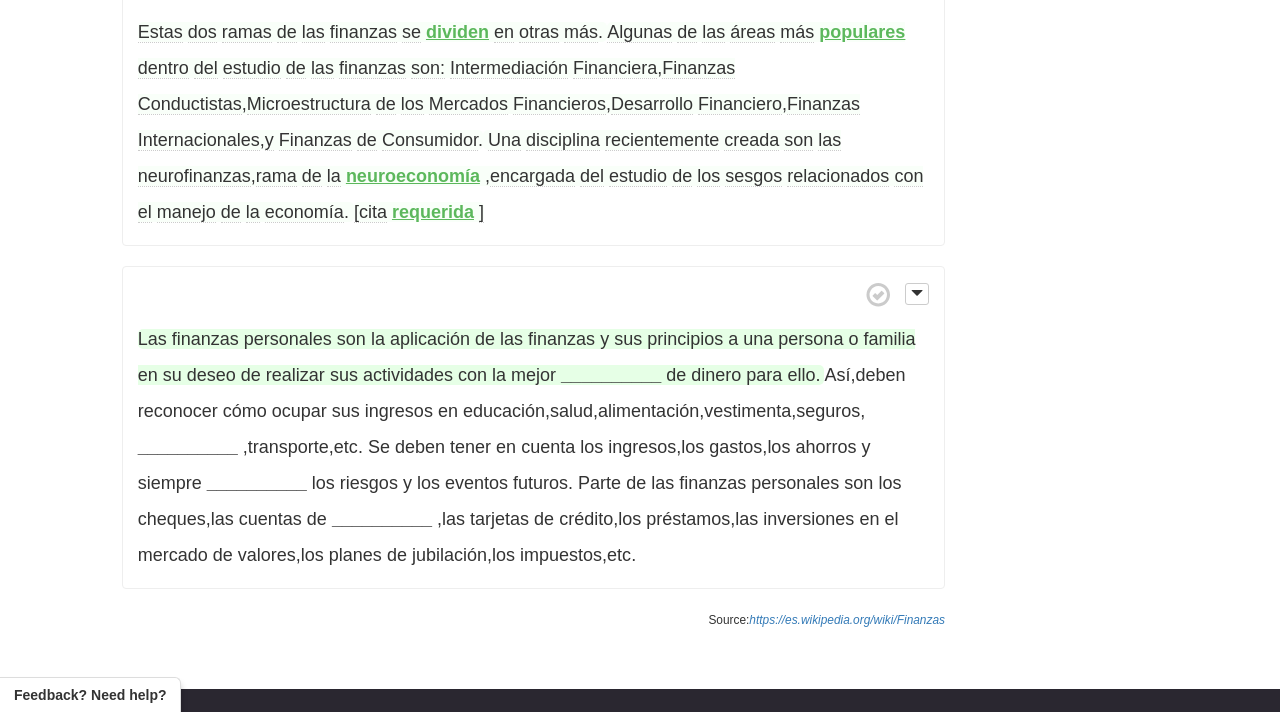 click on "__________" at bounding box center (611, 375) 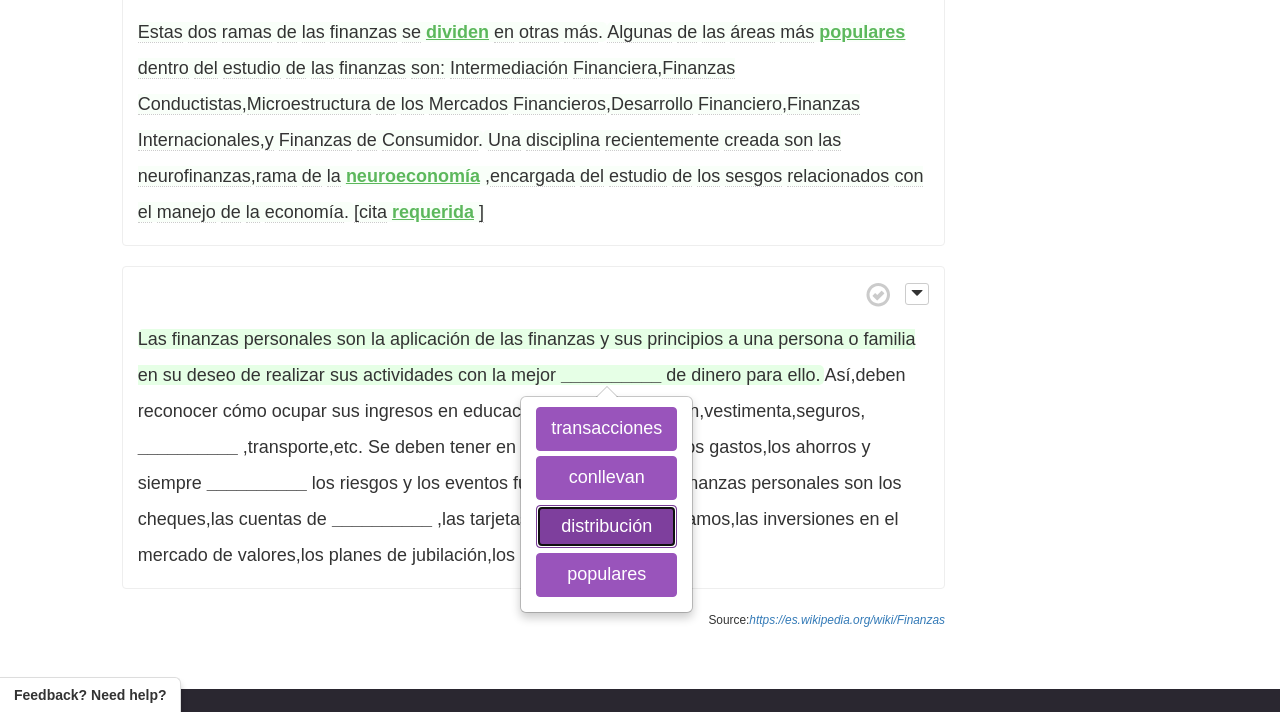 click on "distribución" at bounding box center [606, 527] 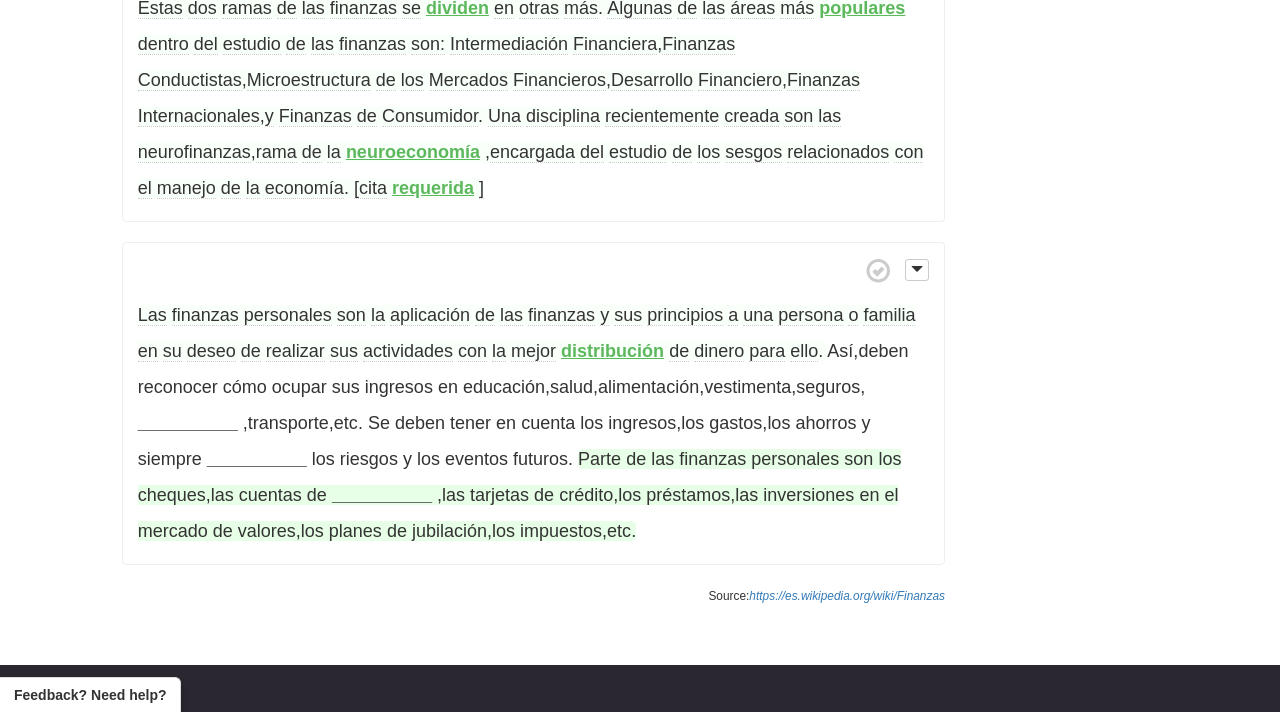 scroll, scrollTop: 1139, scrollLeft: 0, axis: vertical 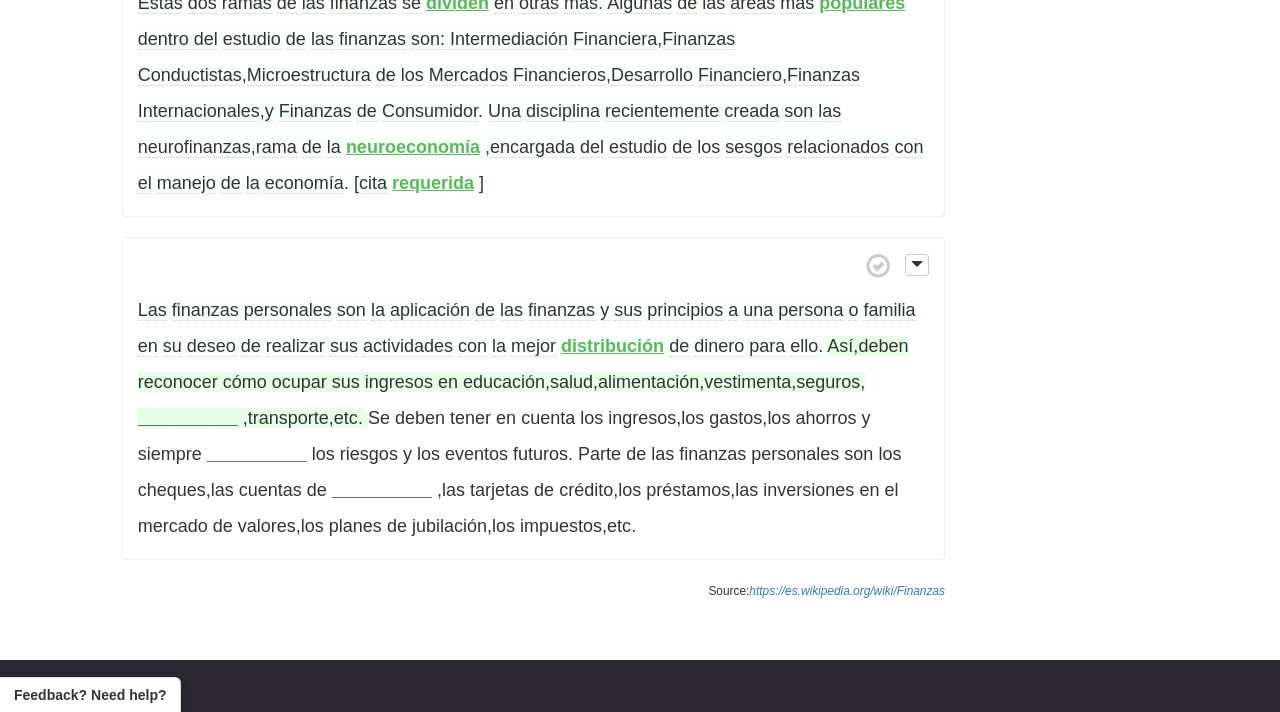 click on "__________" at bounding box center [188, 418] 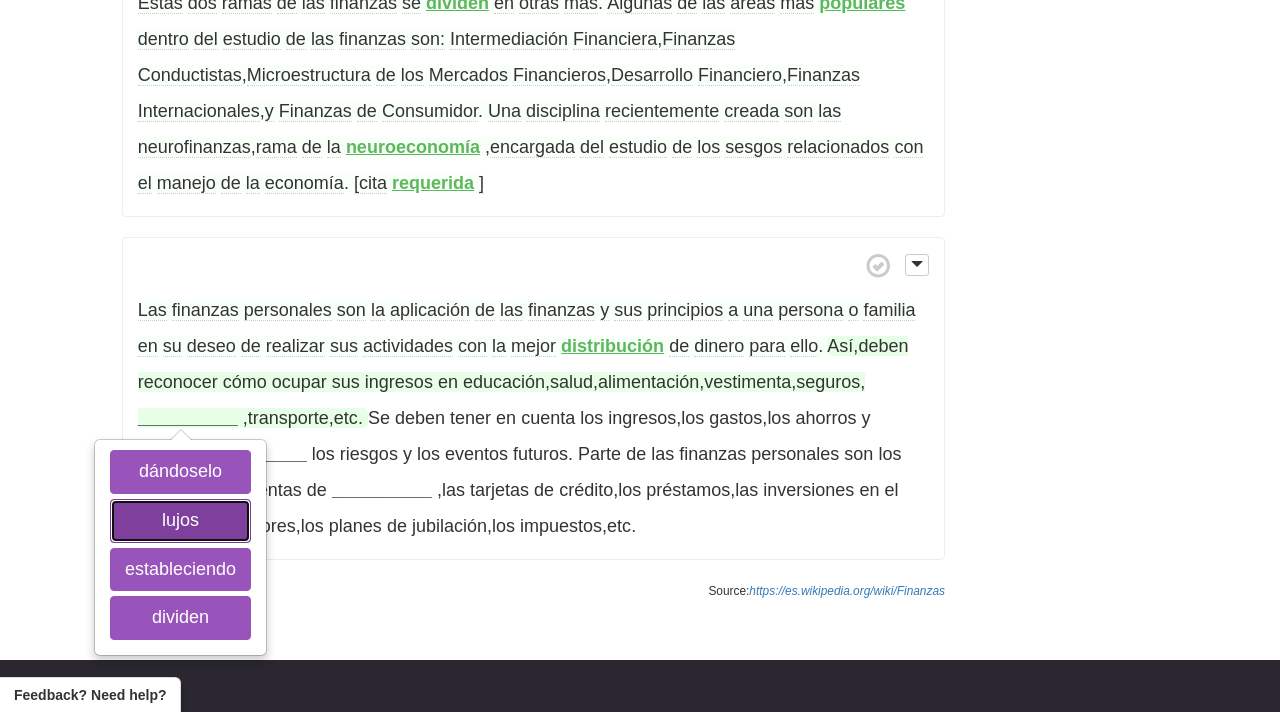 click on "lujos" at bounding box center [180, 521] 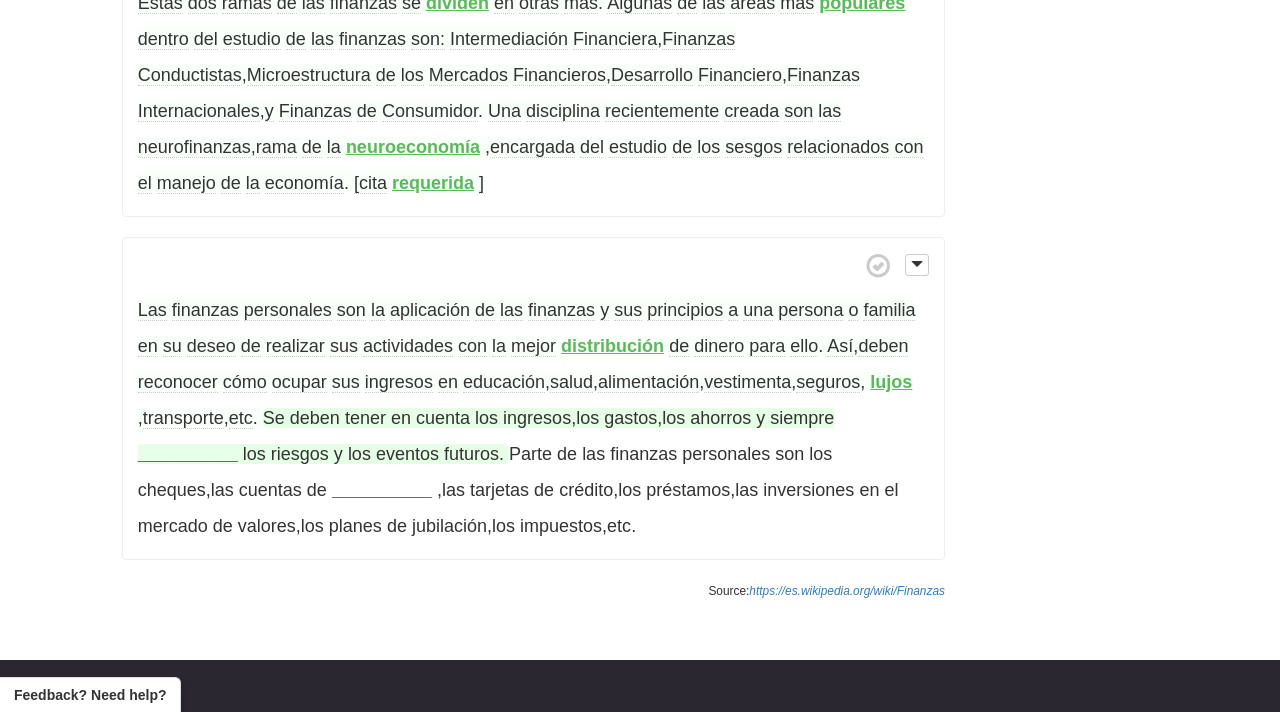 click on "__________" at bounding box center [188, 454] 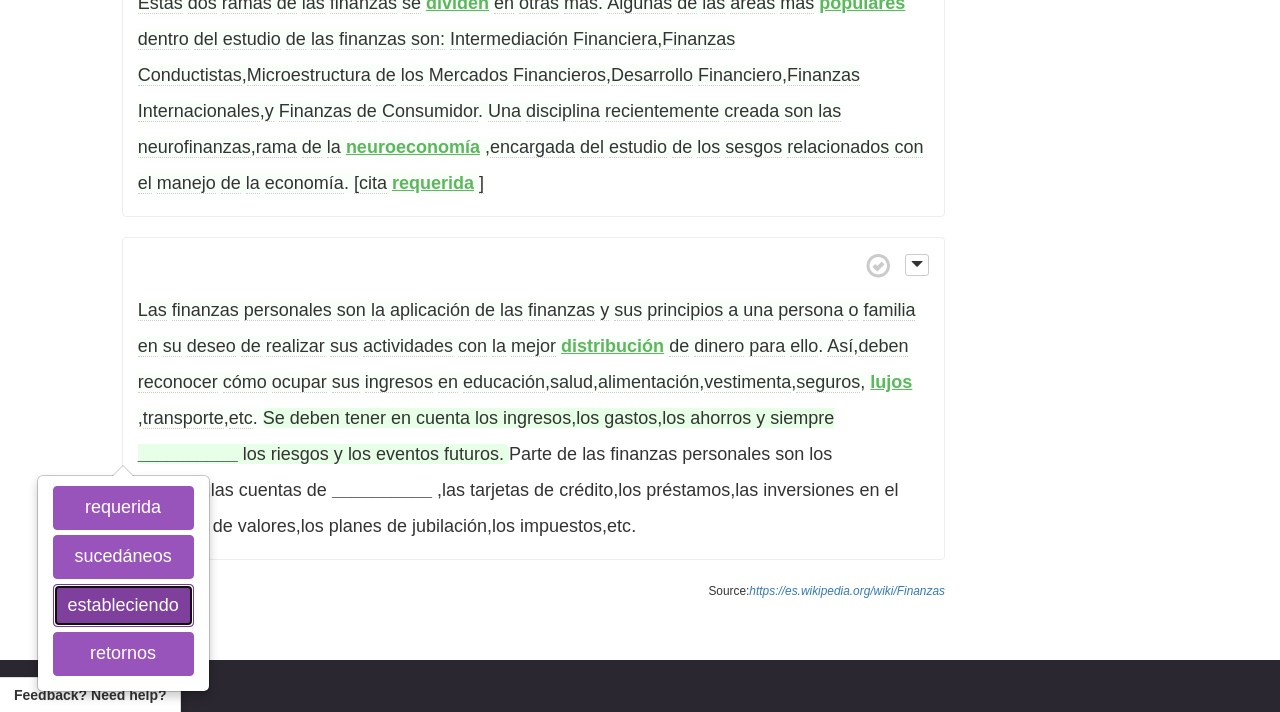 click on "estableciendo" at bounding box center (123, 606) 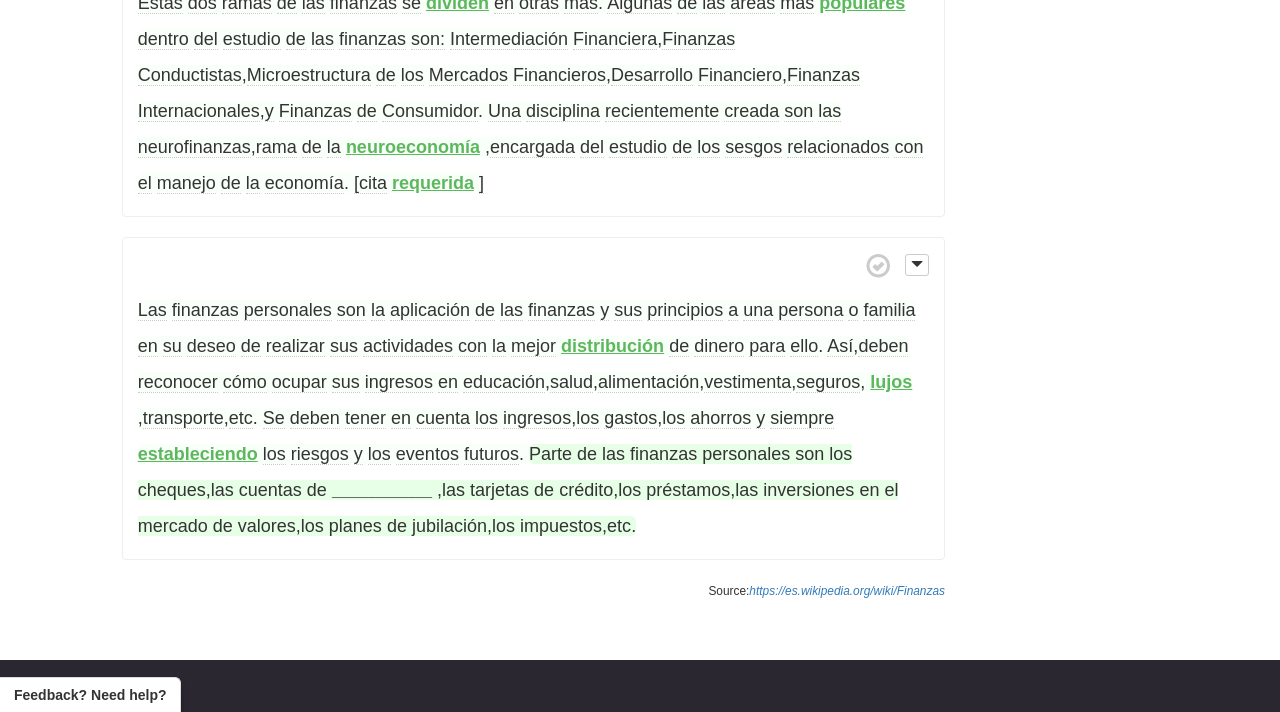 click on "__________" at bounding box center [382, 490] 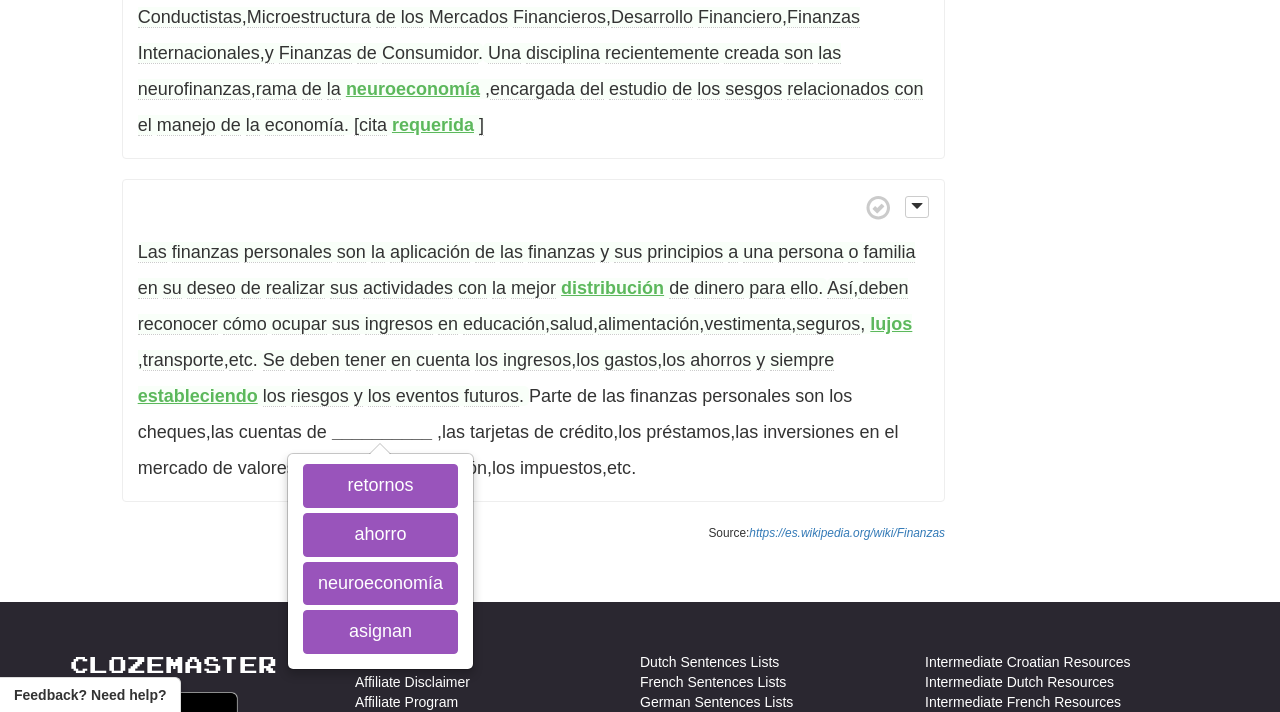 scroll, scrollTop: 1211, scrollLeft: 0, axis: vertical 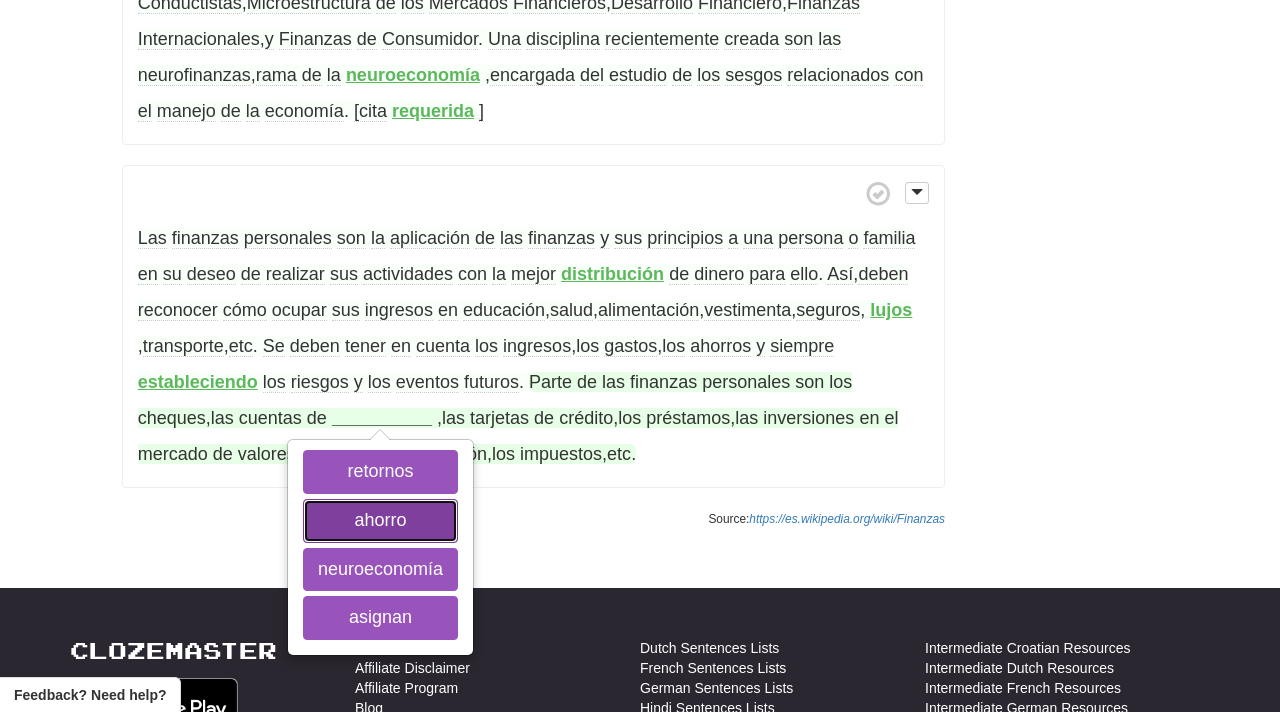 click on "ahorro" at bounding box center [380, 521] 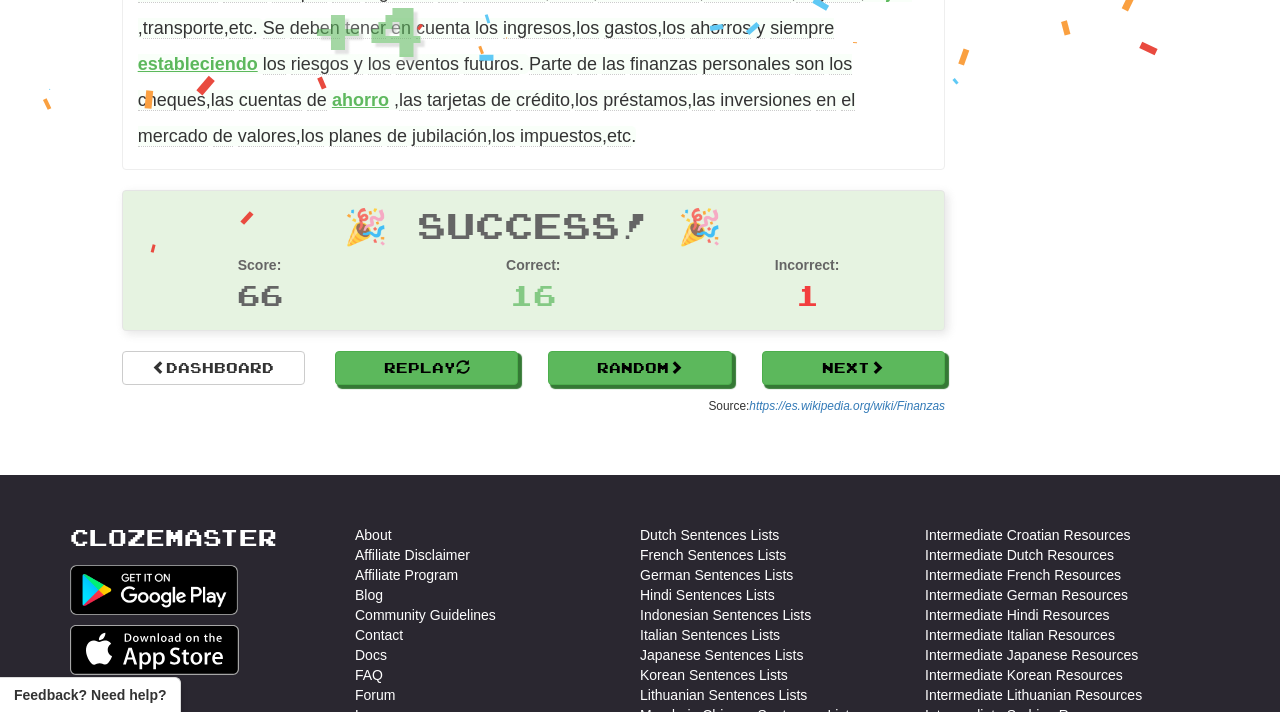 scroll, scrollTop: 1560, scrollLeft: 0, axis: vertical 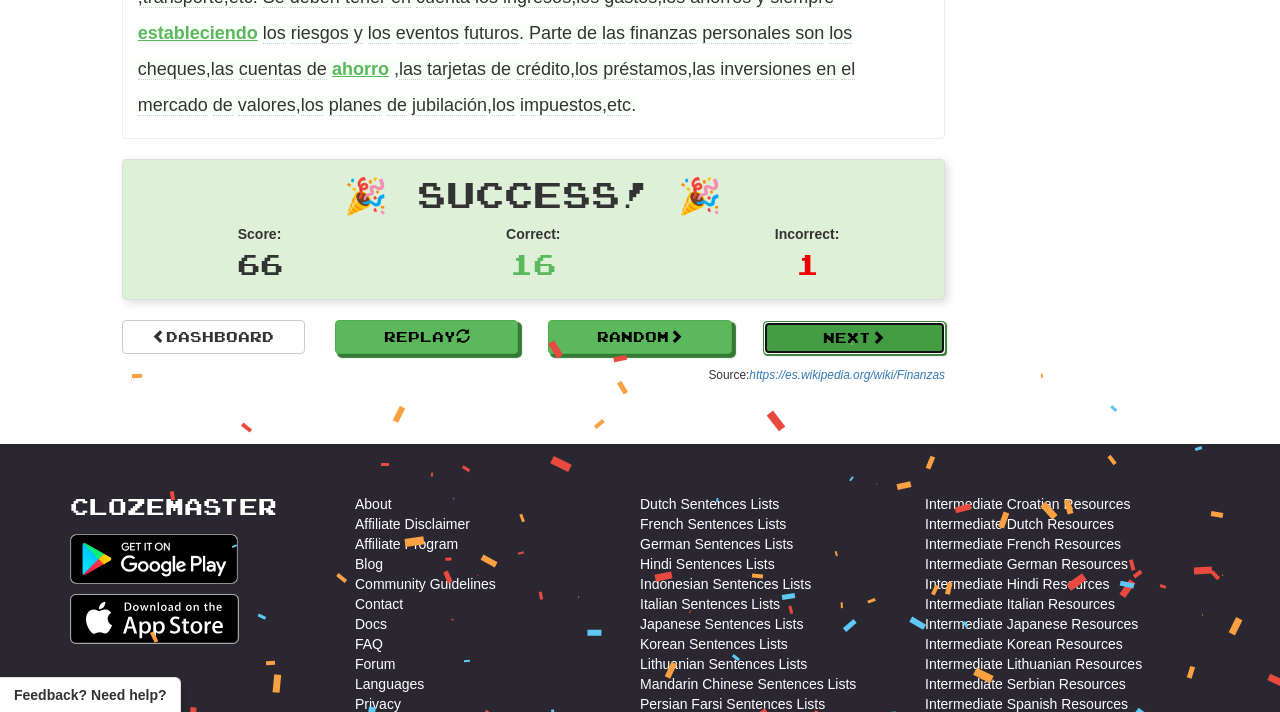 click on "Next" at bounding box center (854, 338) 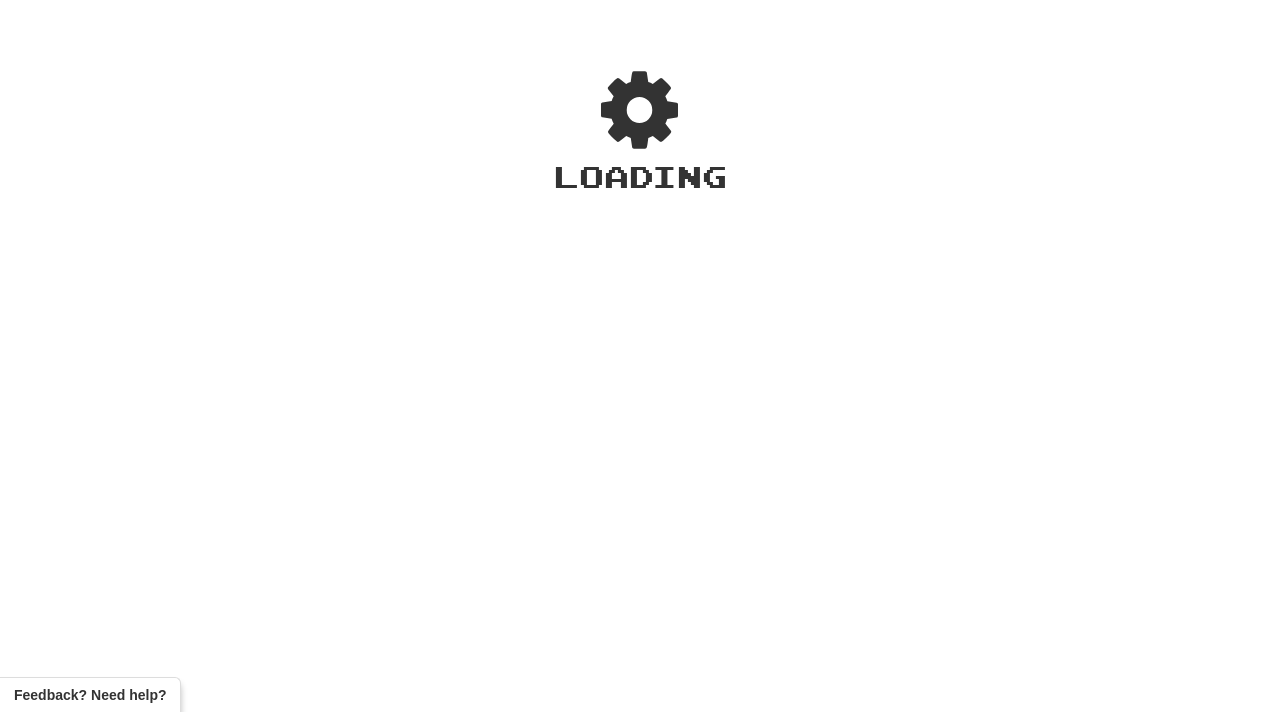 scroll, scrollTop: 0, scrollLeft: 0, axis: both 